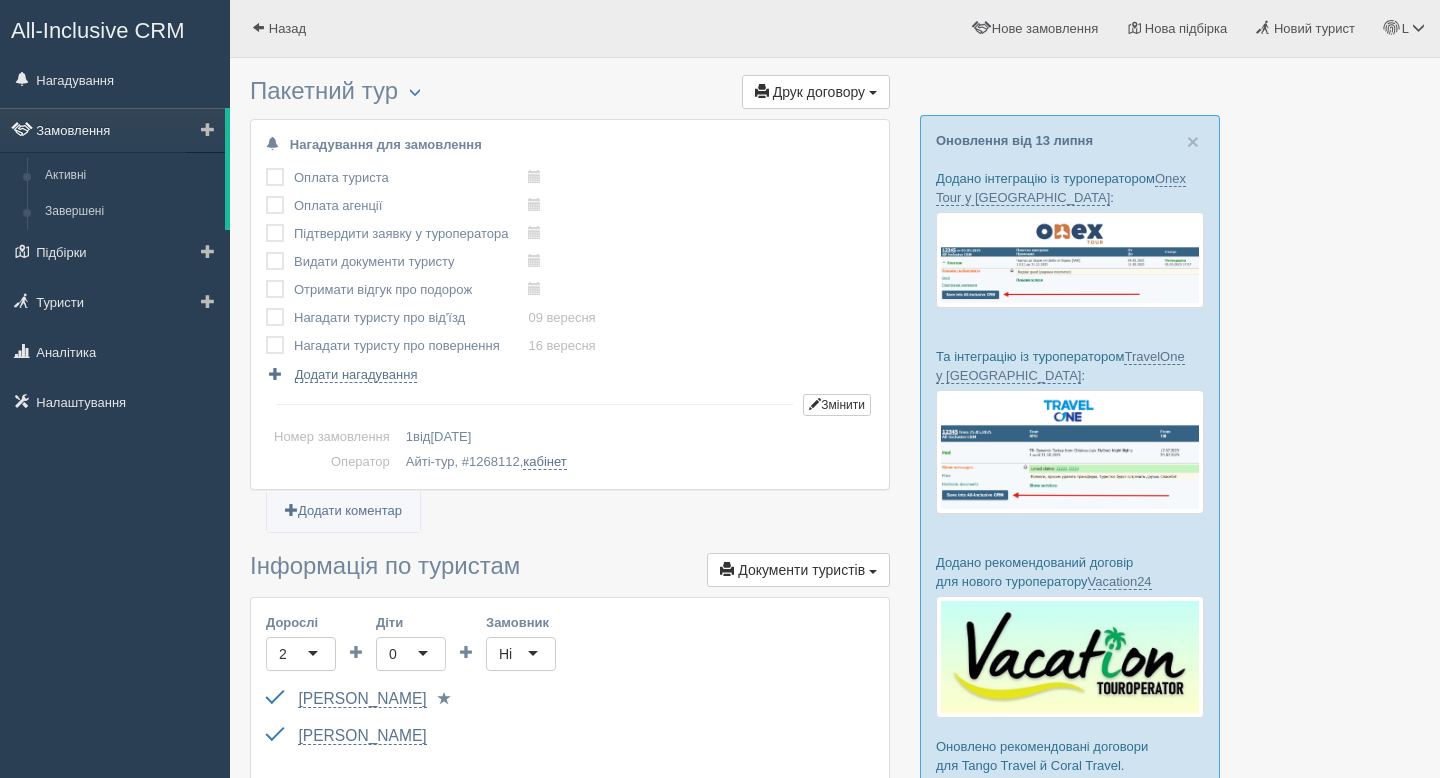 scroll, scrollTop: 0, scrollLeft: 0, axis: both 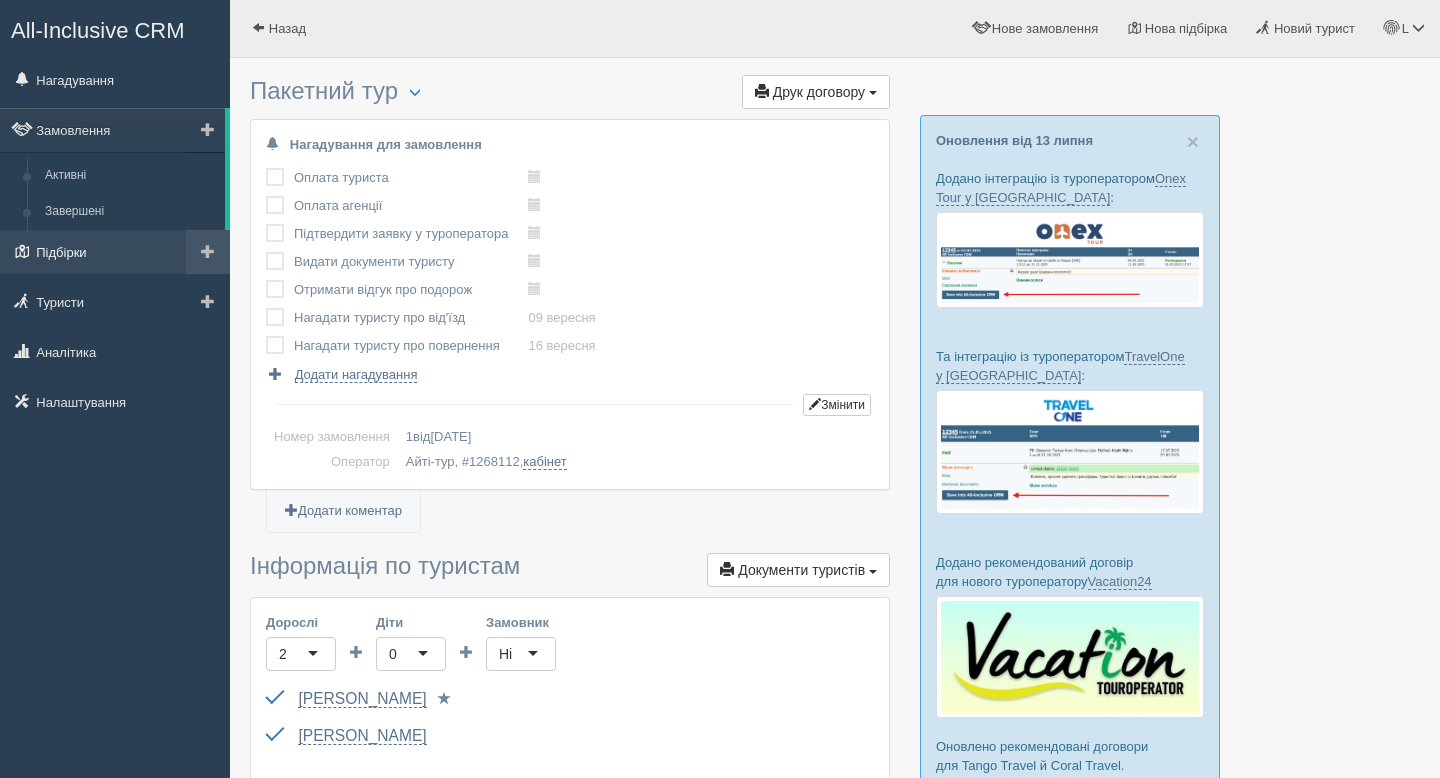 click on "Підбірки" at bounding box center (115, 252) 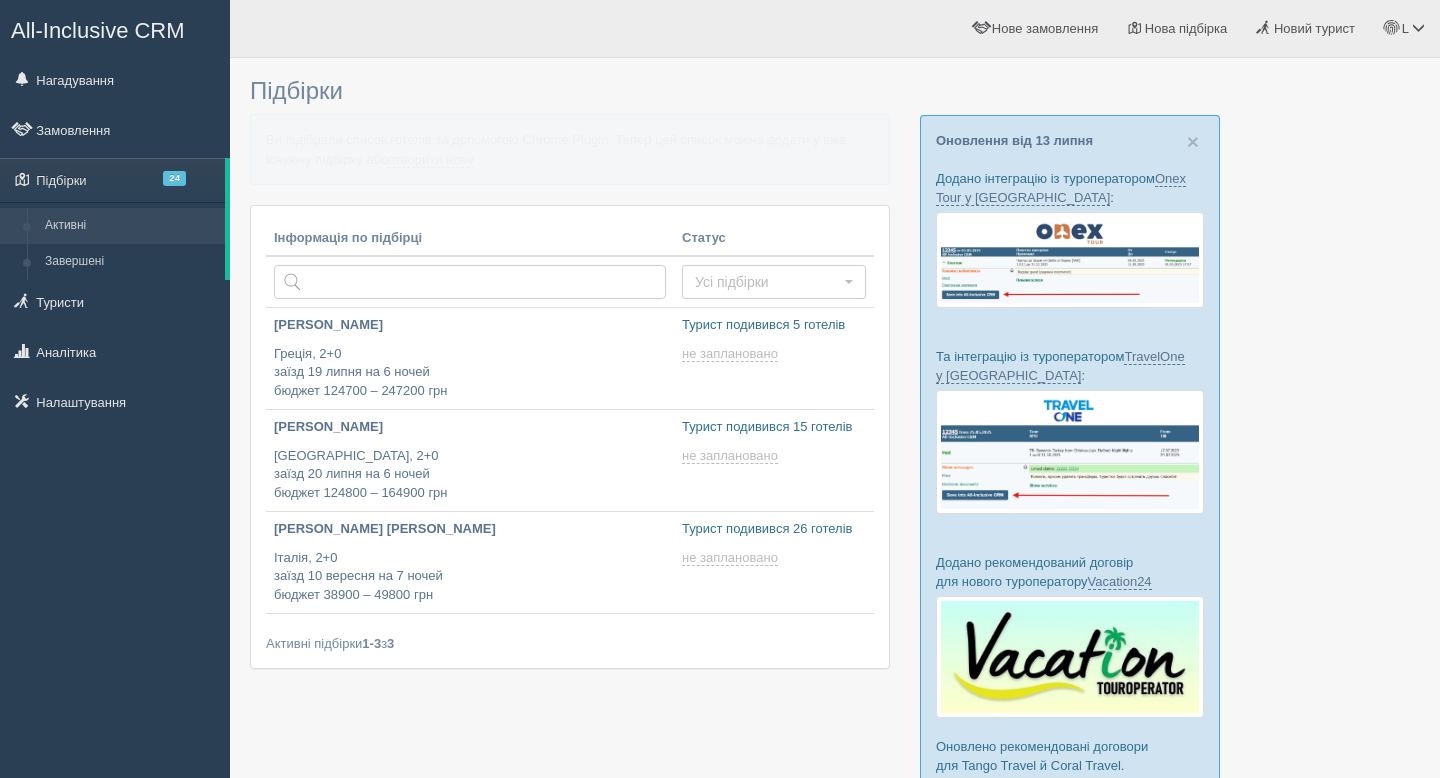scroll, scrollTop: 0, scrollLeft: 0, axis: both 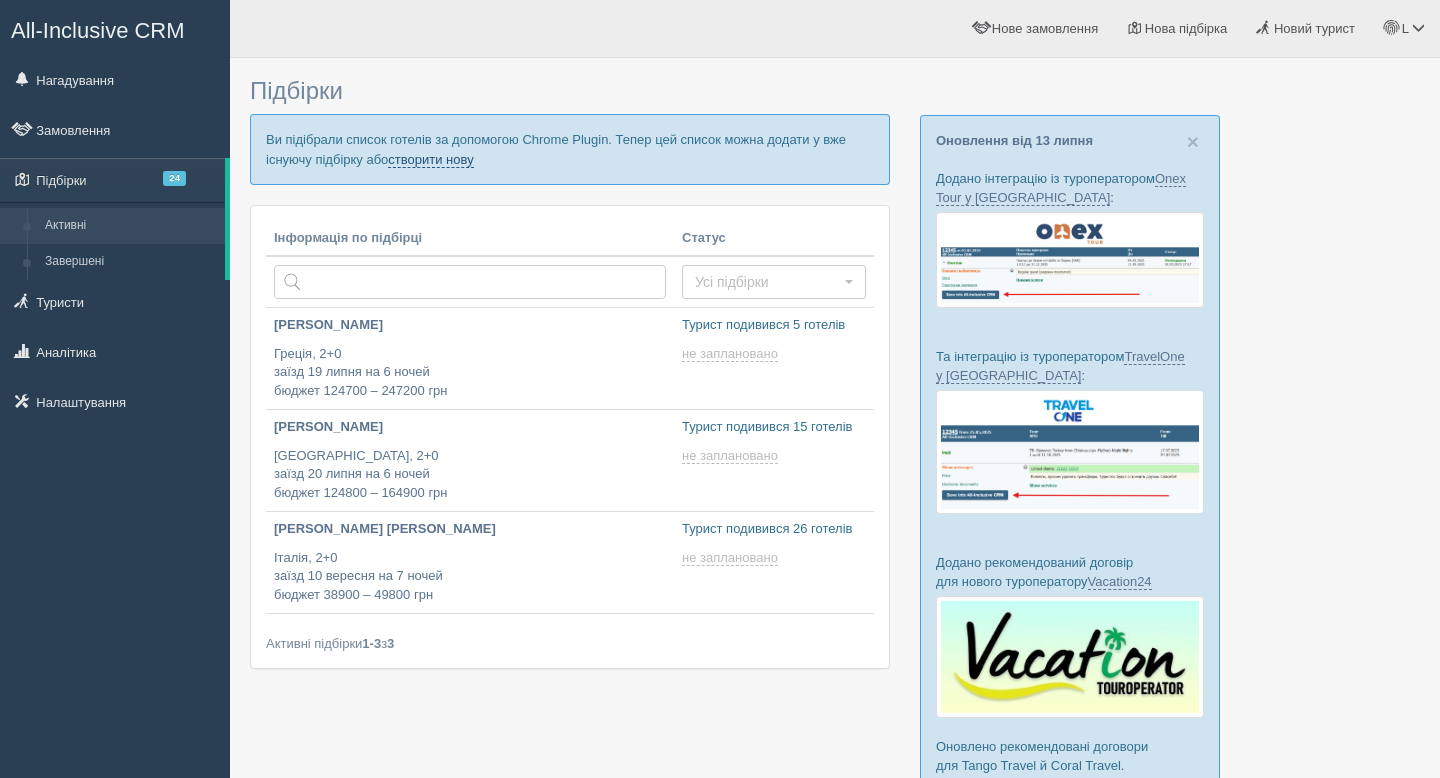 click on "створити нову" at bounding box center [430, 160] 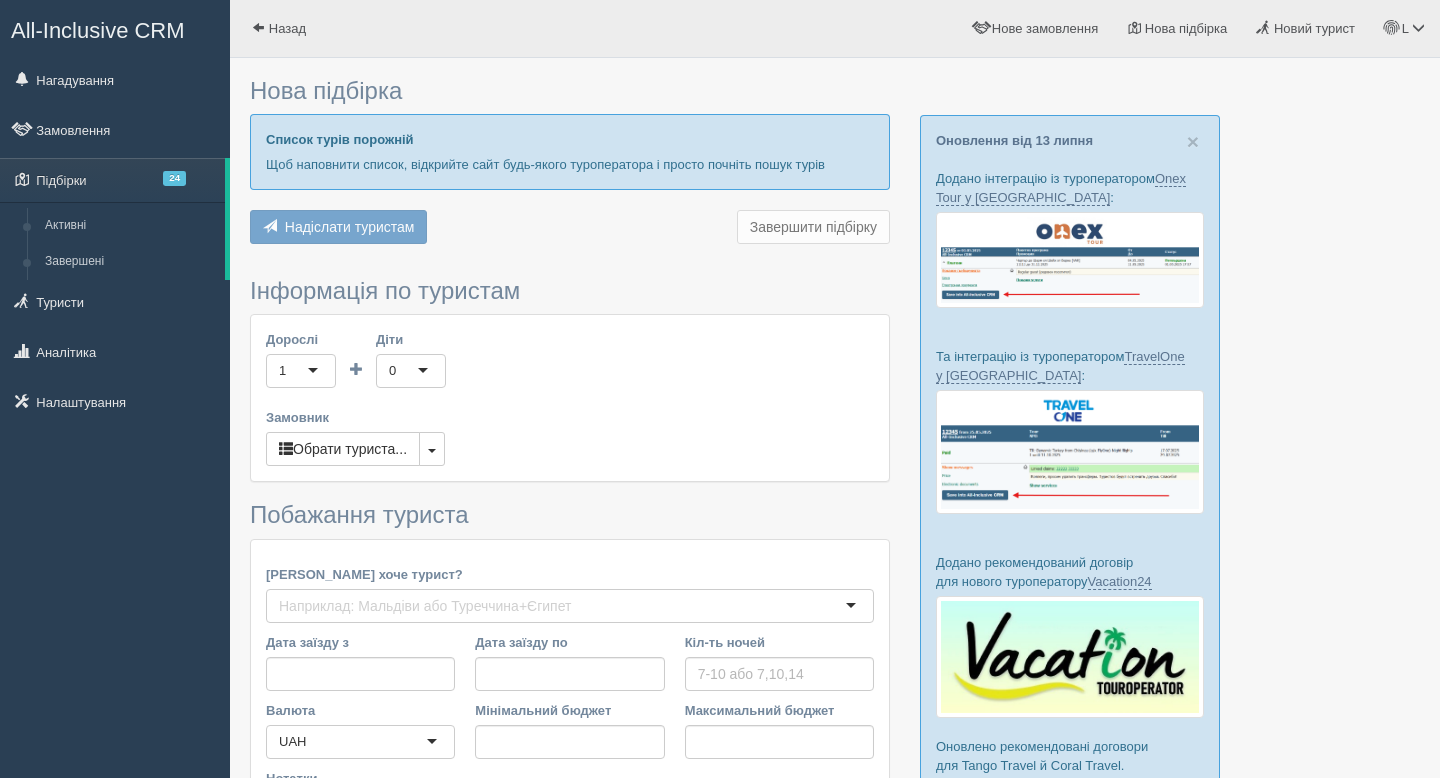 scroll, scrollTop: 0, scrollLeft: 0, axis: both 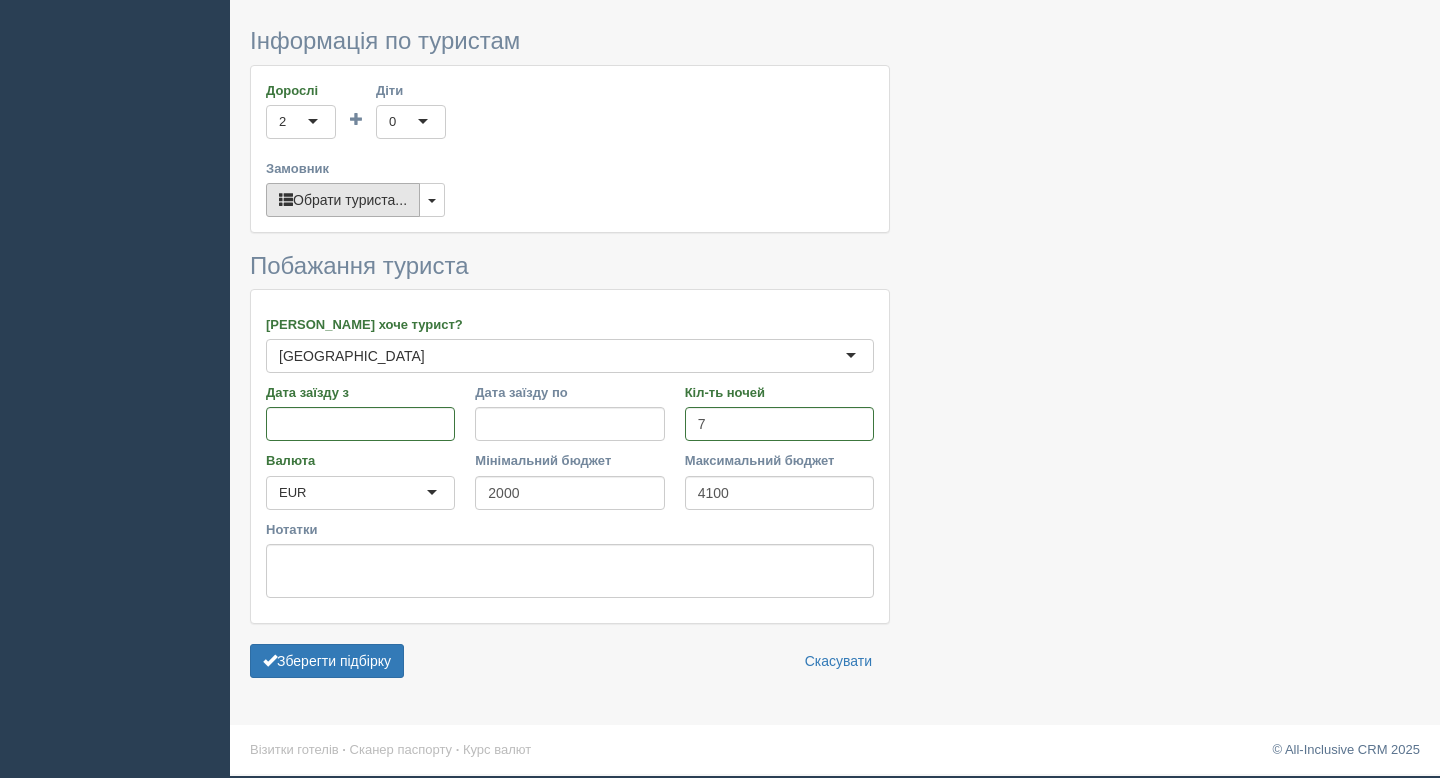 click on "Обрати туриста..." at bounding box center (343, 200) 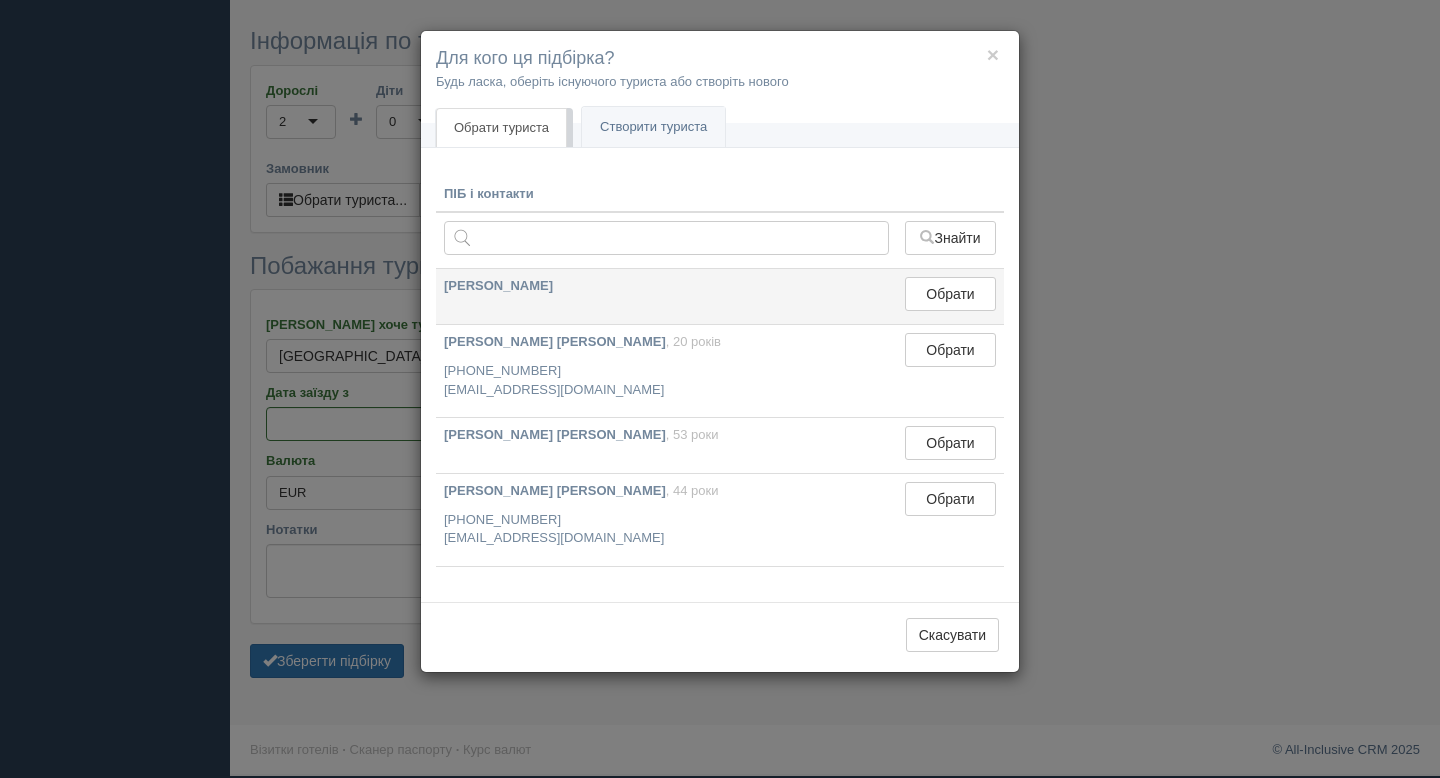 click on "[PERSON_NAME]" at bounding box center (666, 286) 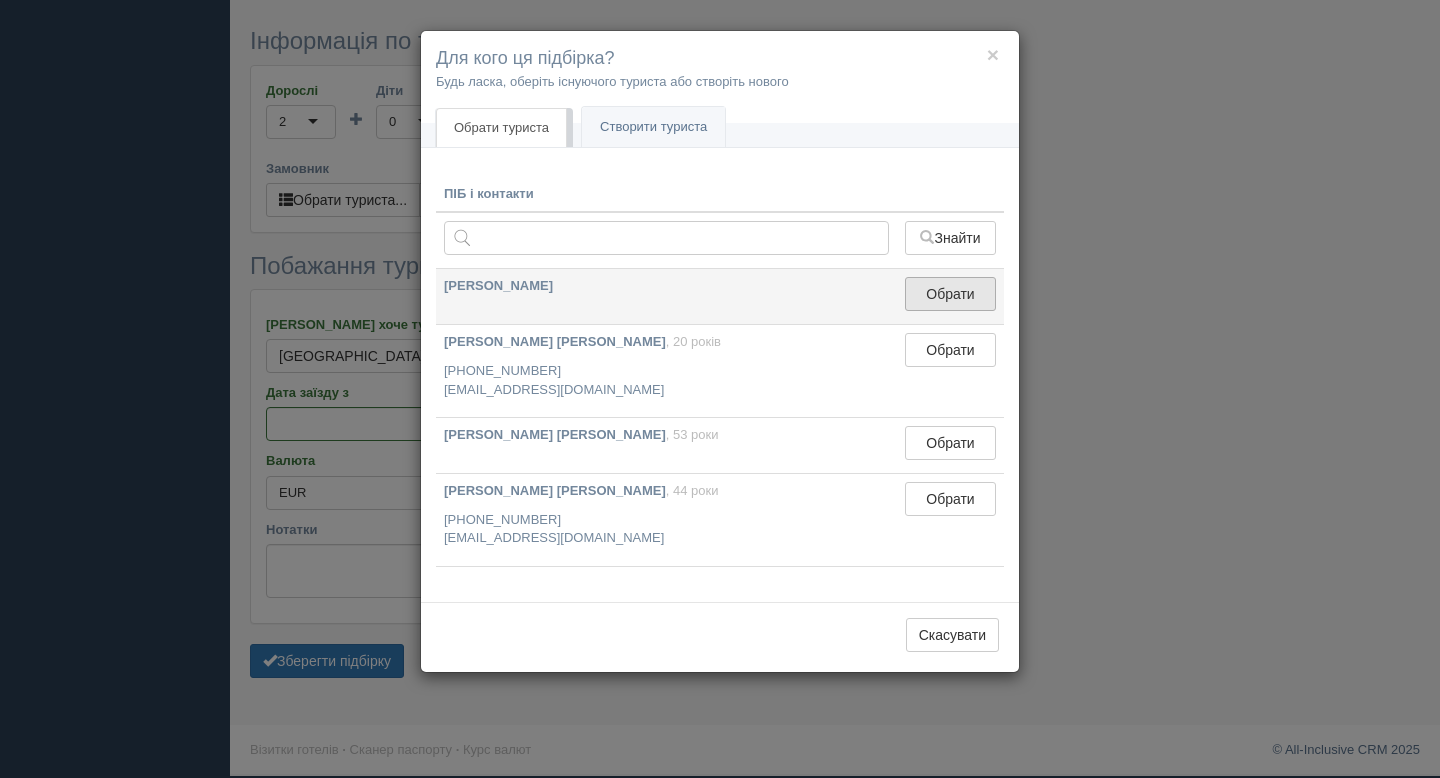 click on "Обрати" at bounding box center [950, 294] 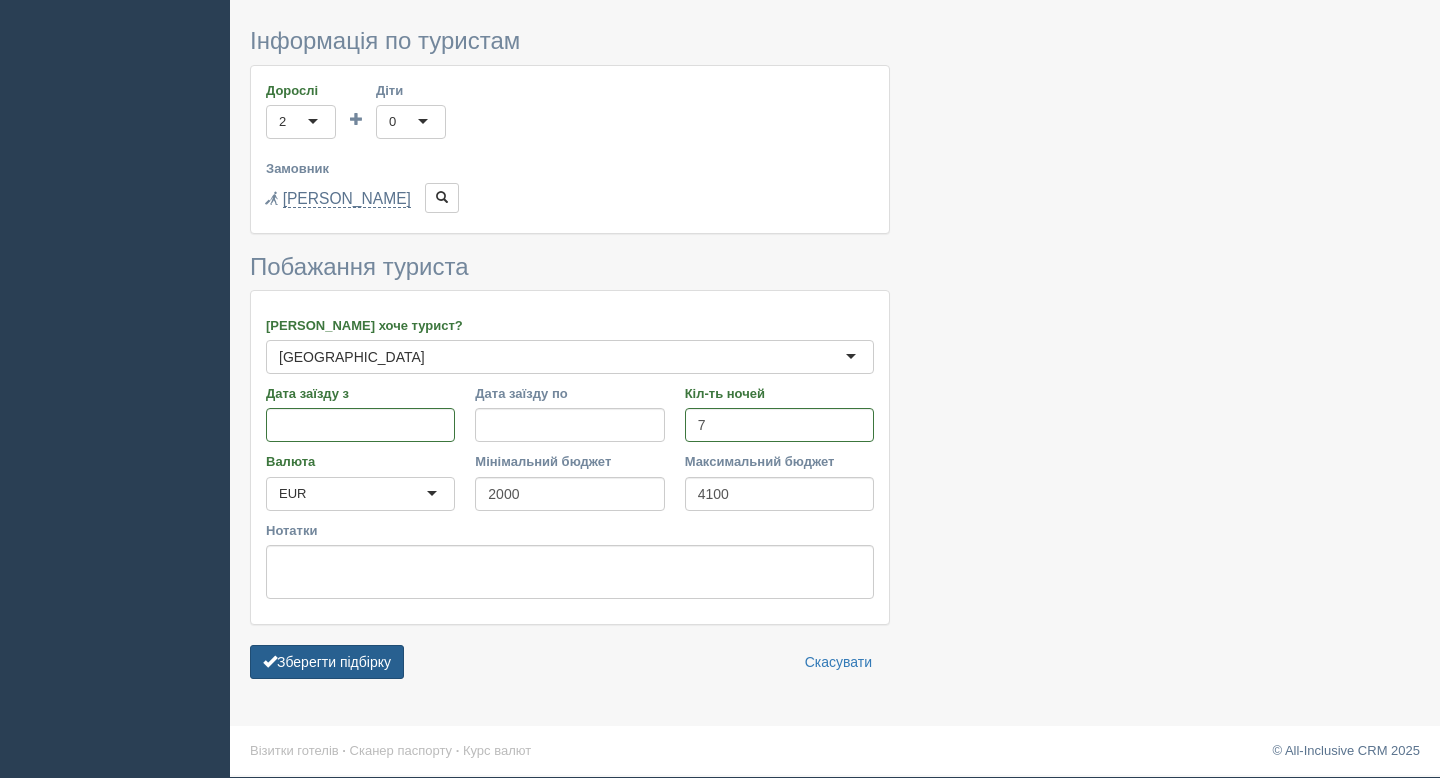 click on "Зберегти підбірку" at bounding box center (327, 662) 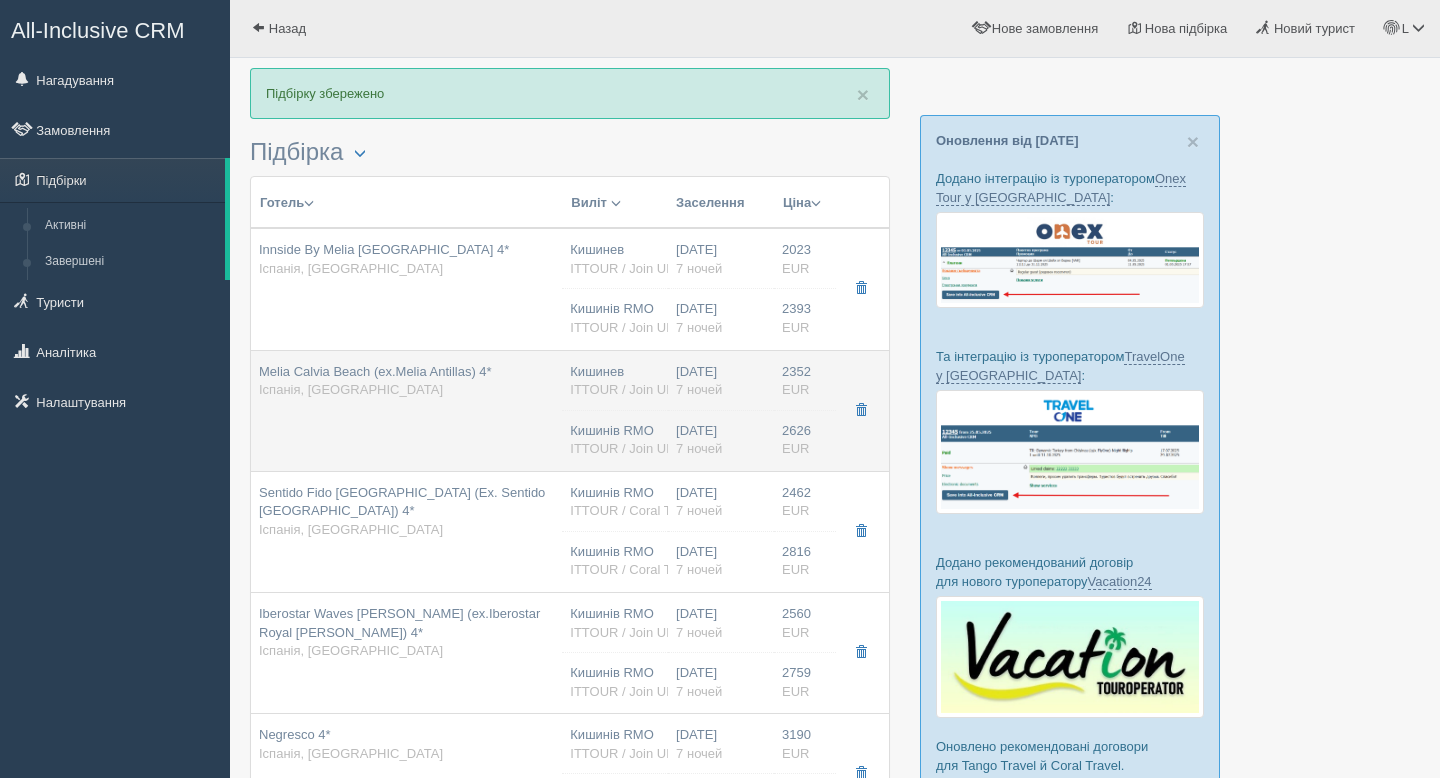 scroll, scrollTop: 0, scrollLeft: 0, axis: both 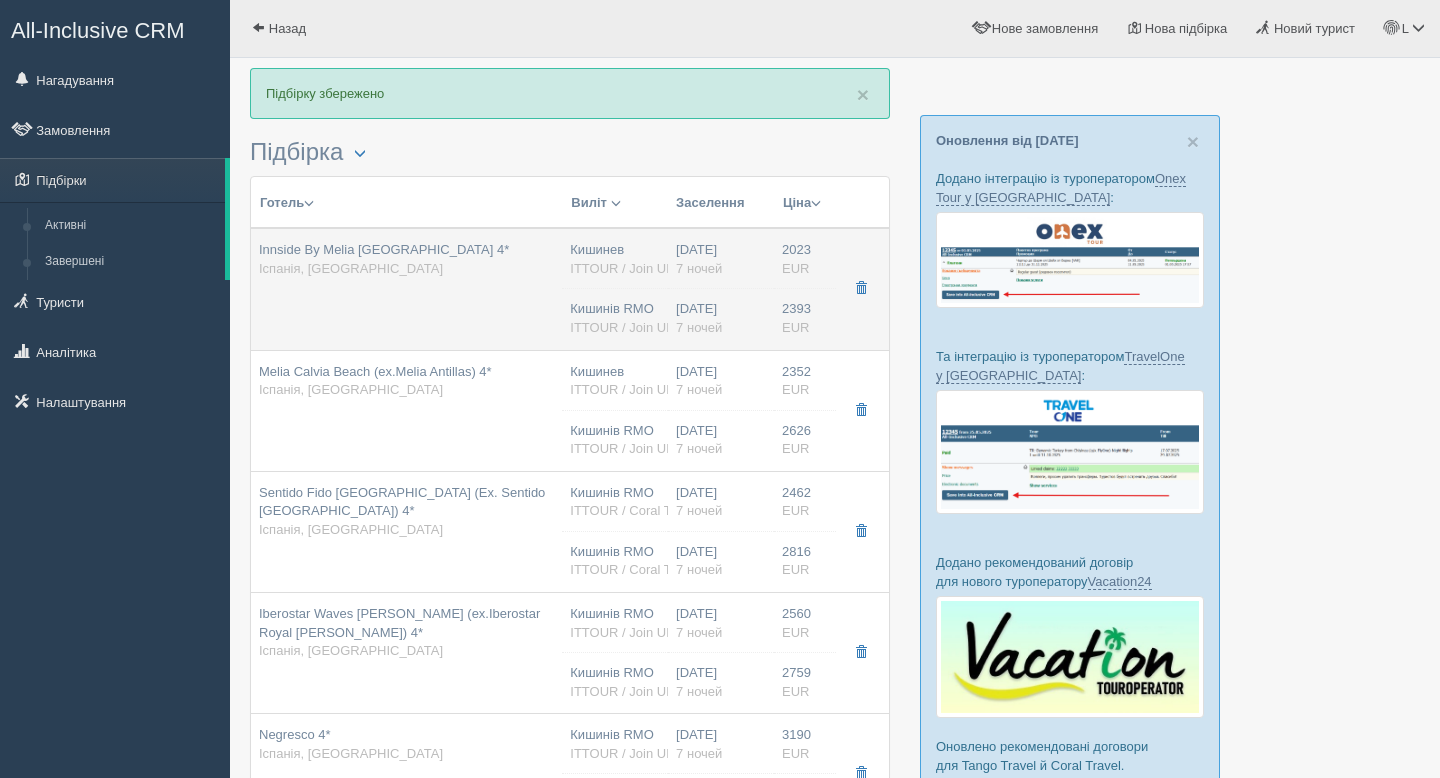click on "Innside By Melia Calvia Beach 4*
Іспанія, Майорка" at bounding box center [406, 289] 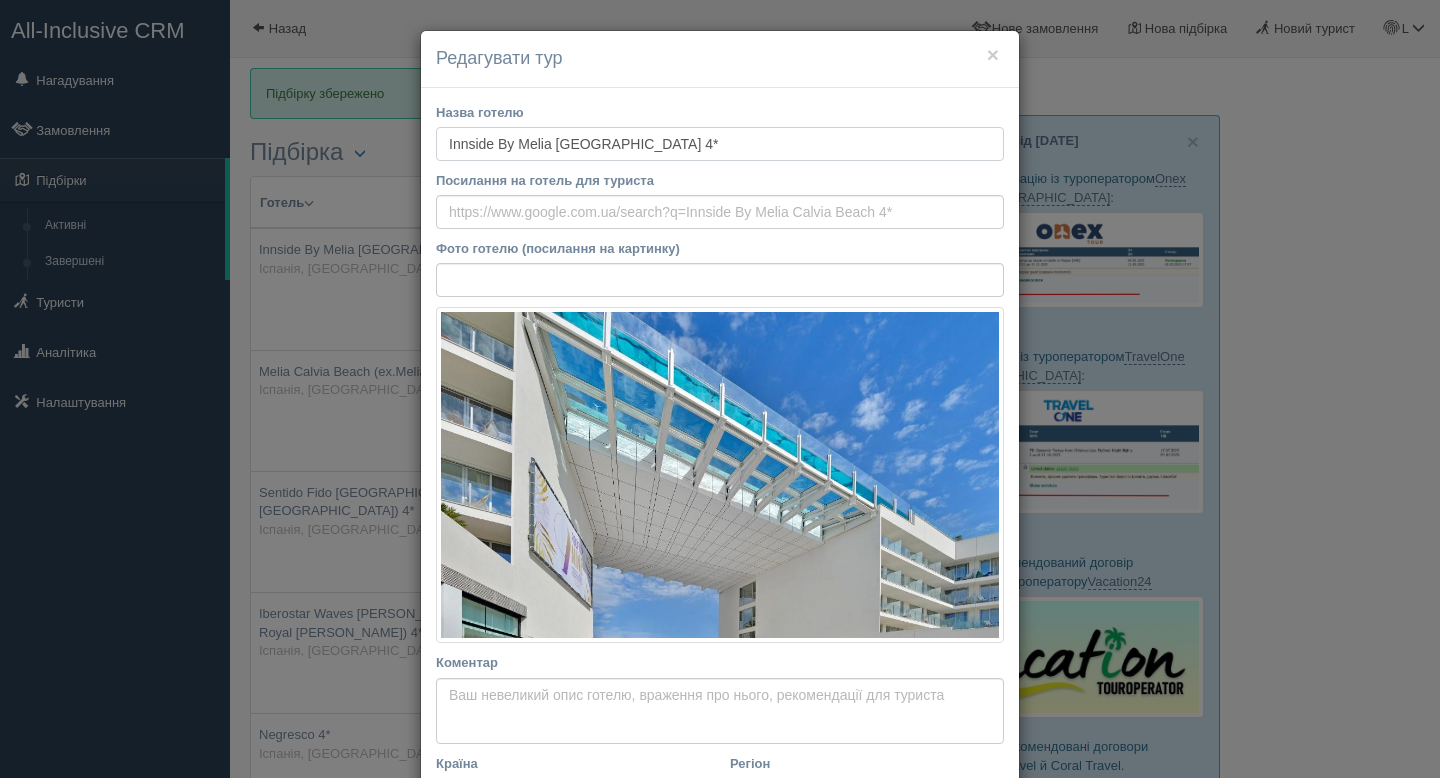drag, startPoint x: 671, startPoint y: 140, endPoint x: 408, endPoint y: 140, distance: 263 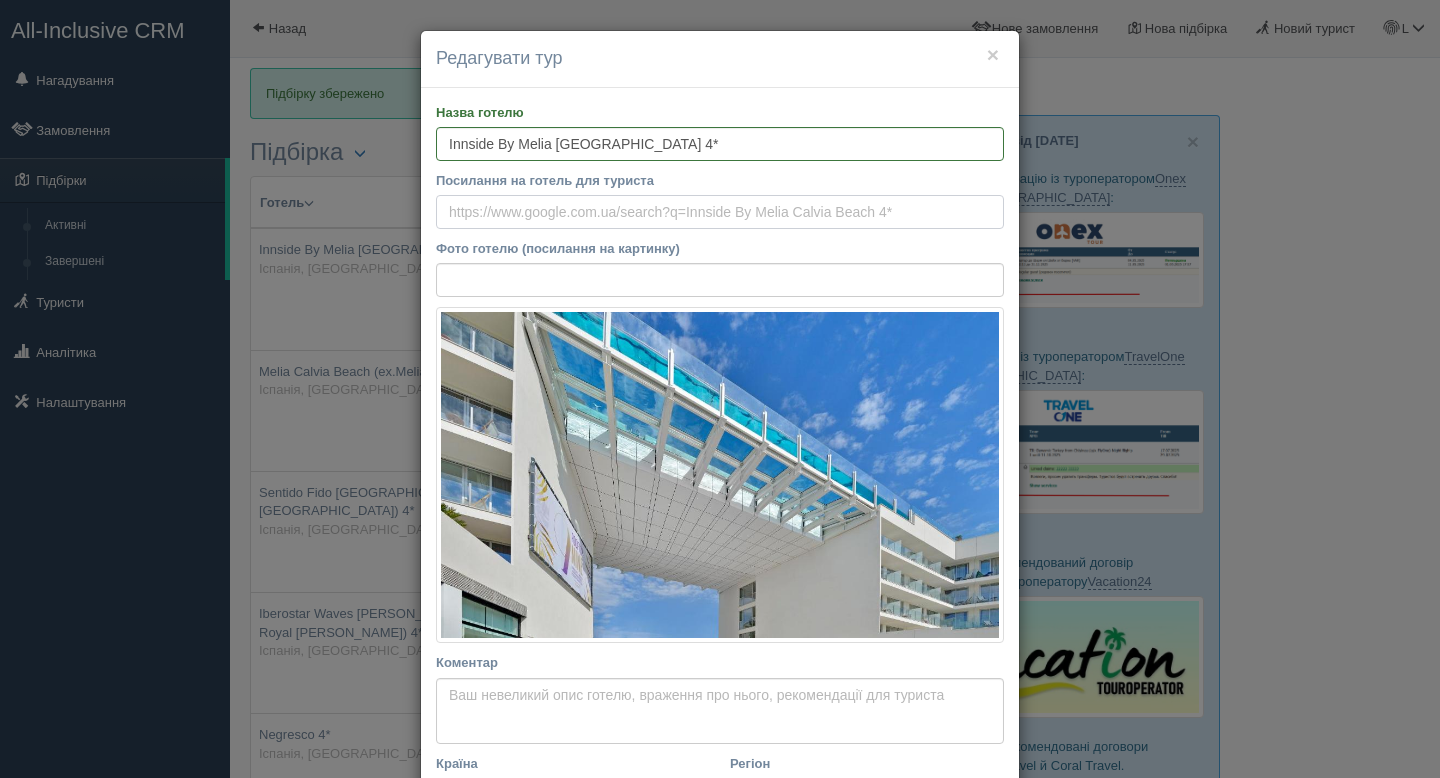 click on "Посилання на готель для туриста" at bounding box center [720, 212] 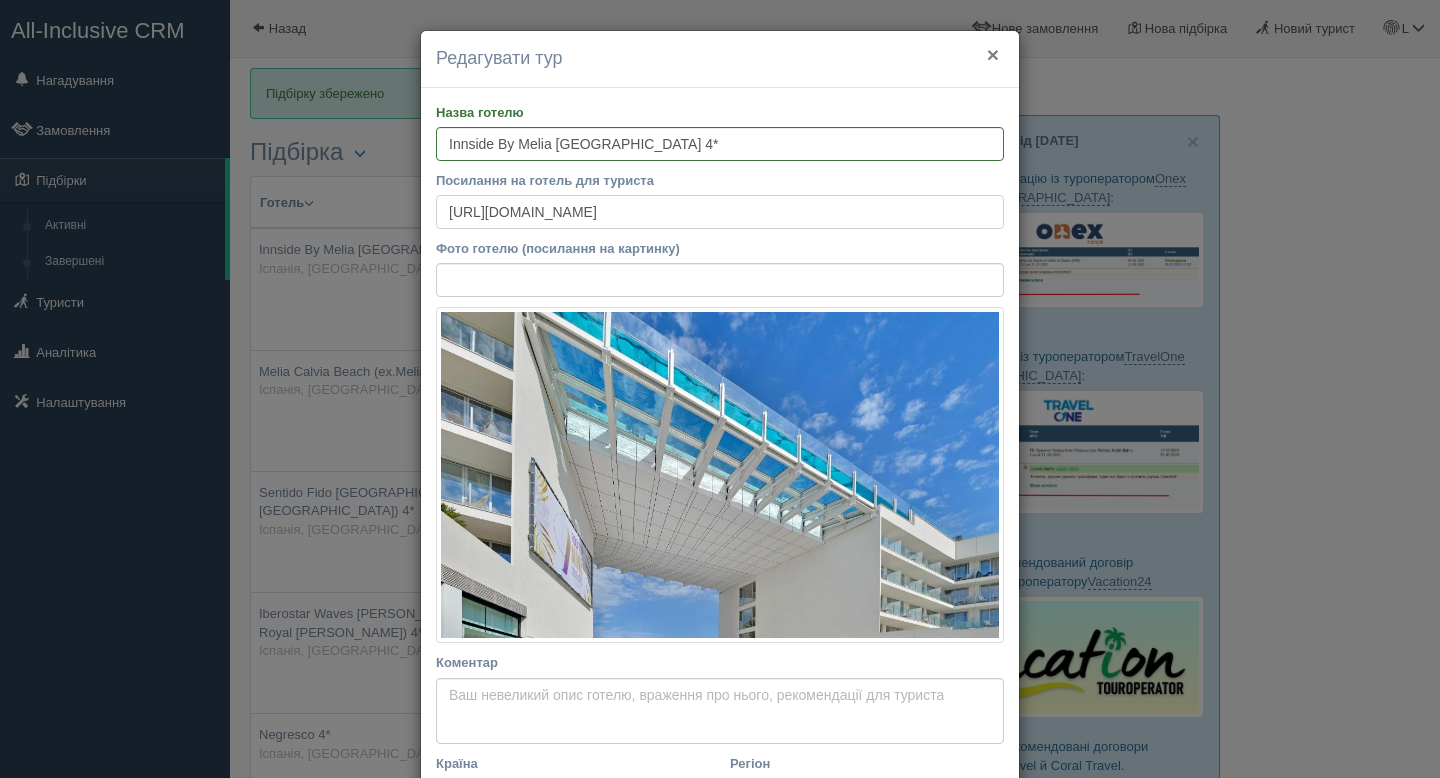 type on "https://www.booking.com/hotel/es/innside-by-melia-calvia-beach.en-gb.html" 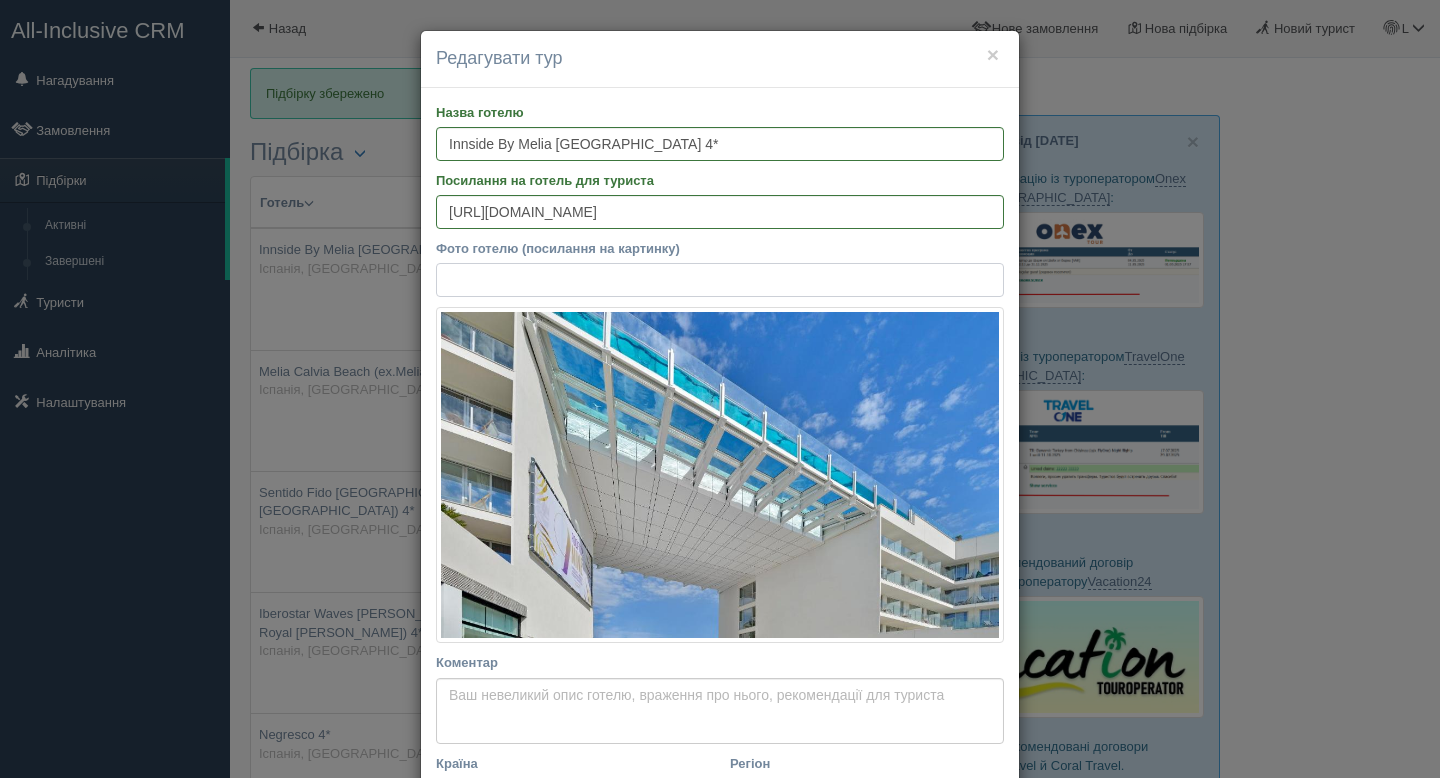 click on "Фото готелю (посилання на картинку)" at bounding box center (720, 280) 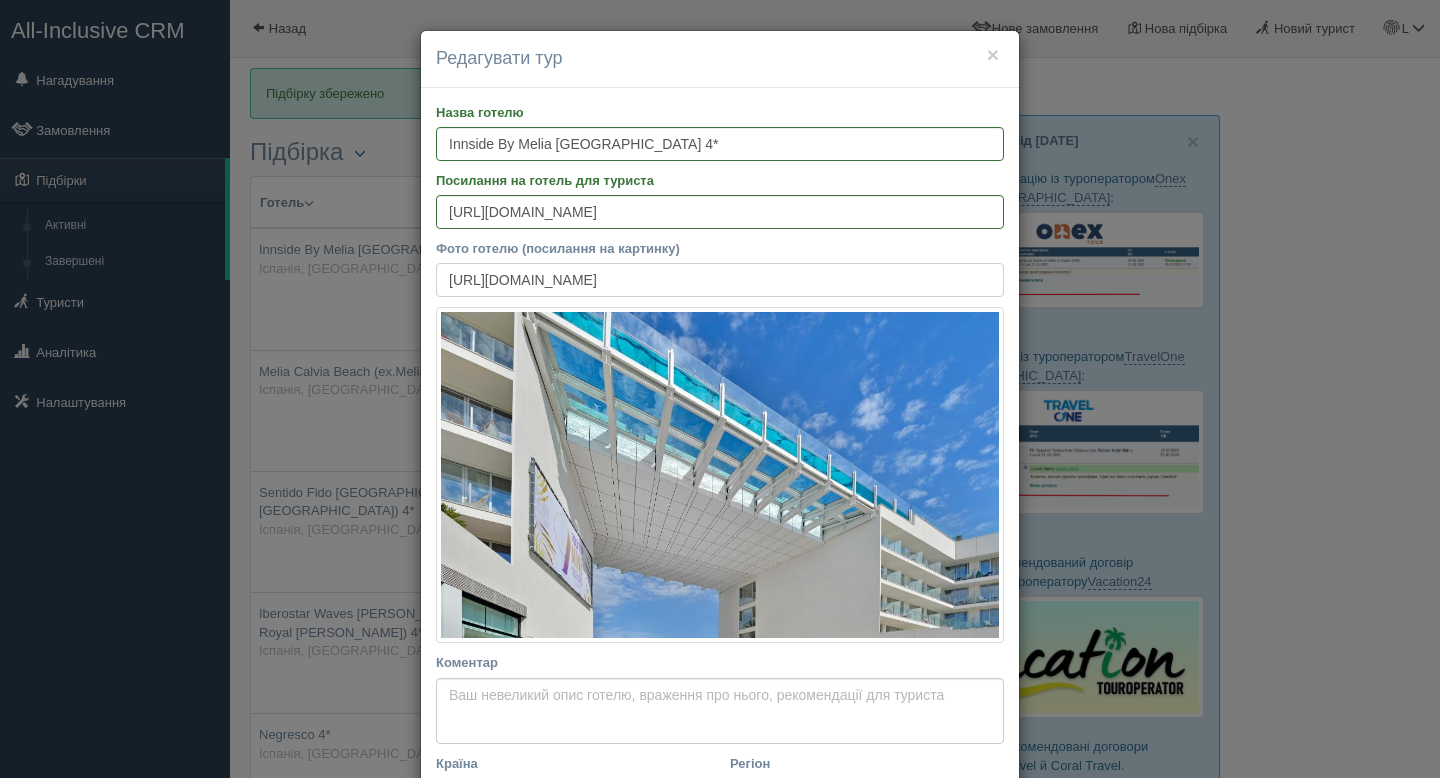 scroll, scrollTop: 0, scrollLeft: 478, axis: horizontal 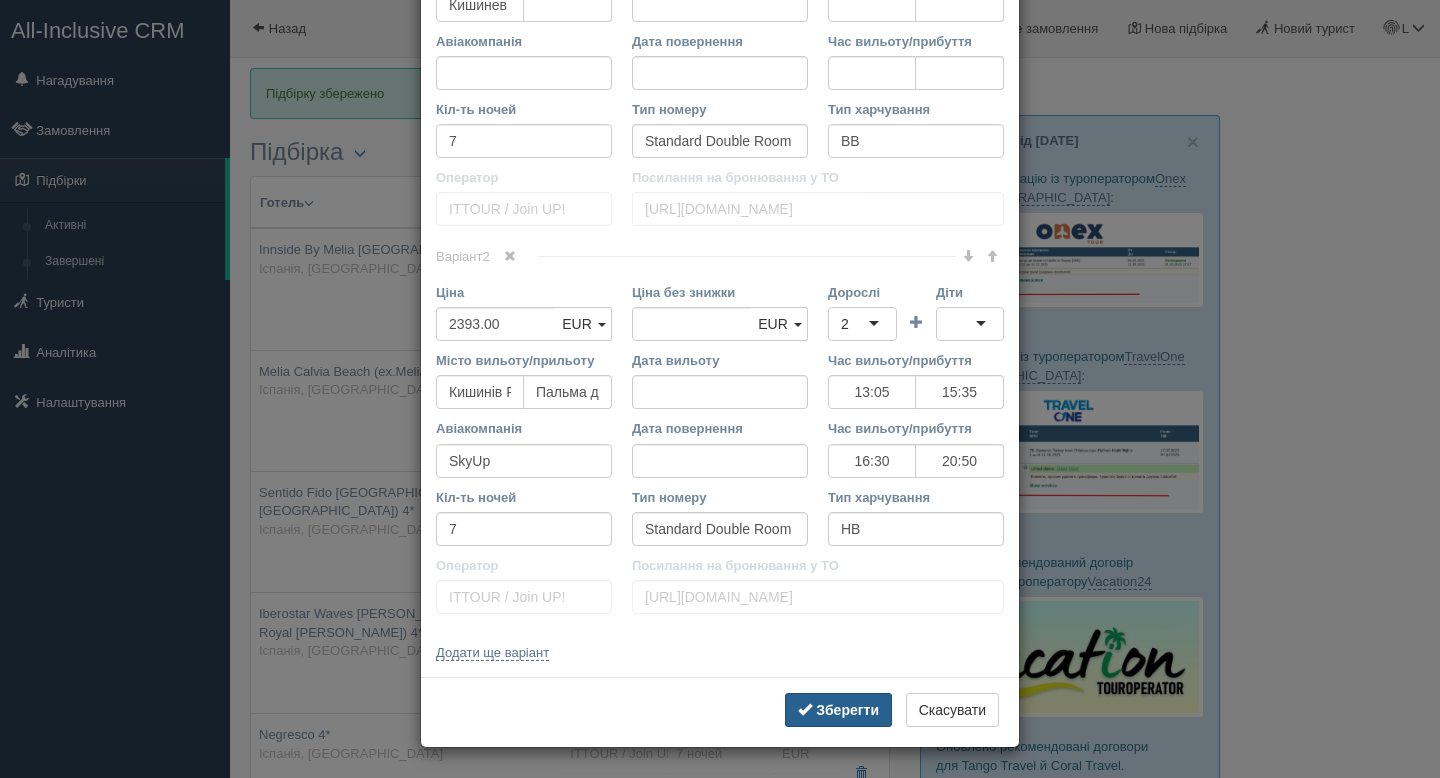 type on "https://cf.bstatic.com/xdata/images/hotel/max1024x768/153388170.jpg?k=d3b17055e2e603b144b771d19285511e0637b62e7d1c08c83c51a1c5029061a8&o=" 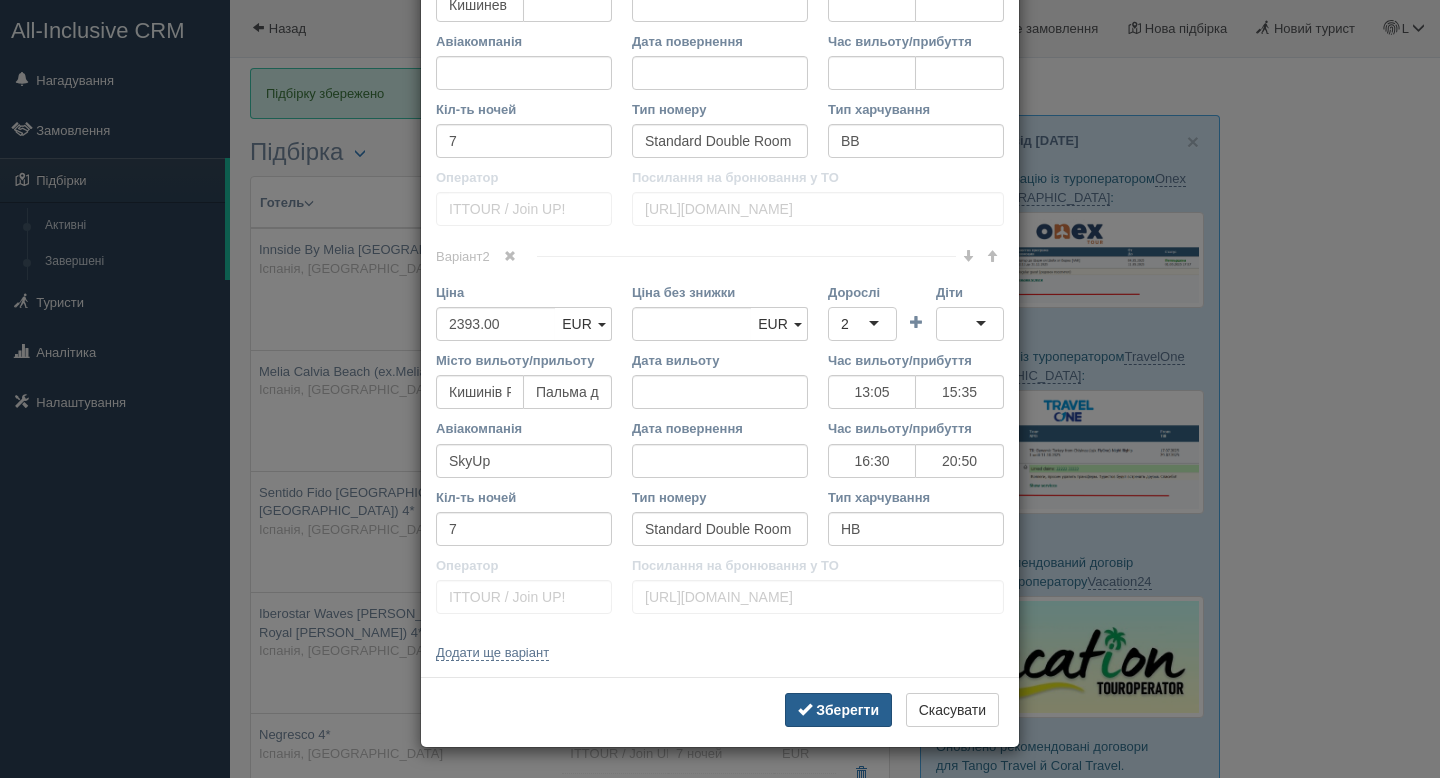 scroll, scrollTop: 0, scrollLeft: 0, axis: both 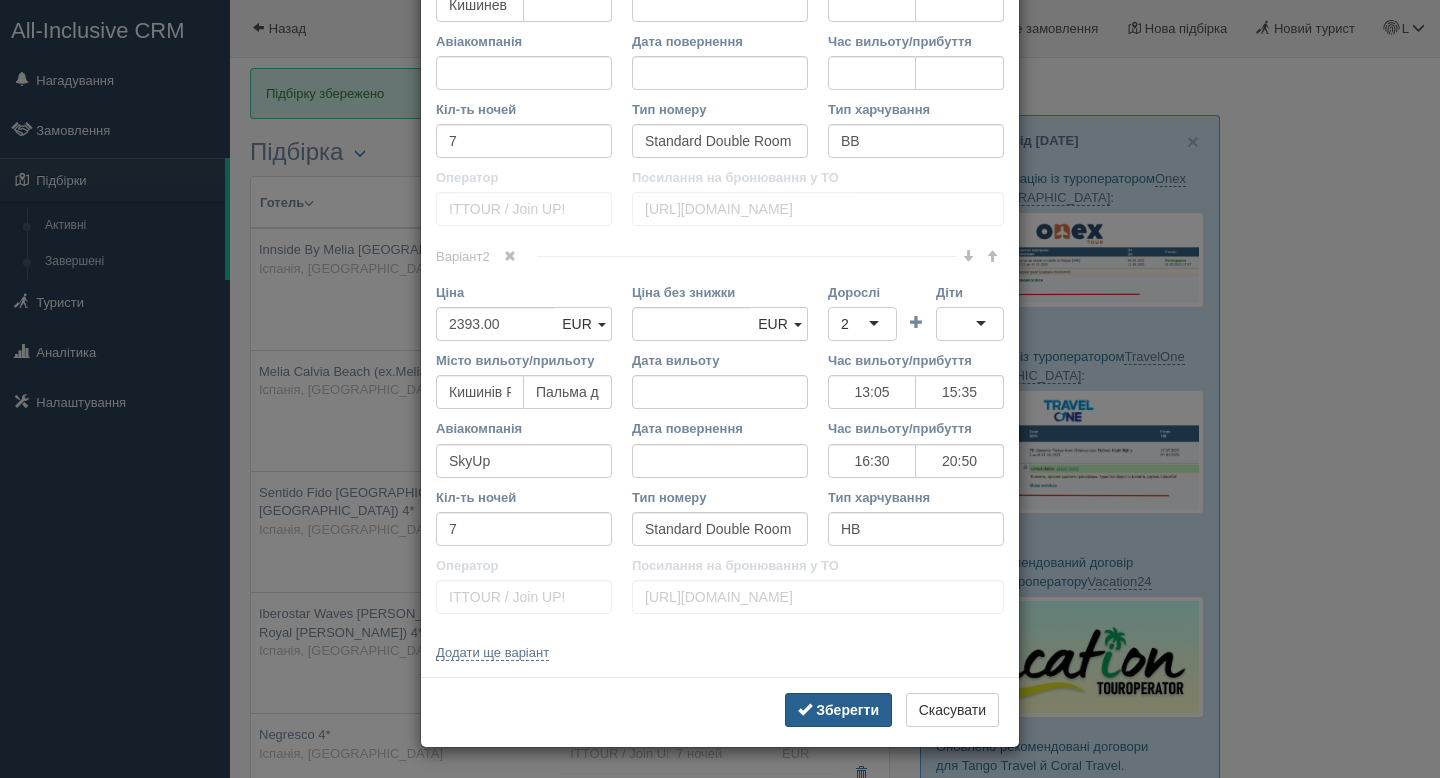 click on "Зберегти" at bounding box center [847, 710] 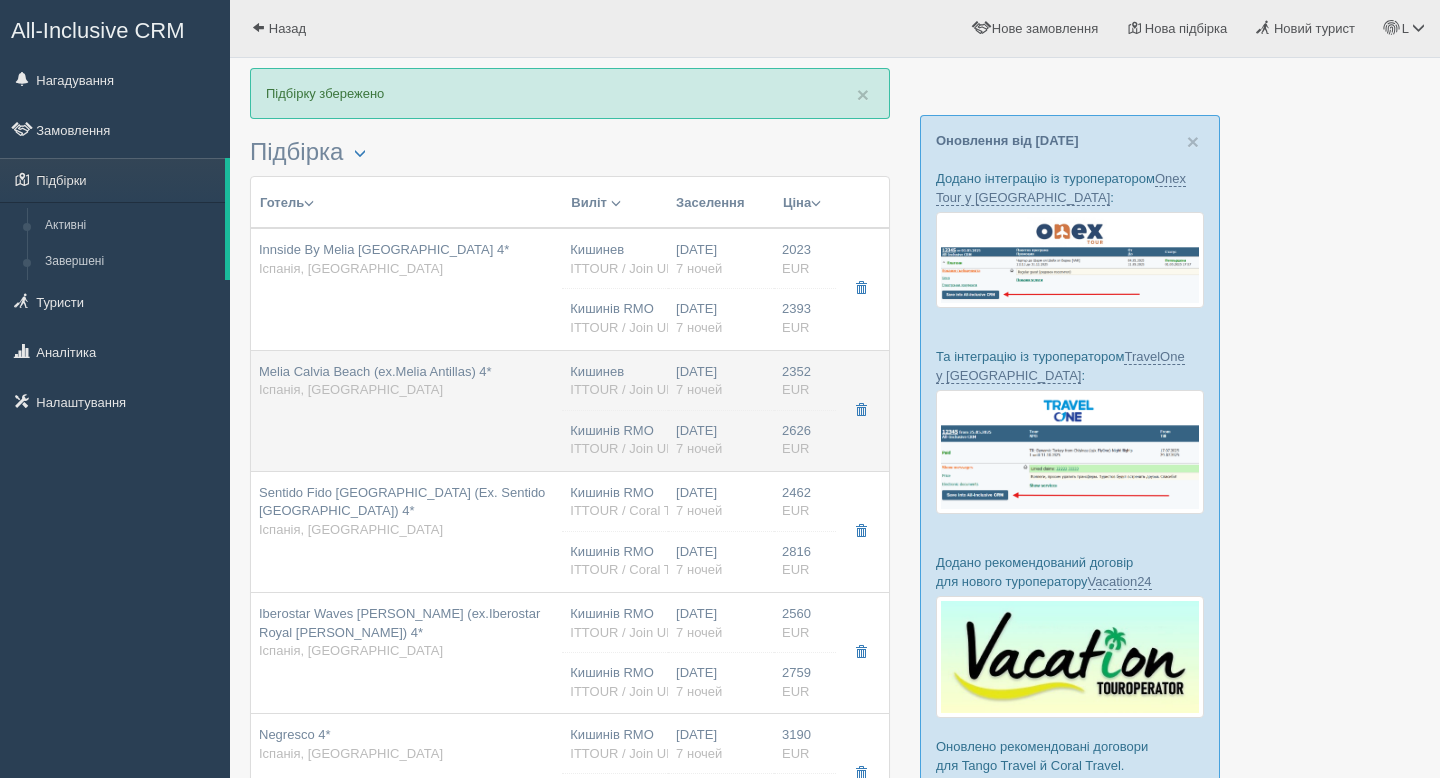 click on "Melia Calvia Beach (ex.Melia Antillas) 4*
Іспанія, Майорка" at bounding box center (375, 381) 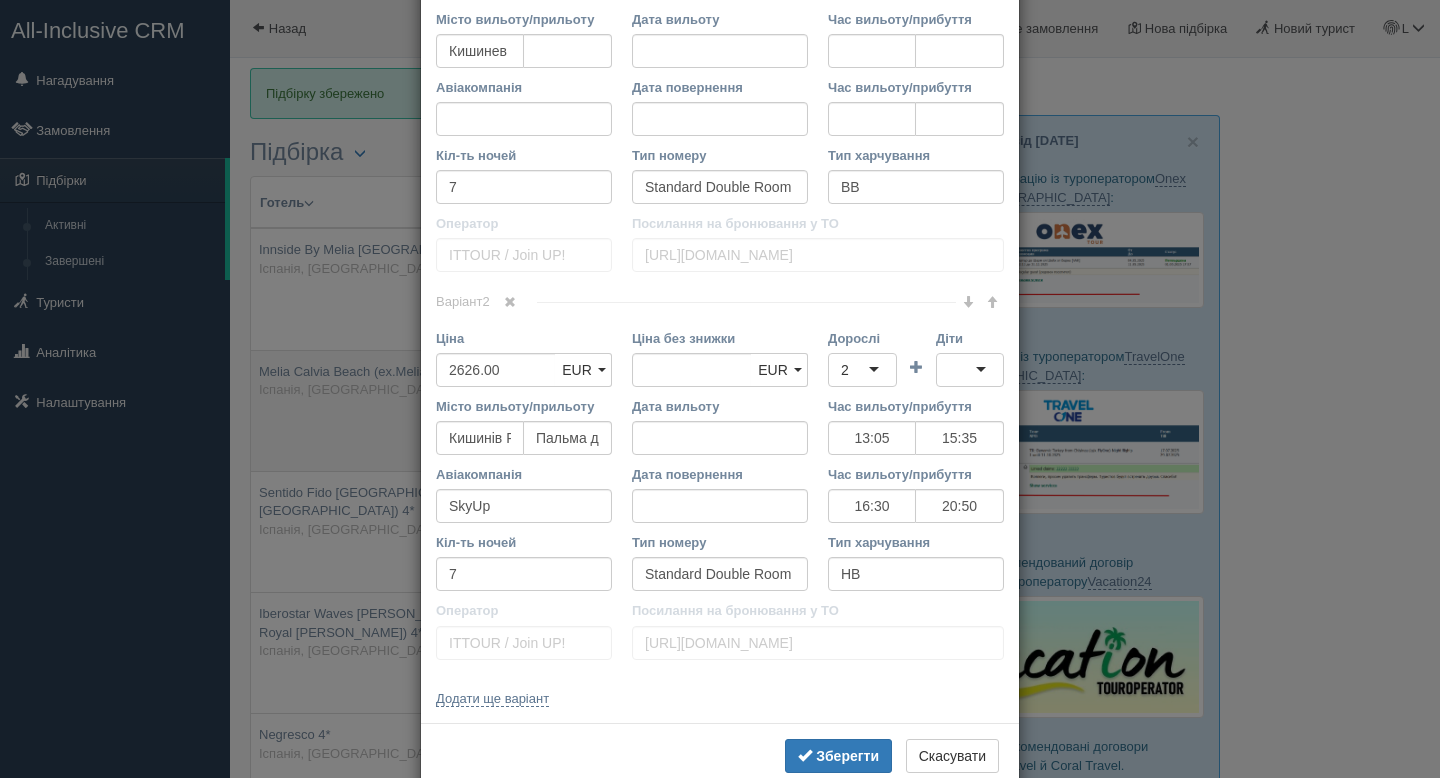 scroll, scrollTop: 0, scrollLeft: 0, axis: both 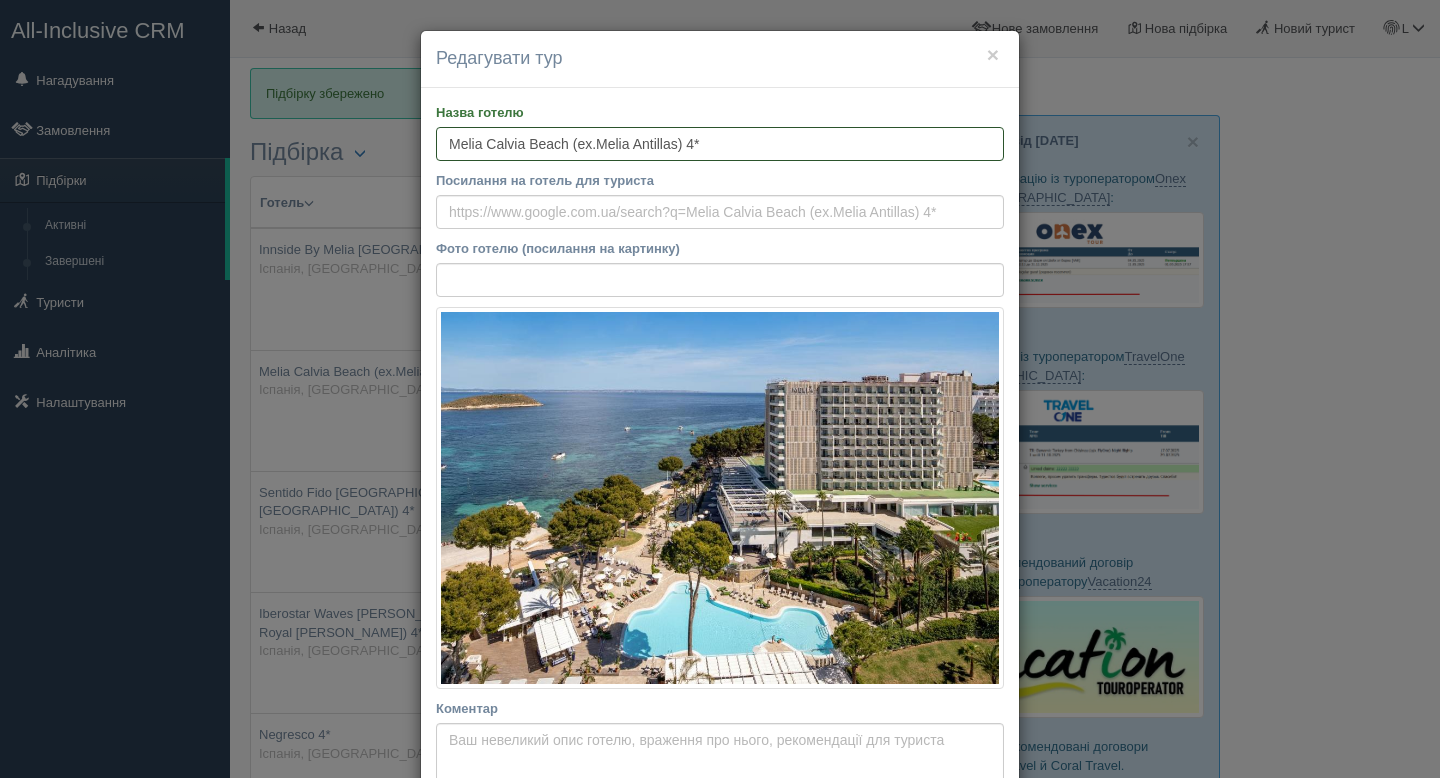 drag, startPoint x: 720, startPoint y: 144, endPoint x: 402, endPoint y: 144, distance: 318 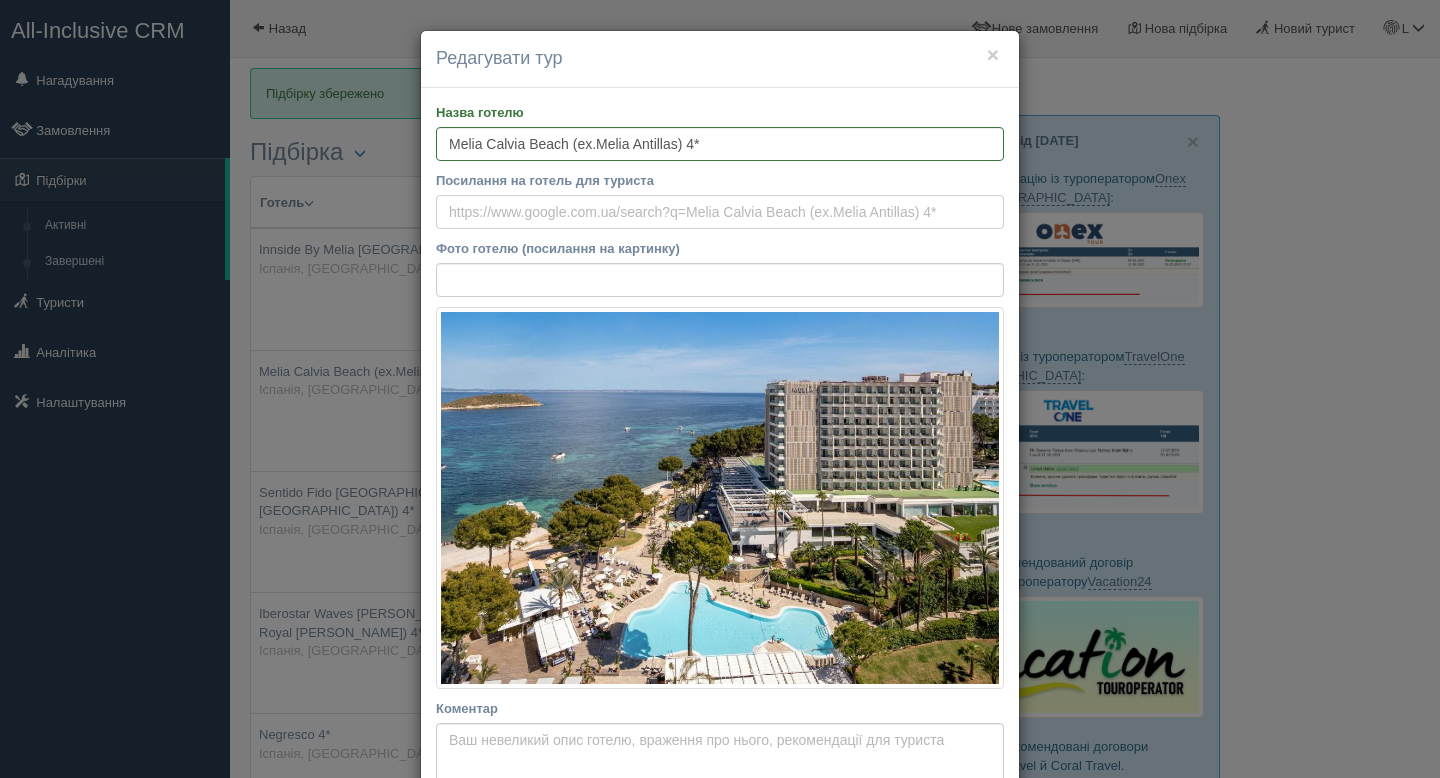 click on "Посилання на готель для туриста" at bounding box center (720, 212) 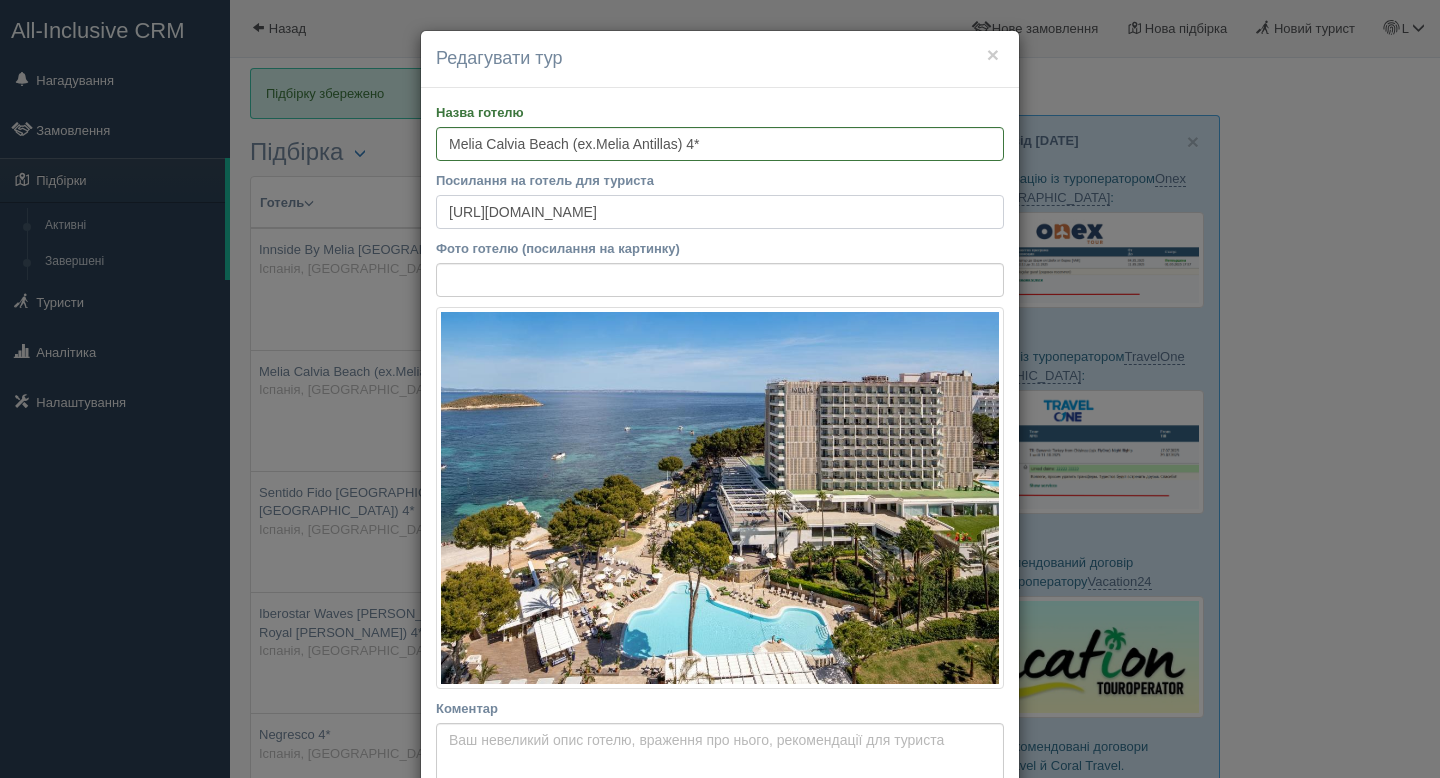 type on "https://www.booking.com/hotel/es/melia-calvia-beach.en-gb.html" 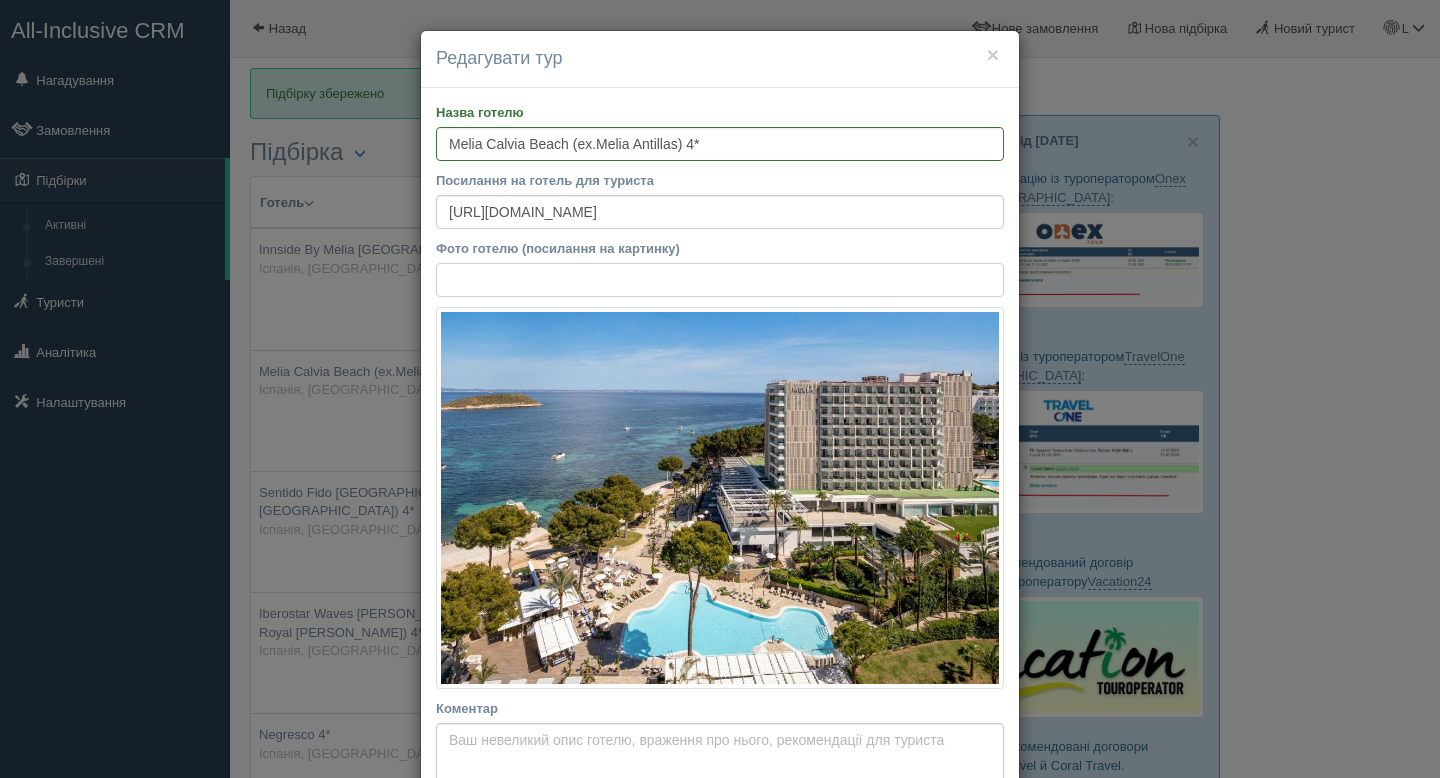 click on "Фото готелю (посилання на картинку)" at bounding box center (720, 280) 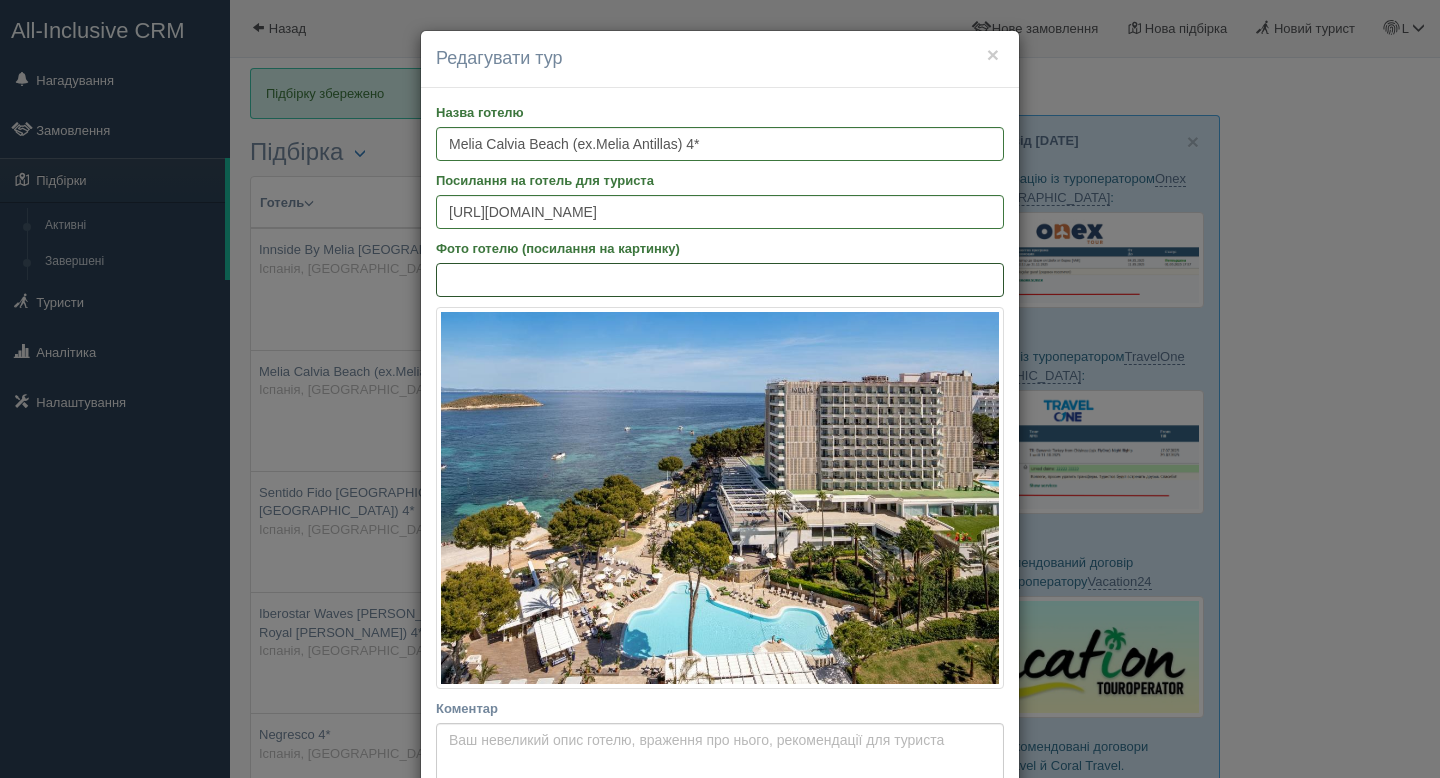 paste on "https://cf.bstatic.com/xdata/images/hotel/max1024x768/460852902.jpg?k=2cb649130082dfa2f7e252cbc40e53cd980ef42f71bfd1b47d95b873950e3122&o=" 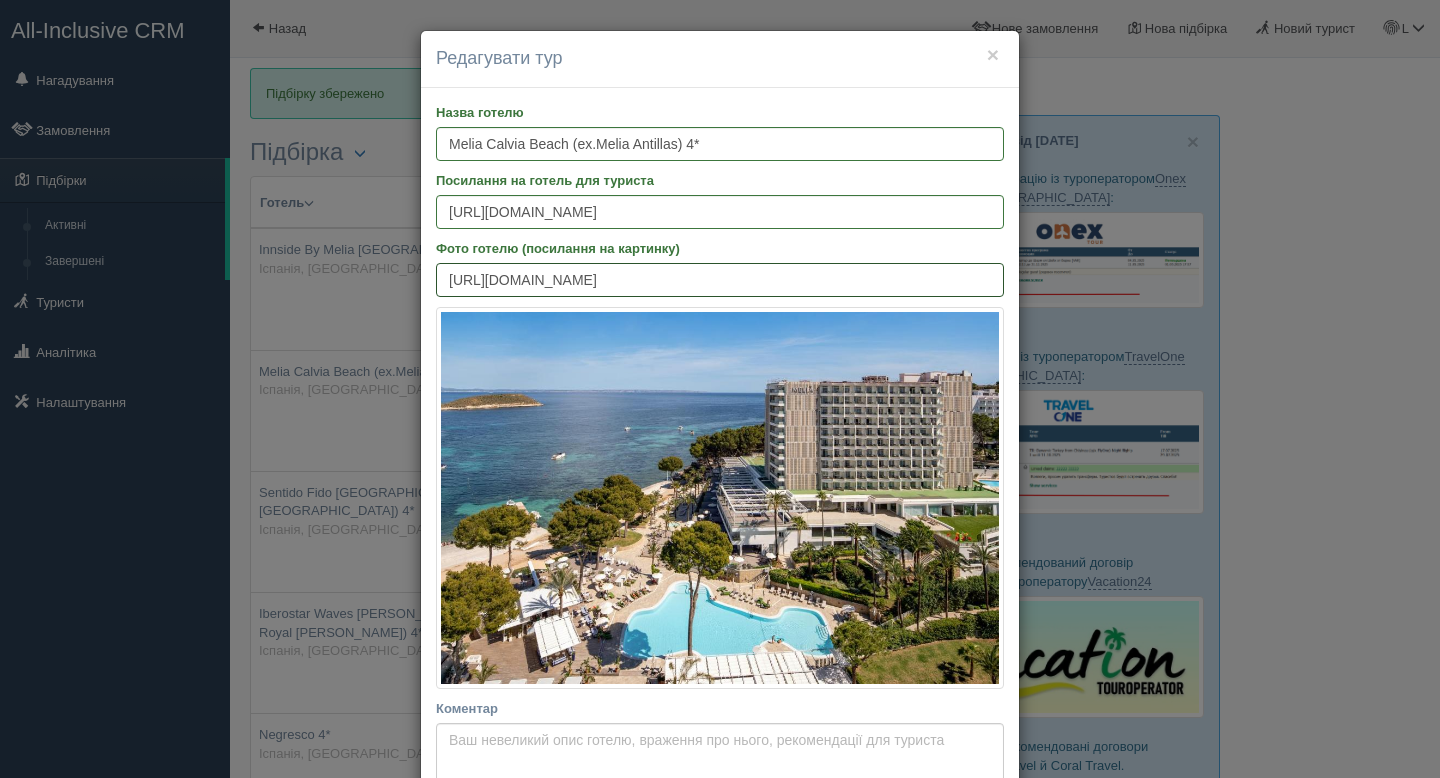 scroll, scrollTop: 0, scrollLeft: 479, axis: horizontal 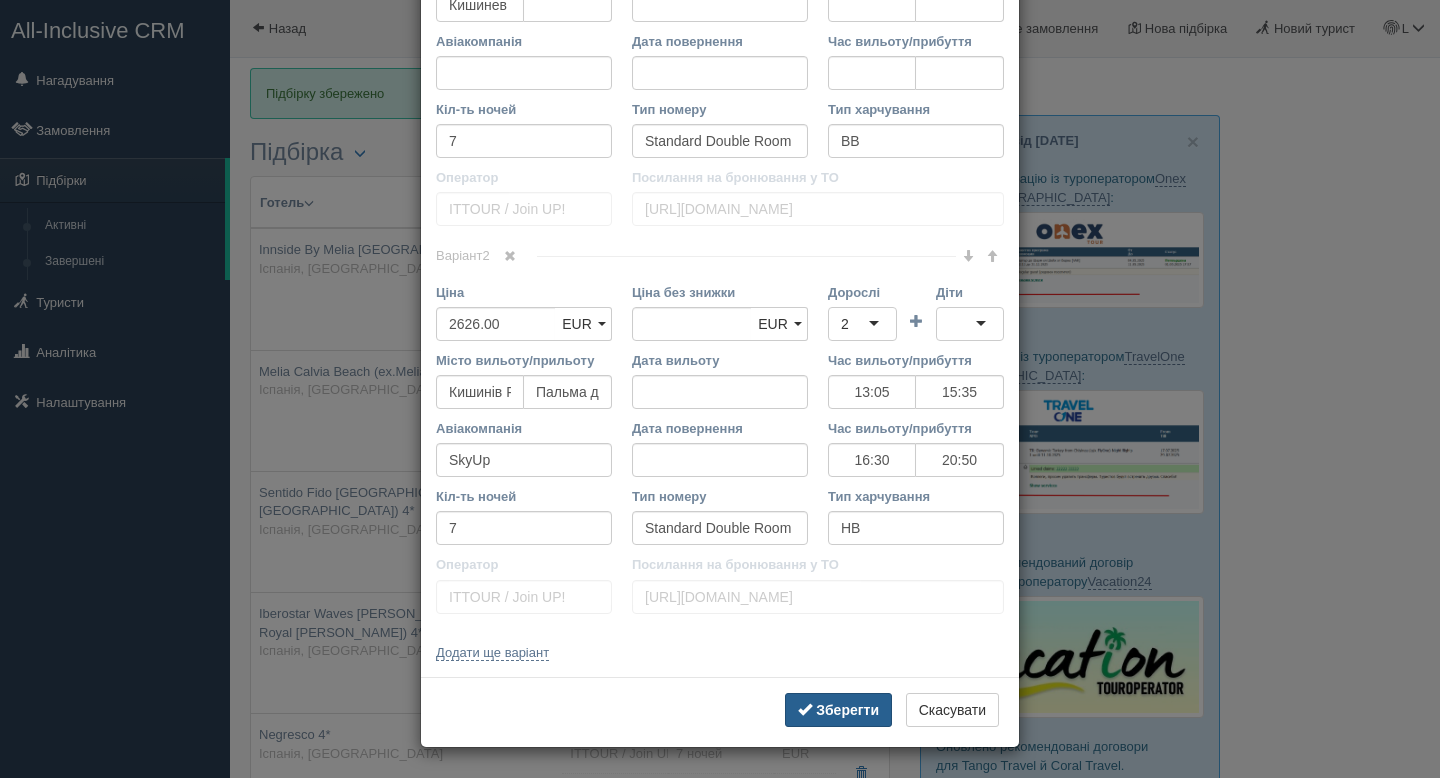 type on "https://cf.bstatic.com/xdata/images/hotel/max1024x768/460852902.jpg?k=2cb649130082dfa2f7e252cbc40e53cd980ef42f71bfd1b47d95b873950e3122&o=" 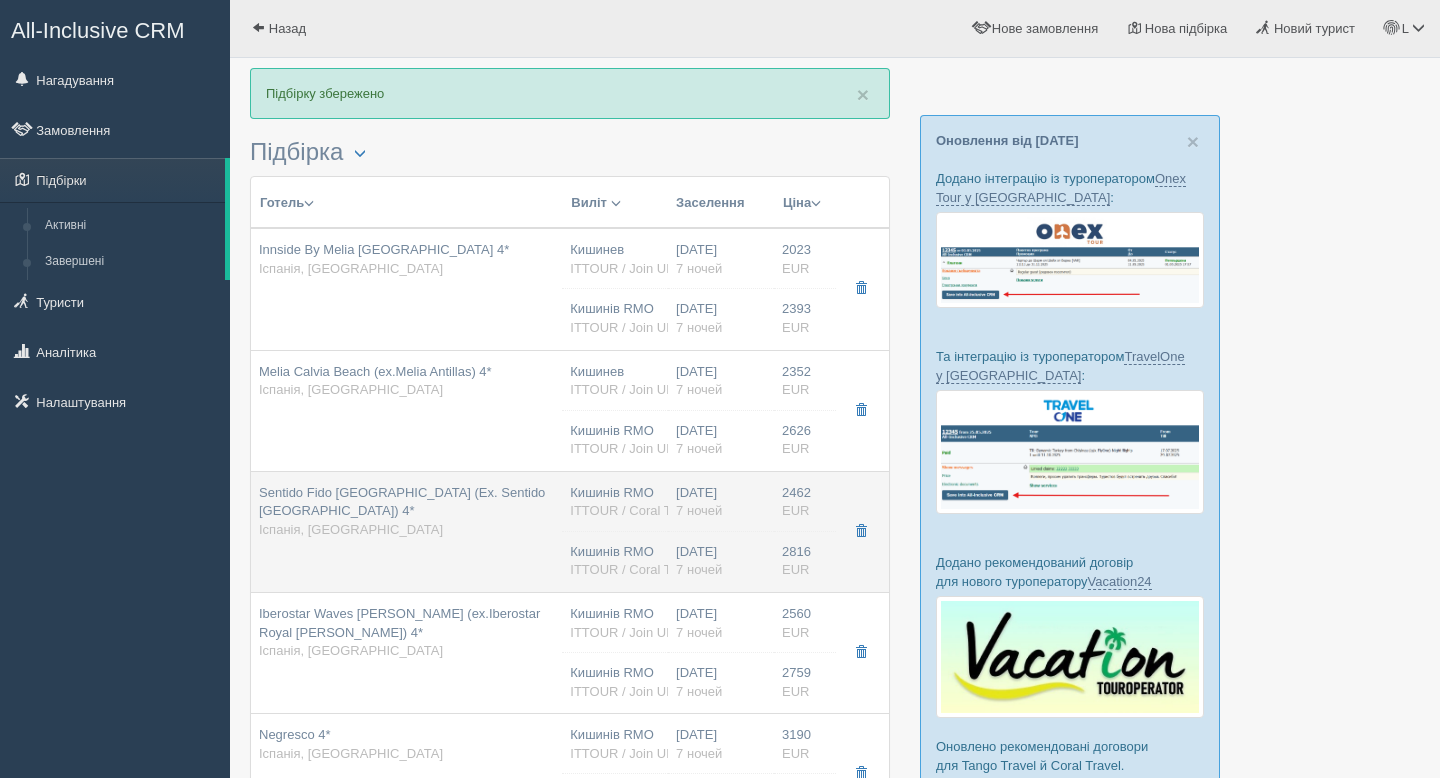 click on "Sentido Fido Punta Del Mar (Ex. Sentido Punta Del Mar) 4*
Іспанія, Майорка" at bounding box center (406, 531) 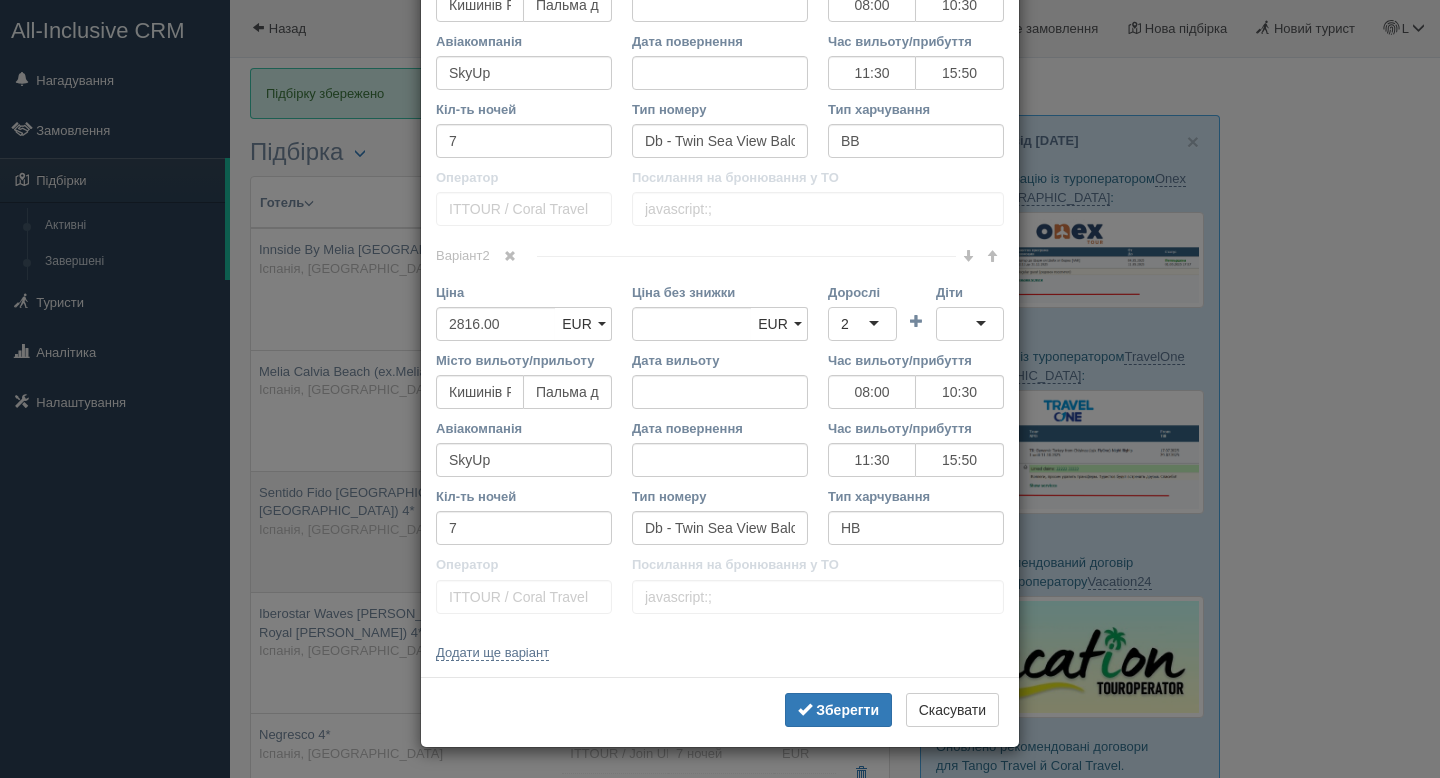 scroll, scrollTop: 0, scrollLeft: 0, axis: both 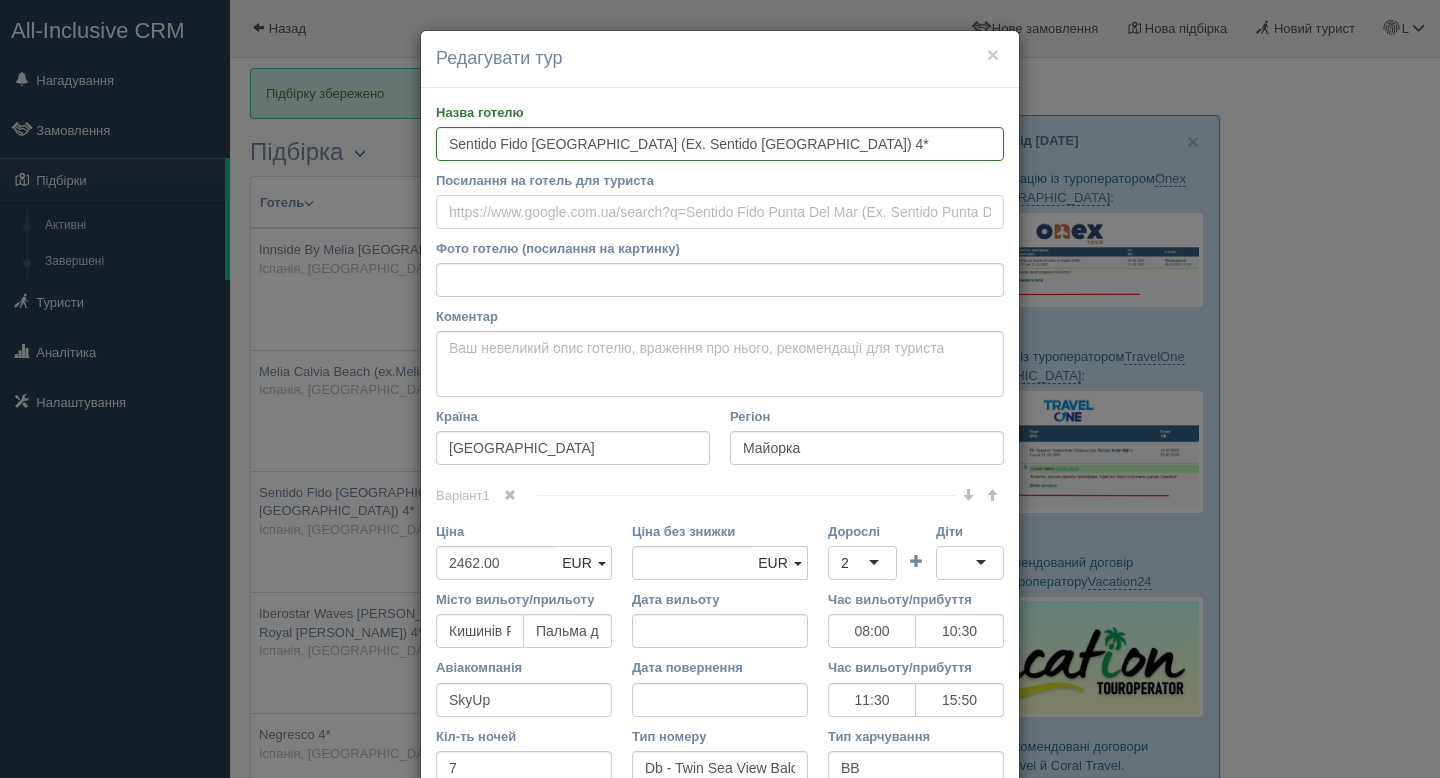 click on "Посилання на готель для туриста" at bounding box center (720, 212) 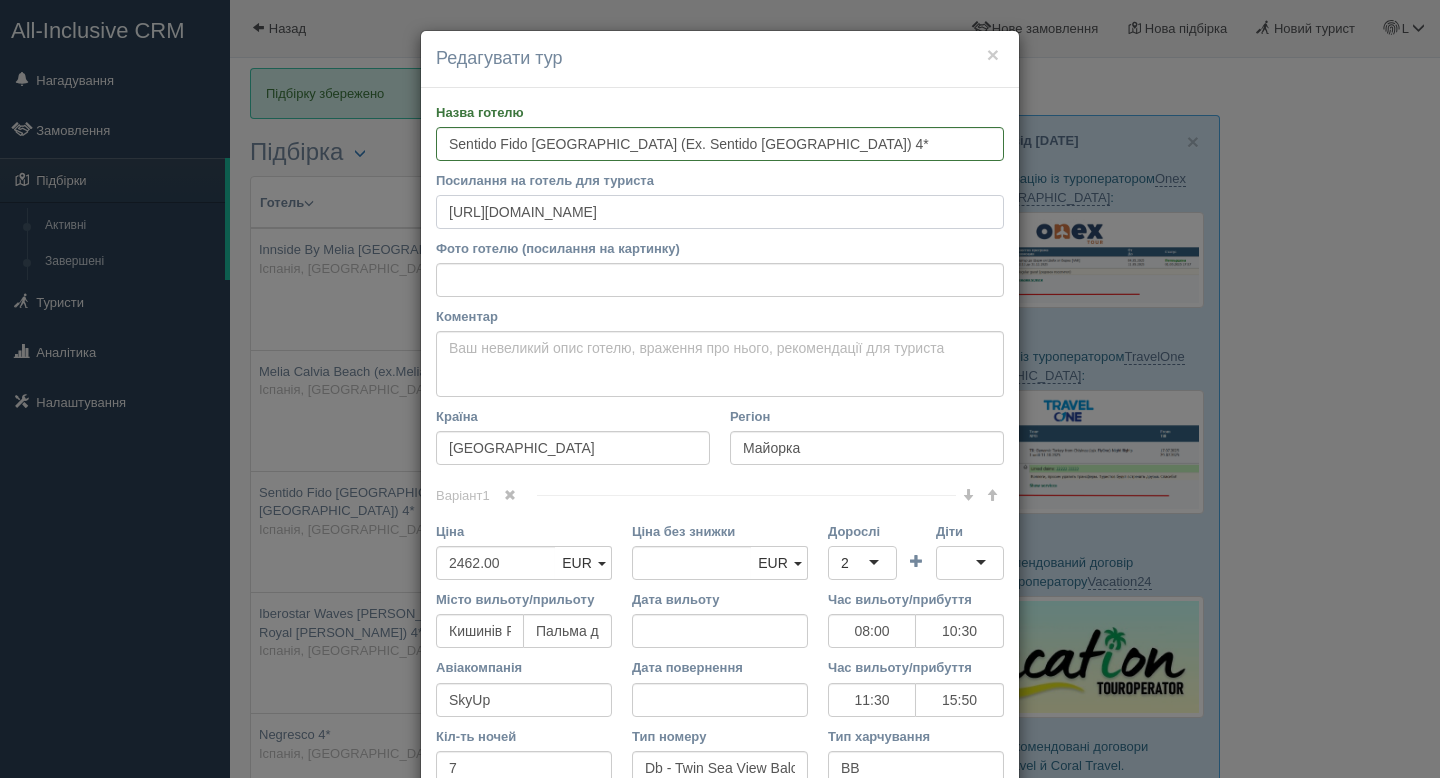 type on "https://www.booking.com/hotel/es/d-or-punta-del-mar.en-gb.html" 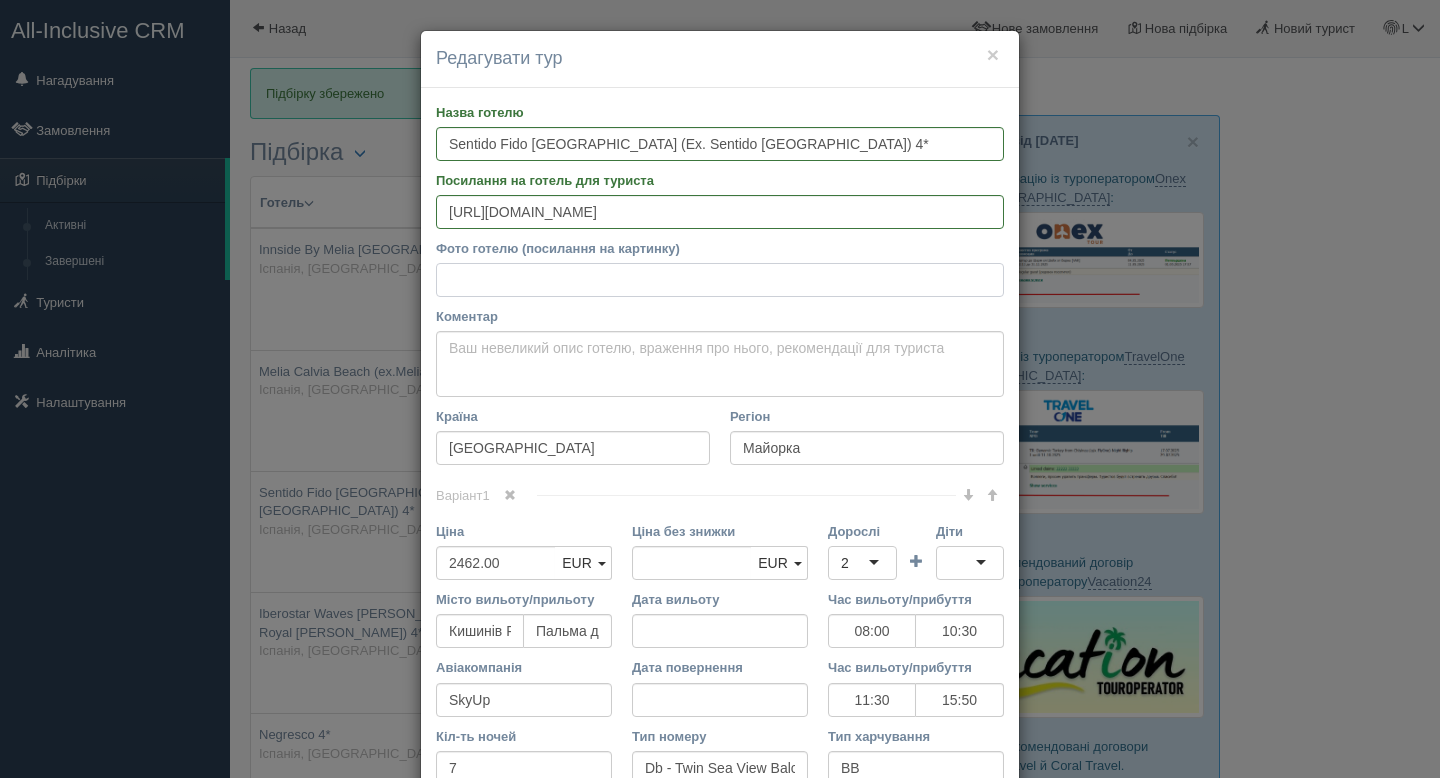 click on "Фото готелю (посилання на картинку)" at bounding box center [720, 280] 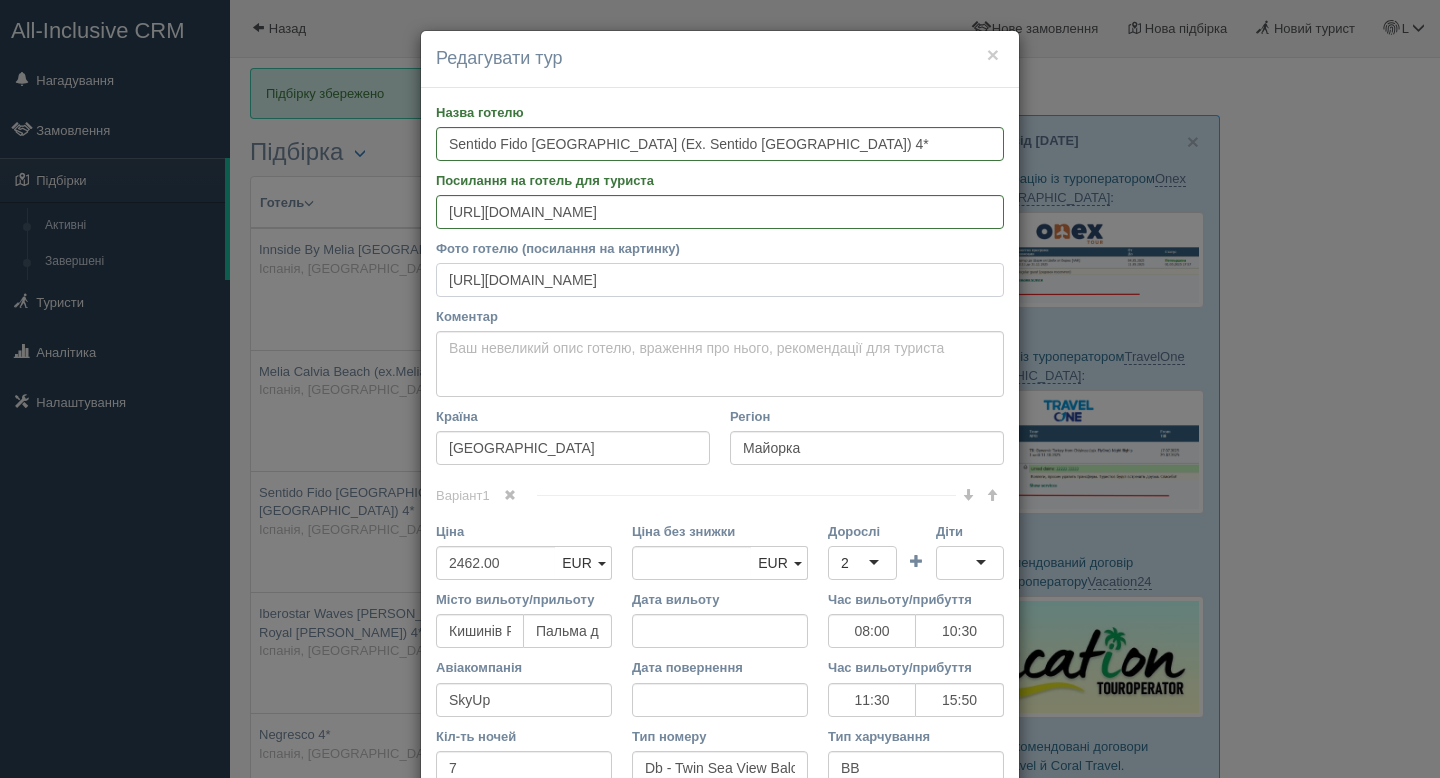 scroll, scrollTop: 0, scrollLeft: 491, axis: horizontal 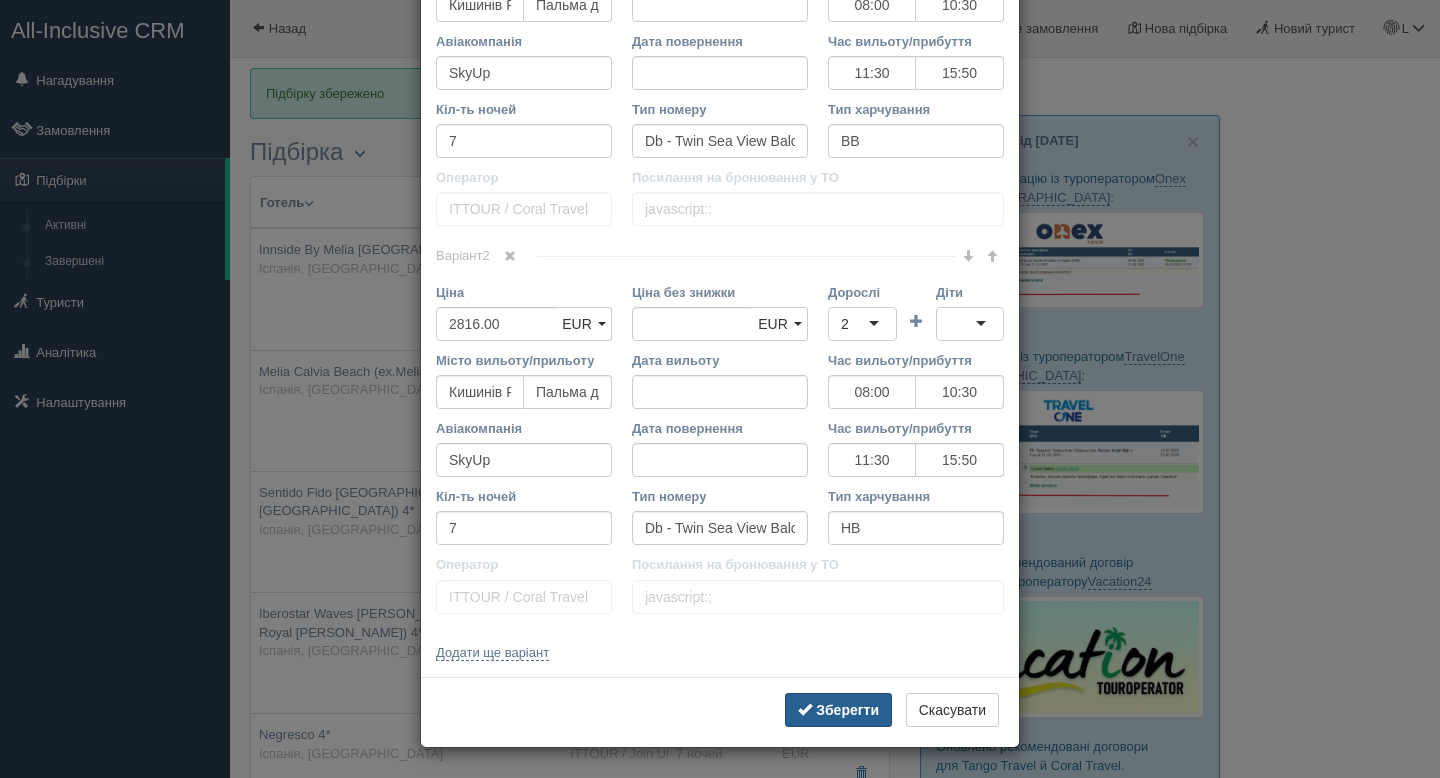type on "https://cf.bstatic.com/xdata/images/hotel/max1024x768/209290976.jpg?k=478a3f1b8ac2fd6472b9604a2305b84dfa98820f059030cb10c1b6330b268009&o=" 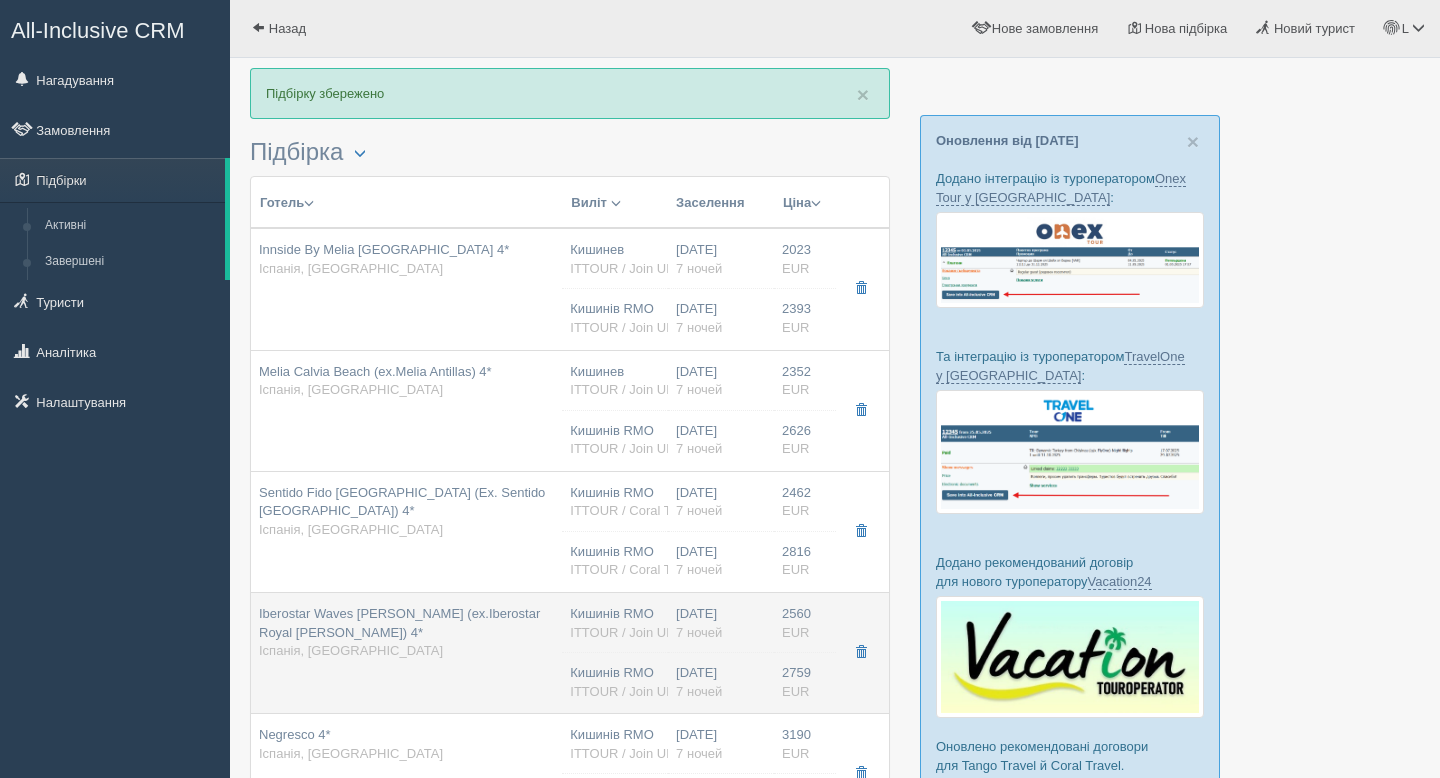 click on "Iberostar Waves Cristina (ex.Iberostar Royal Cristina) 4*
Іспанія, Майорка" at bounding box center [406, 633] 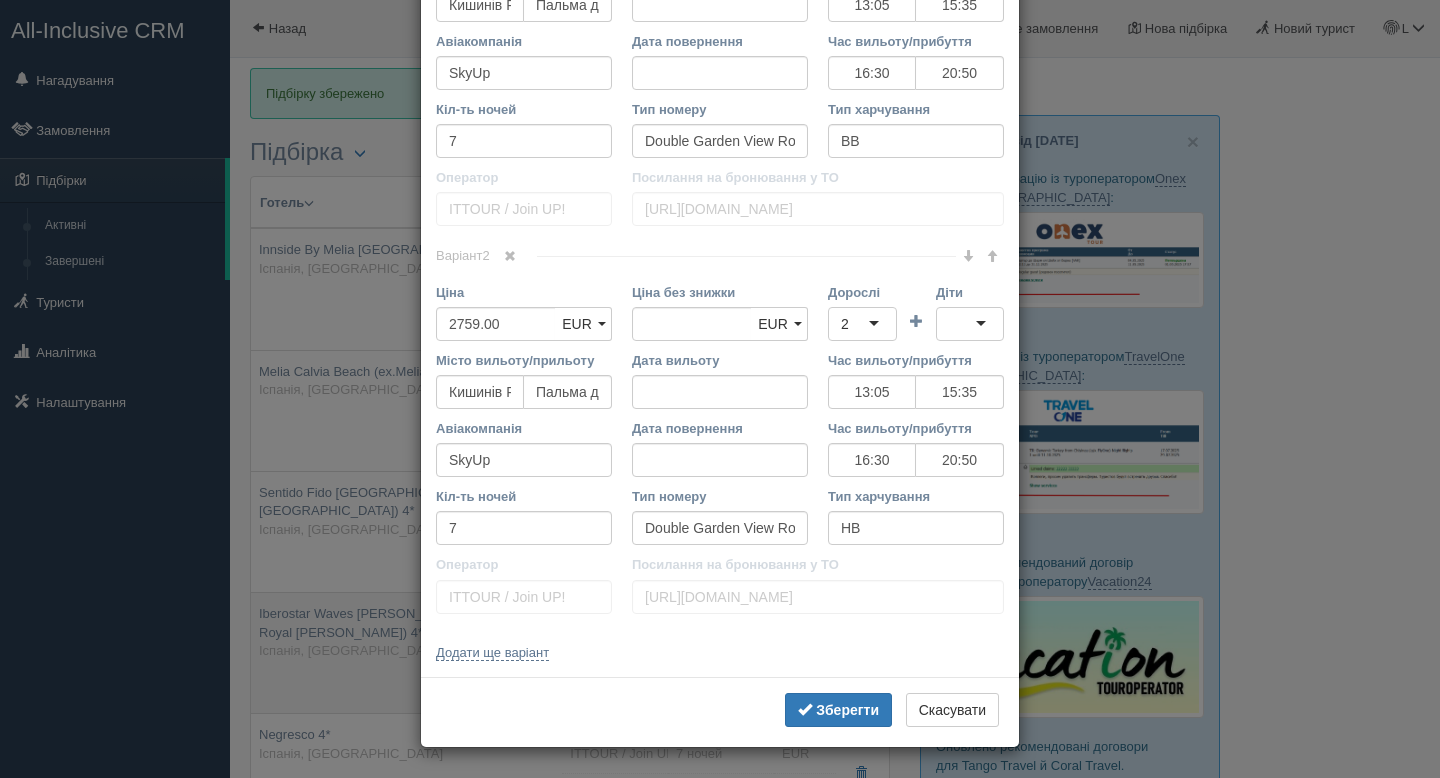 scroll, scrollTop: 0, scrollLeft: 0, axis: both 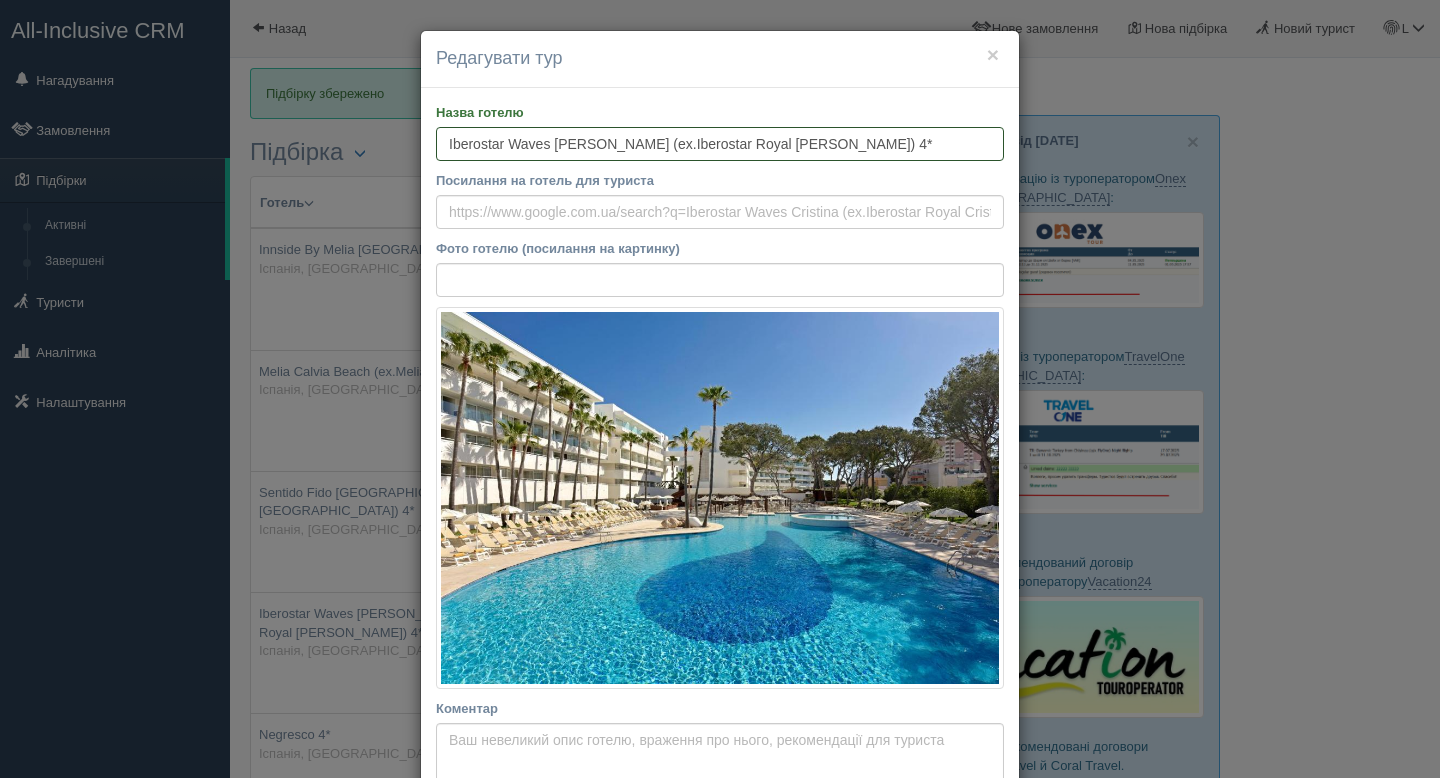 click on "Iberostar Waves Cristina (ex.Iberostar Royal Cristina) 4*" at bounding box center [720, 144] 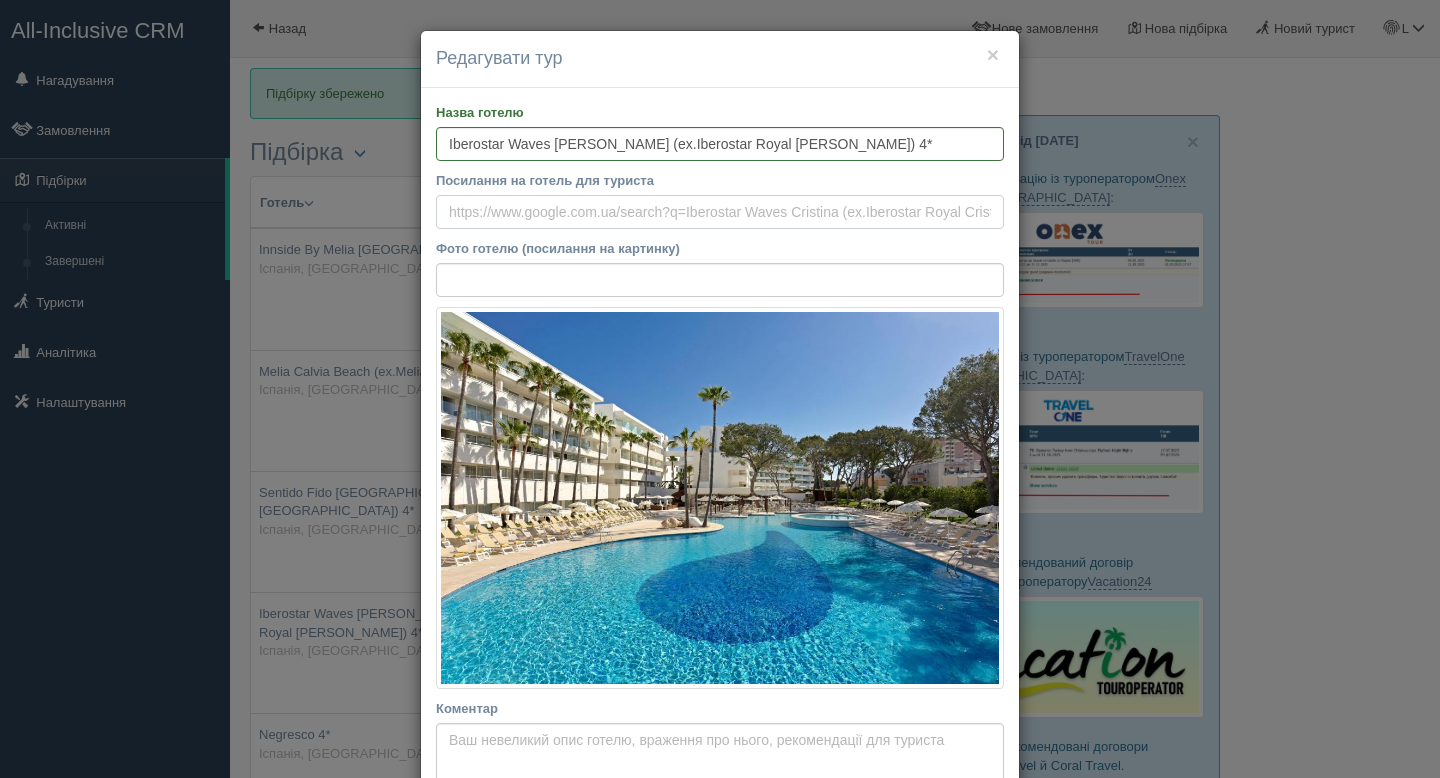 click on "Посилання на готель для туриста" at bounding box center [720, 212] 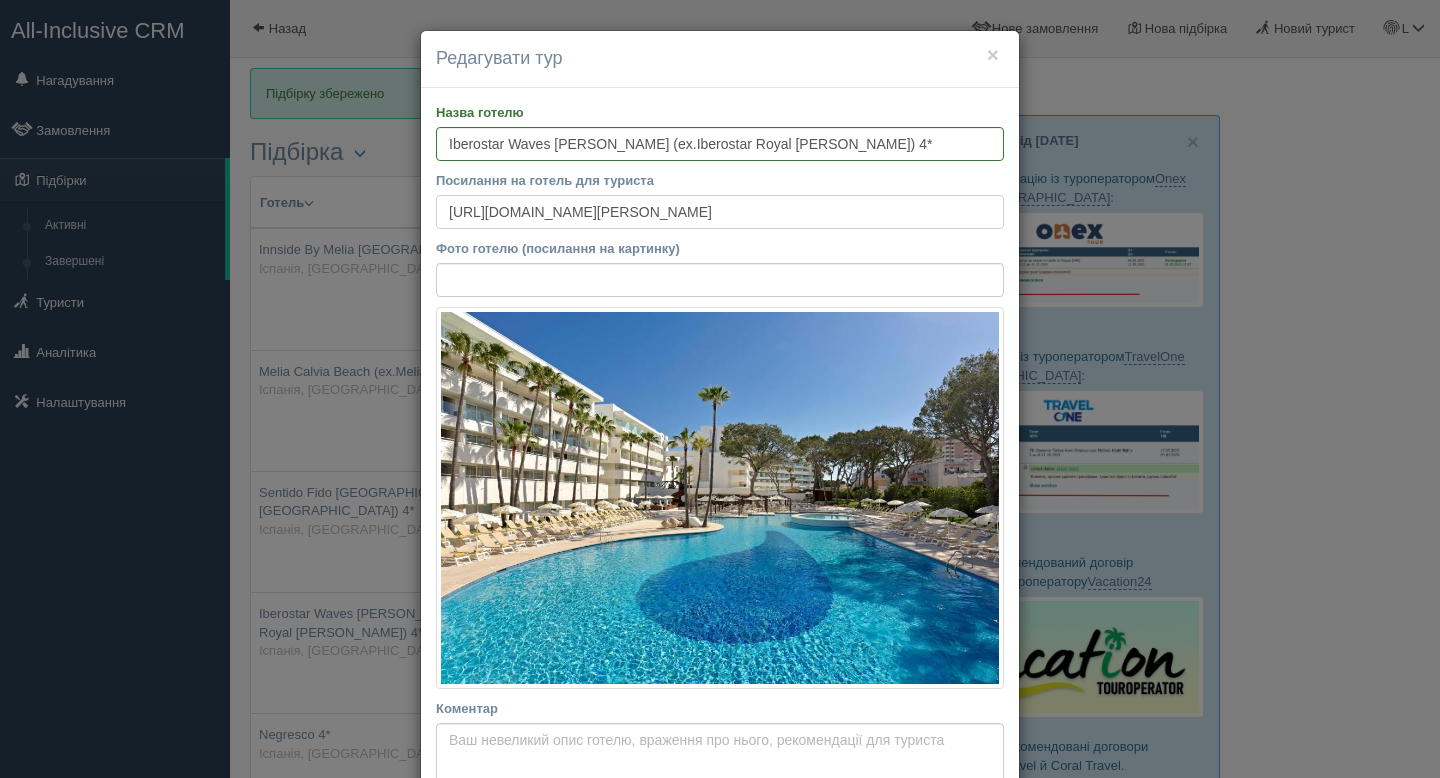 type on "https://www.booking.com/hotel/es/royal-cristina.en-gb.html" 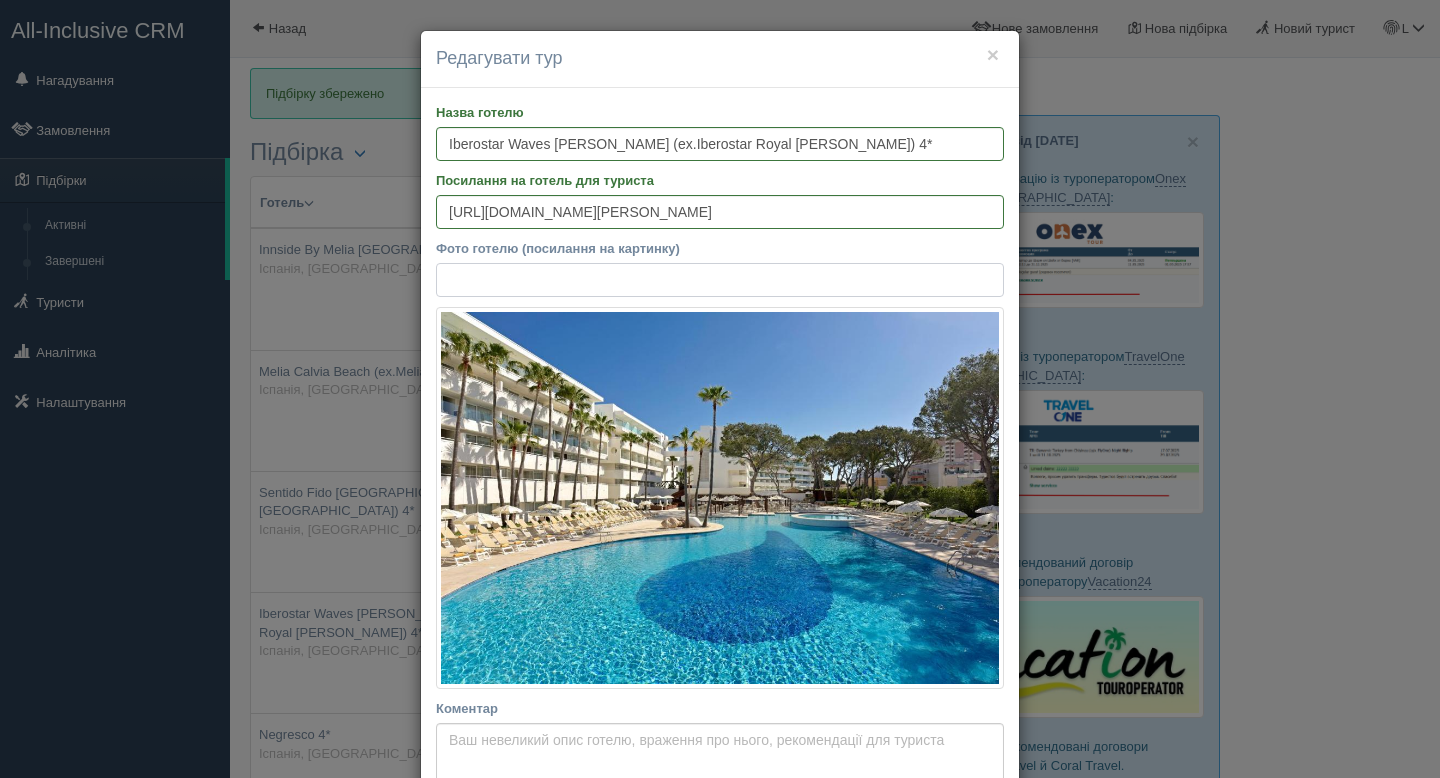 click on "Фото готелю (посилання на картинку)" at bounding box center [720, 280] 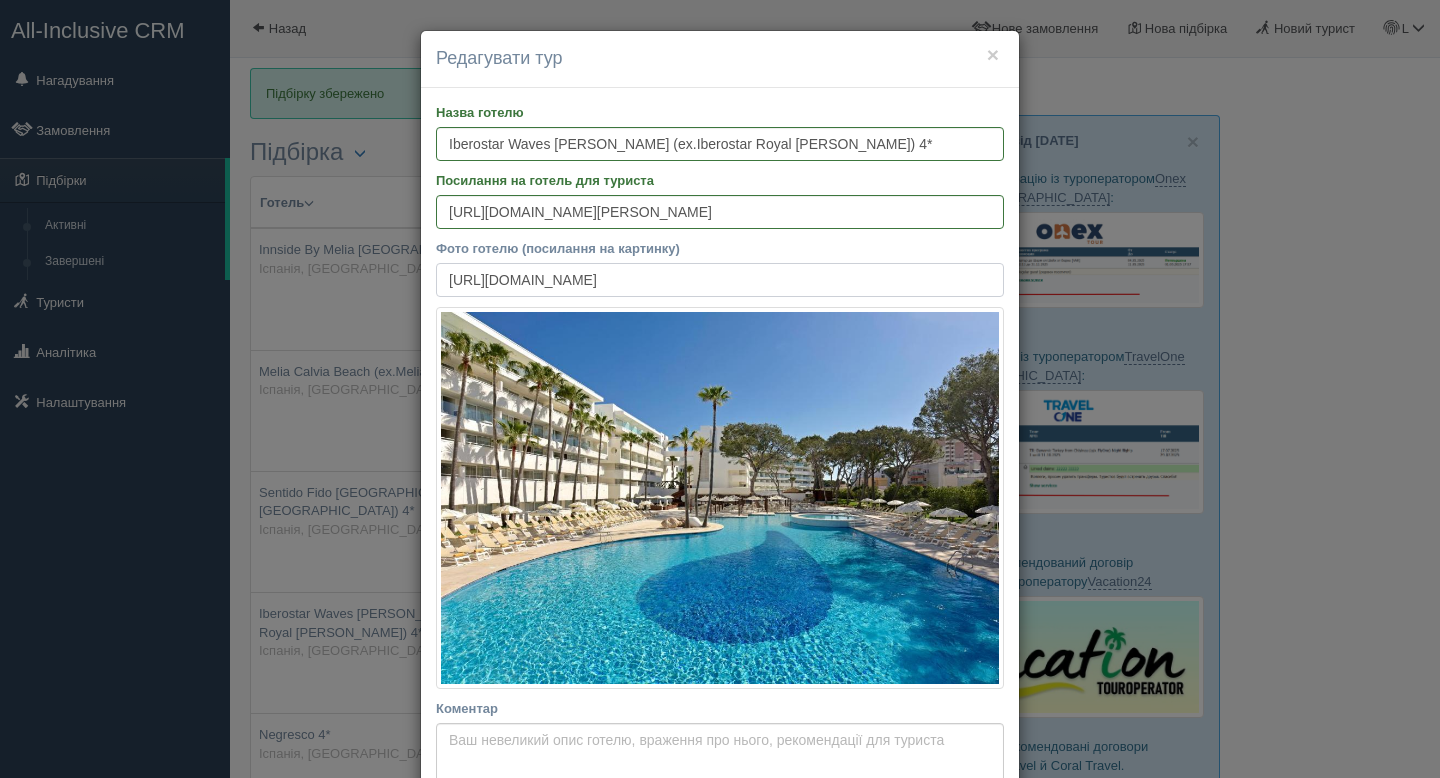 scroll, scrollTop: 0, scrollLeft: 477, axis: horizontal 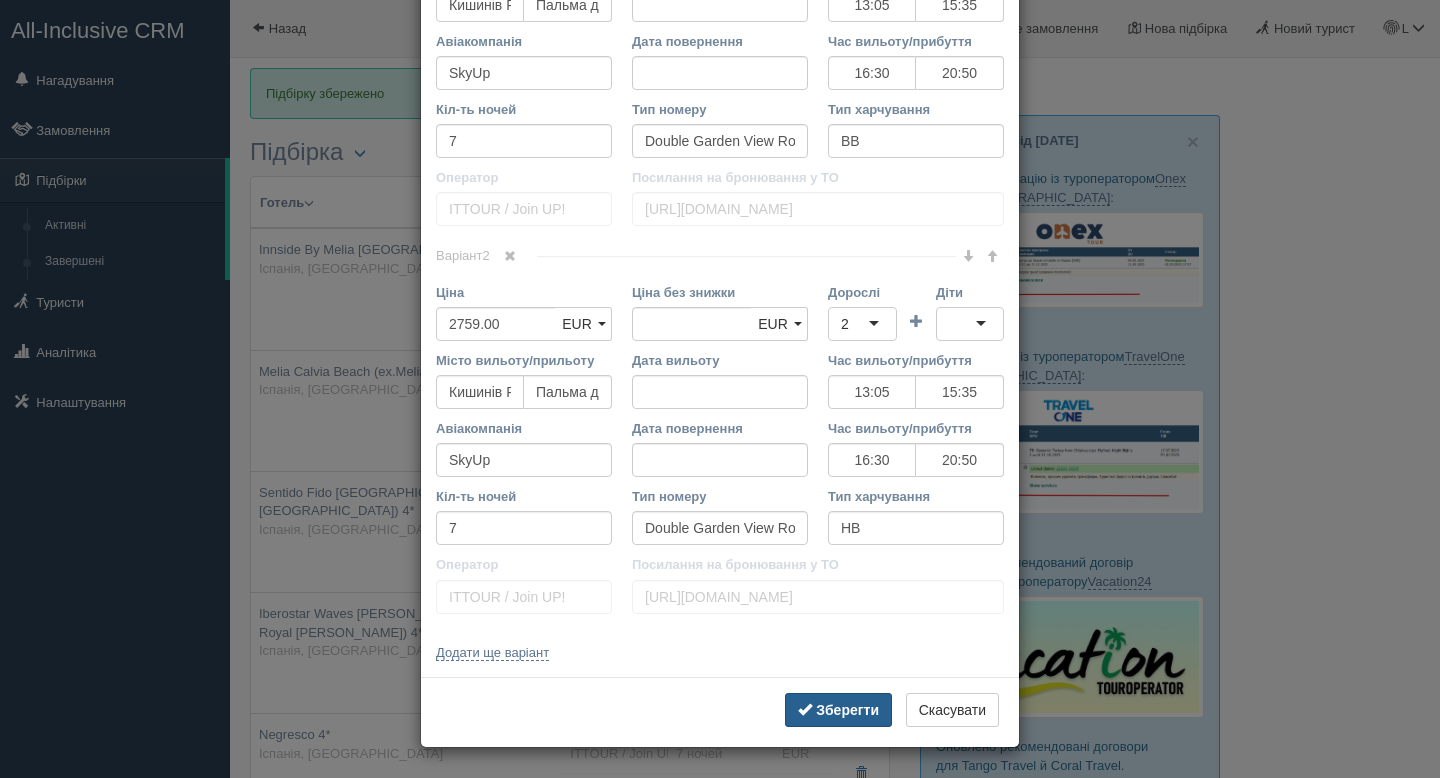 type on "https://cf.bstatic.com/xdata/images/hotel/max1024x768/57394456.jpg?k=ce983df1b0604b8c5486945aabc7a9b27b5998294ea33f71e3055b17c7e622fe&o=" 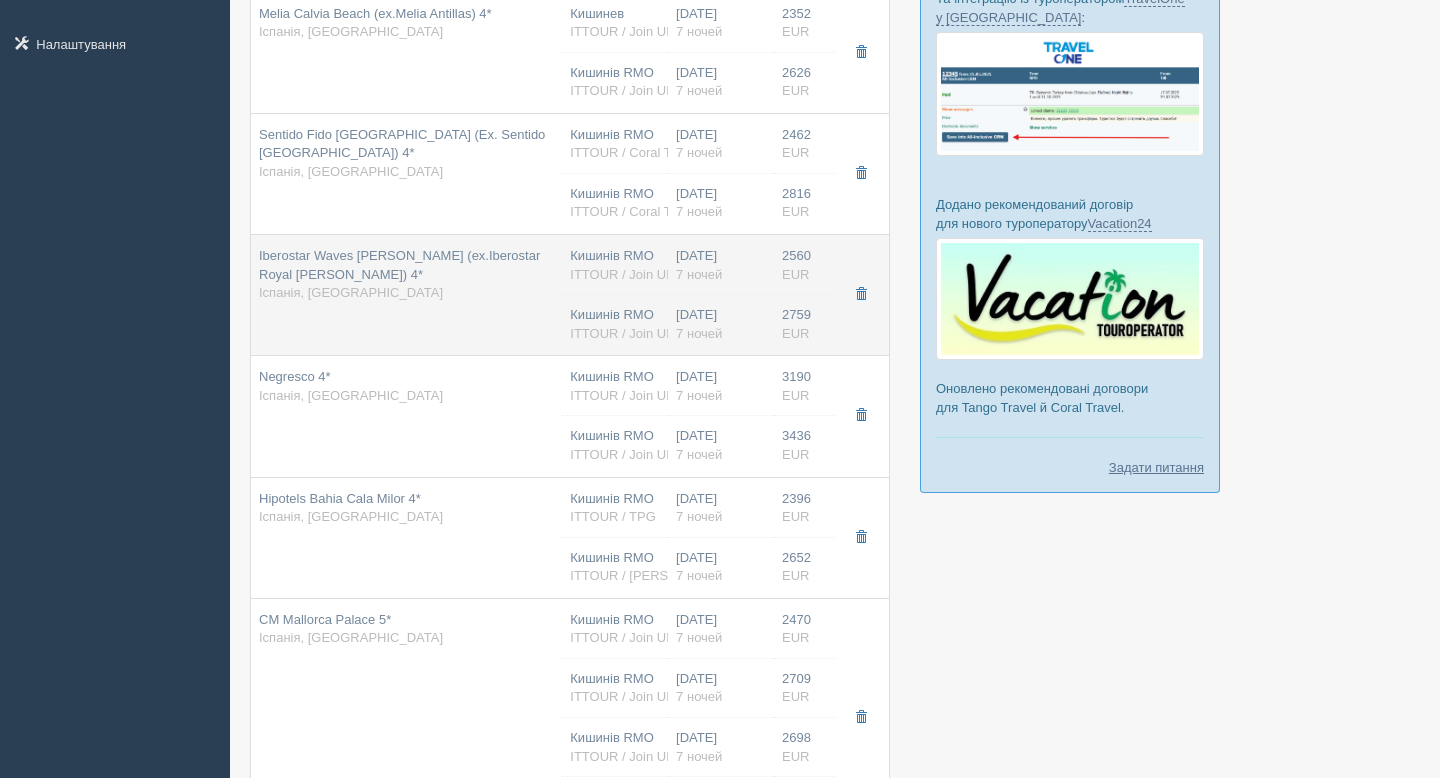 scroll, scrollTop: 363, scrollLeft: 0, axis: vertical 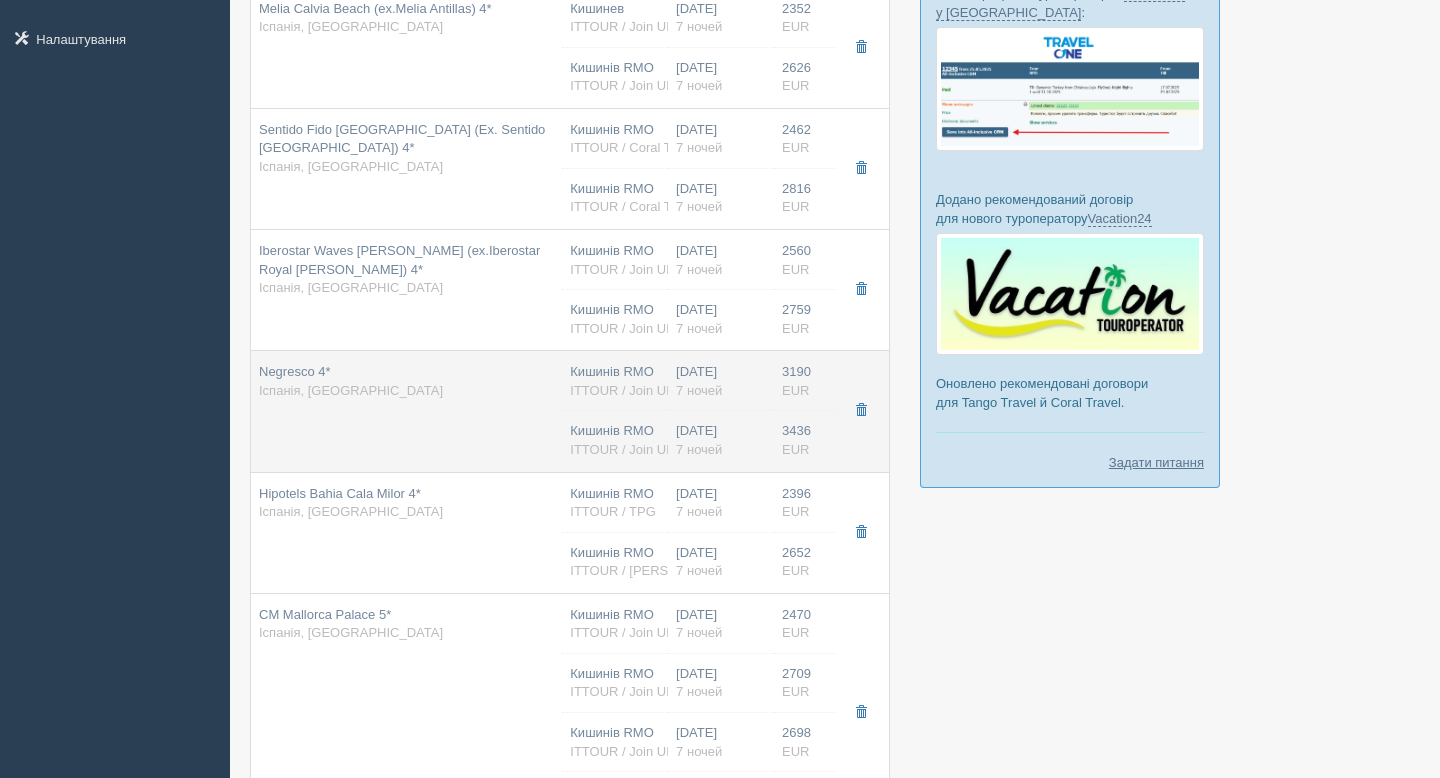 click on "Negresco 4*
Іспанія, Майорка" at bounding box center (406, 381) 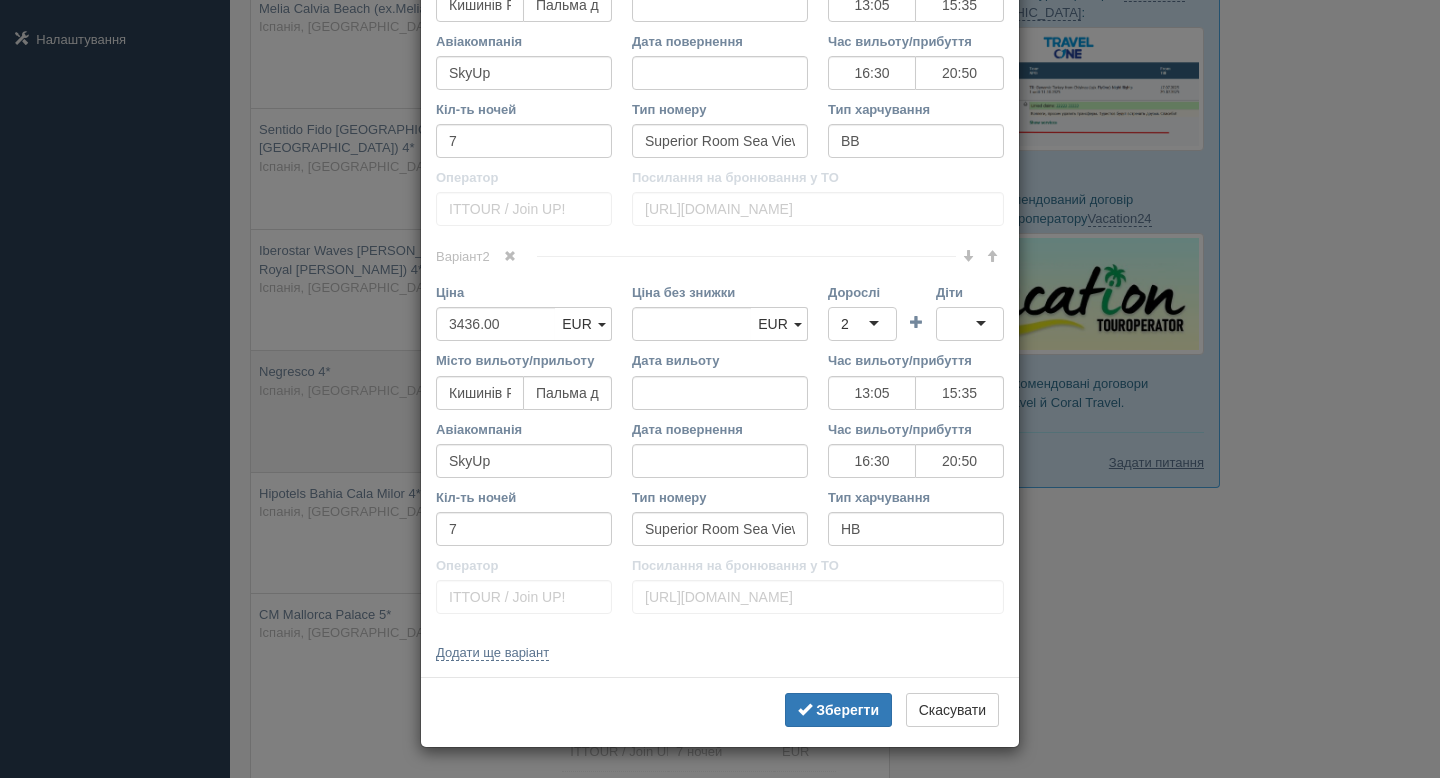 scroll, scrollTop: 0, scrollLeft: 0, axis: both 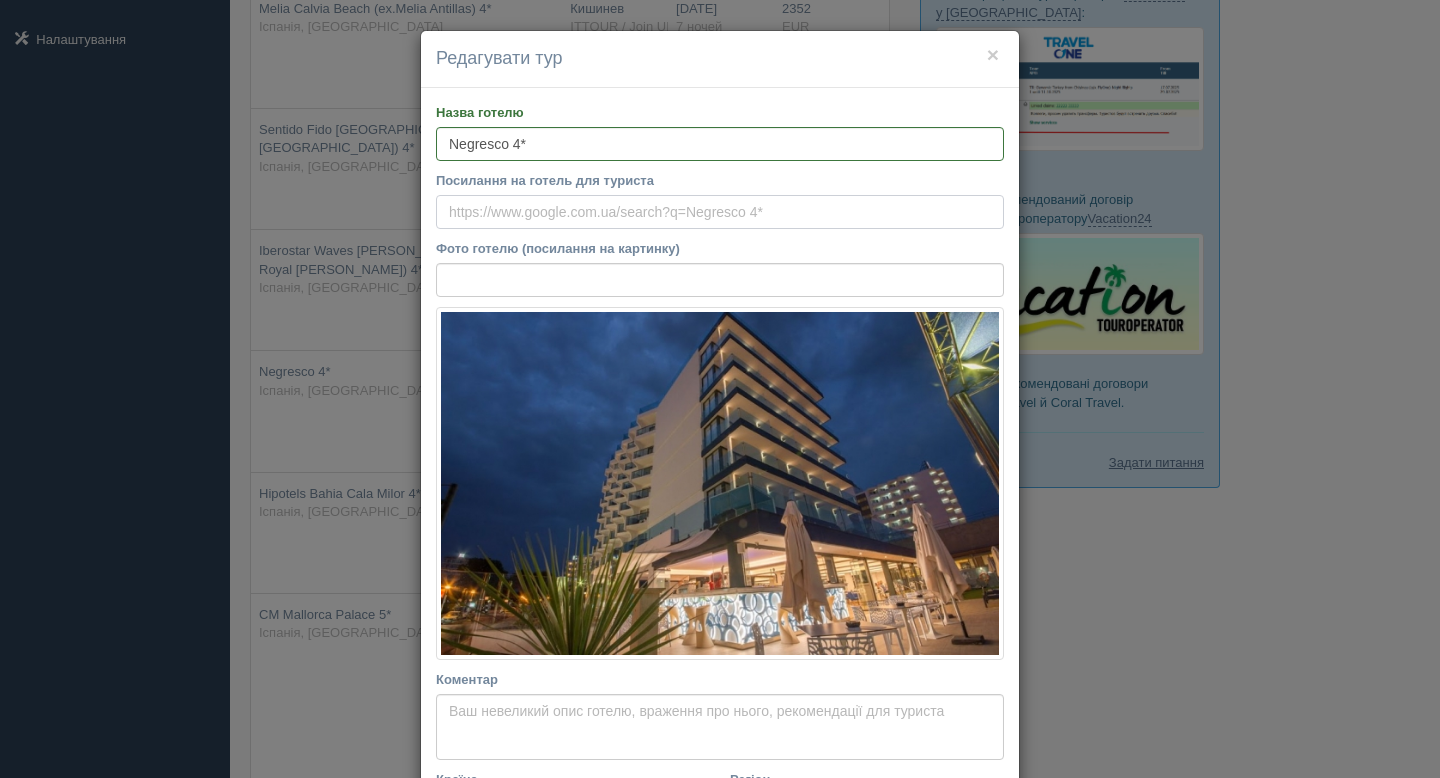 click on "Посилання на готель для туриста" at bounding box center (720, 212) 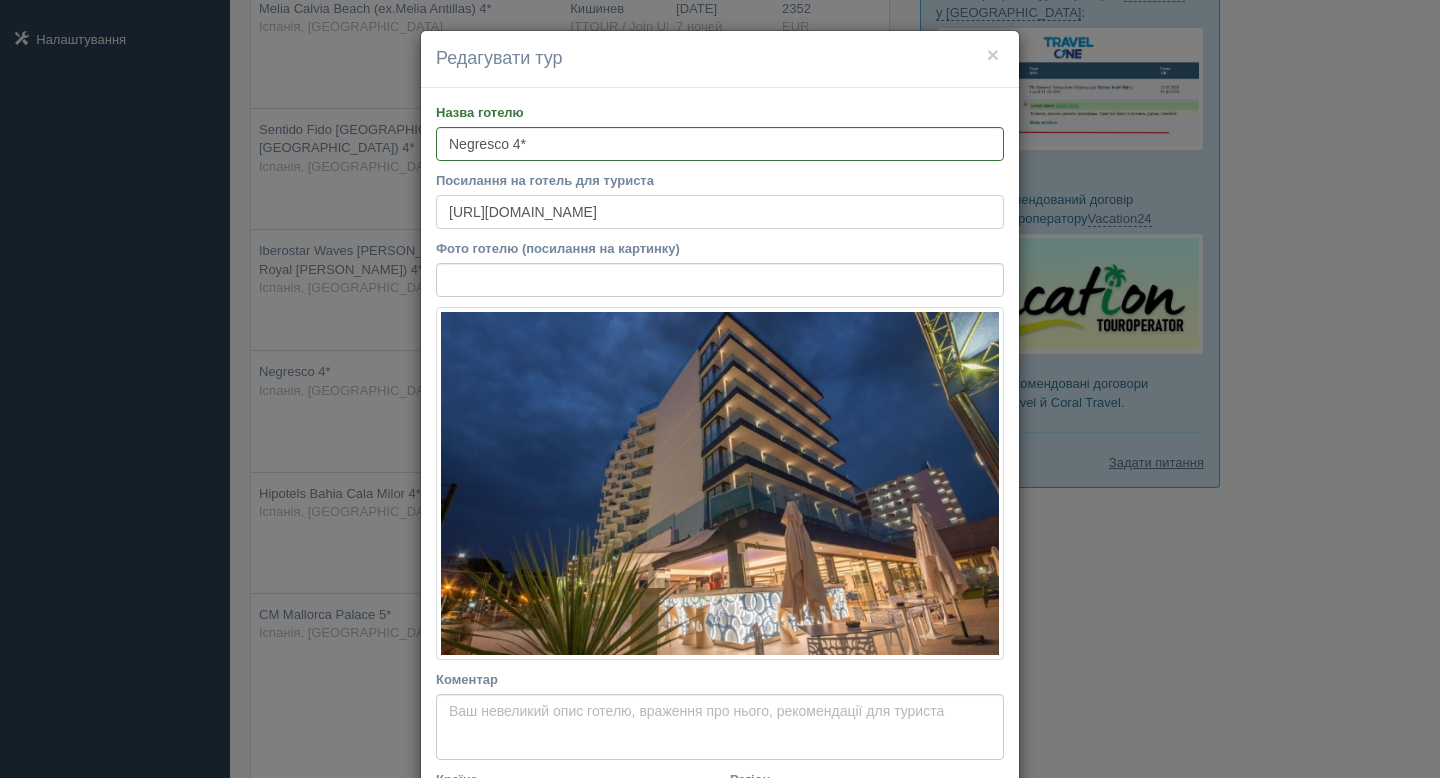 type on "https://www.booking.com/hotel/es/negresco-playa-de-palma-mallorca.en-gb.html" 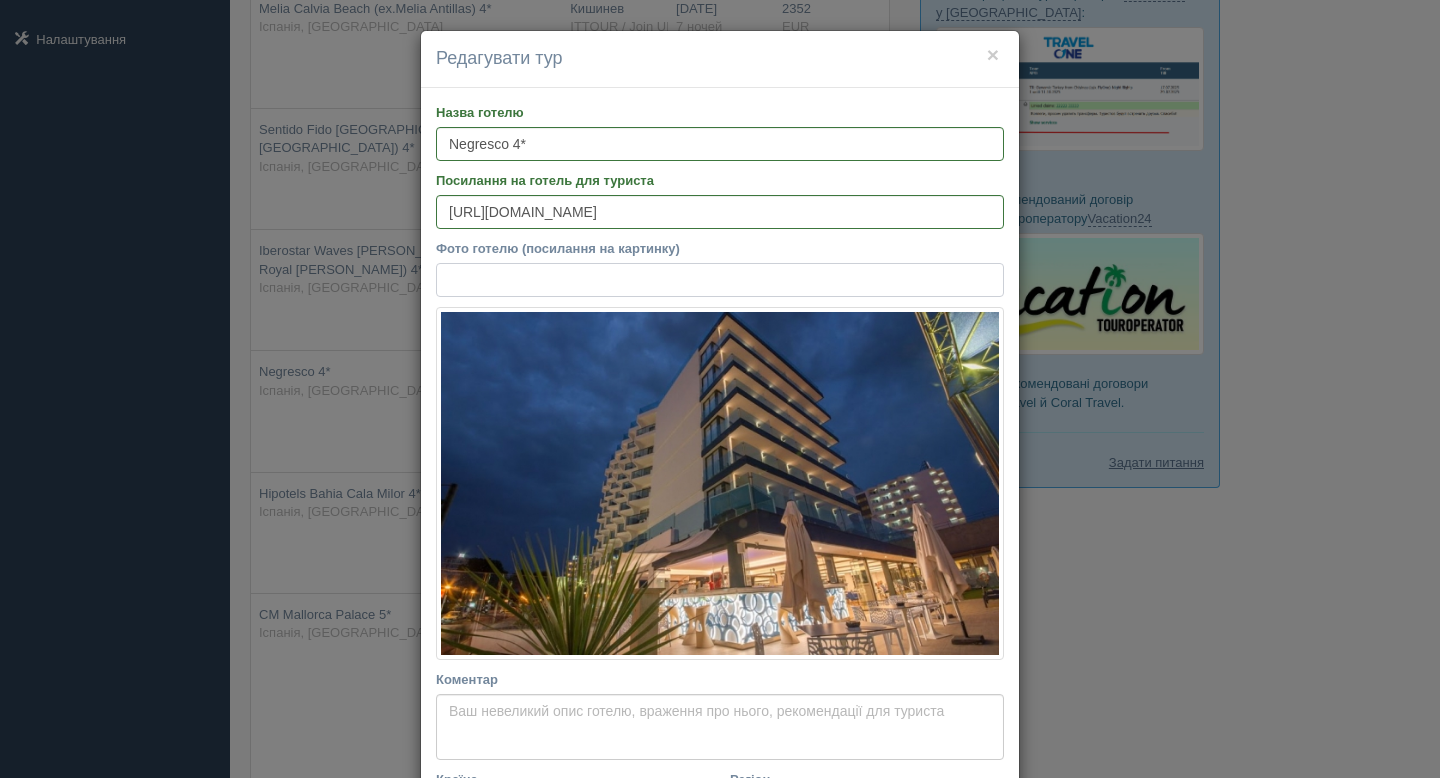 click on "Фото готелю (посилання на картинку)" at bounding box center (720, 280) 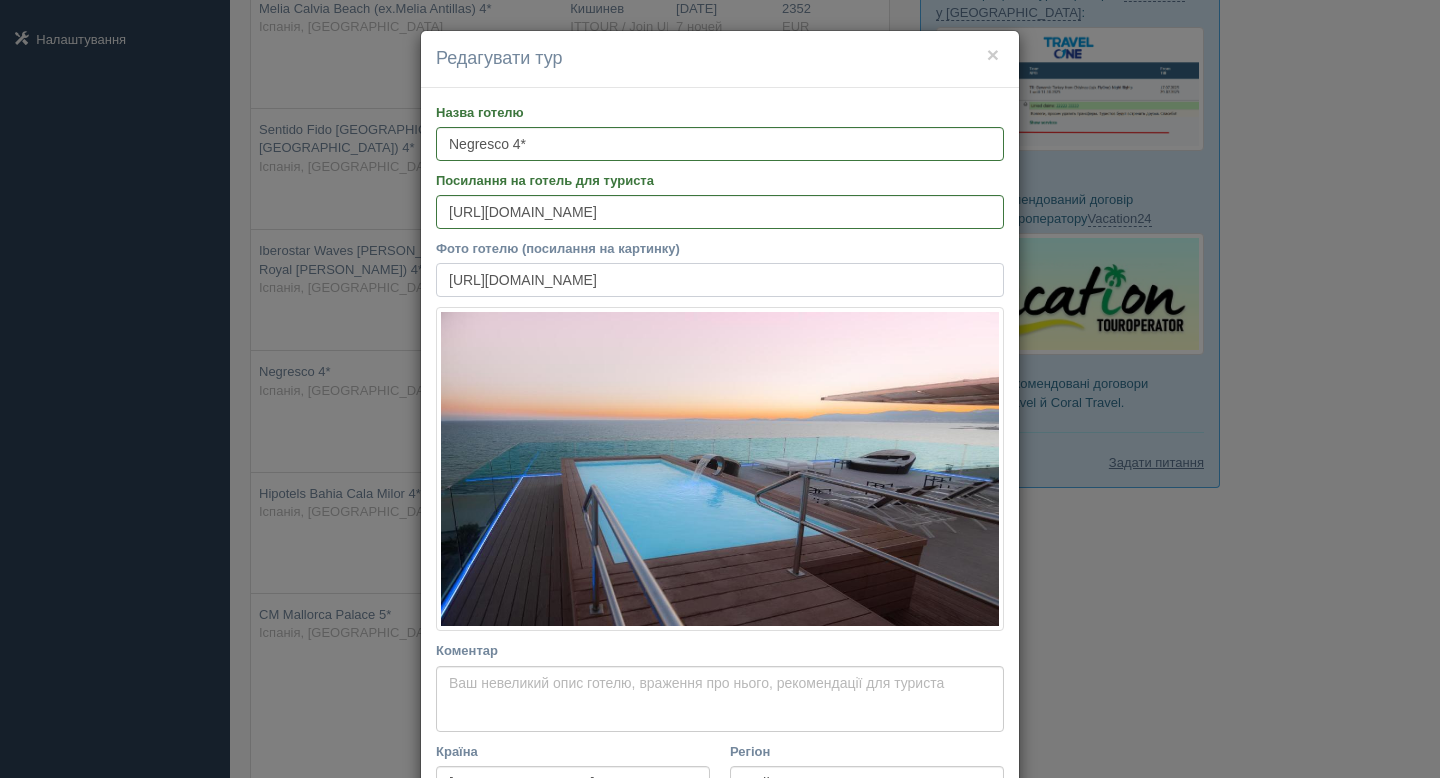 scroll, scrollTop: 0, scrollLeft: 482, axis: horizontal 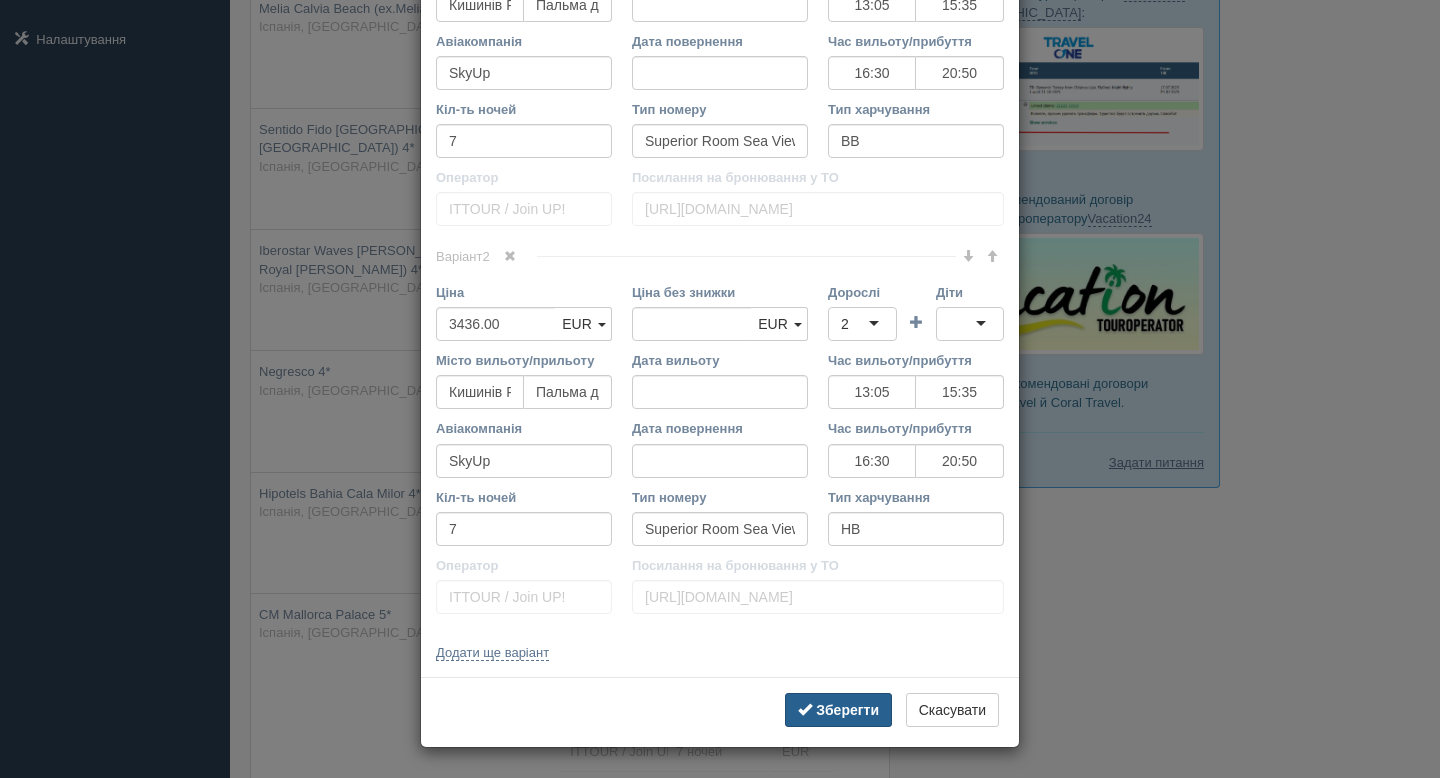 type on "https://cf.bstatic.com/xdata/images/hotel/max1024x768/266921087.jpg?k=656a4a170ec8469e93a434cf1a79d1523b92e8ed9c831ceb5e0ad6cb2781df26&o=" 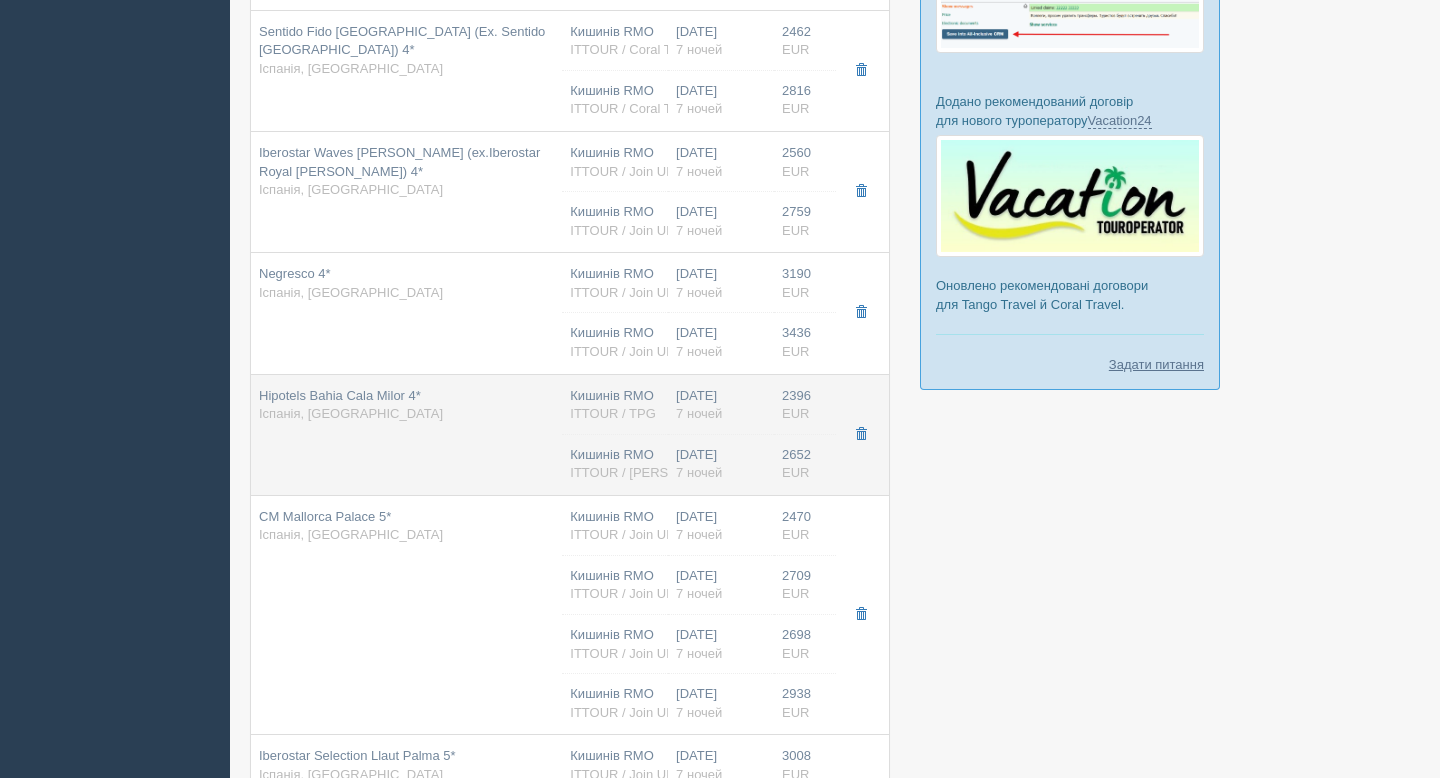 scroll, scrollTop: 517, scrollLeft: 0, axis: vertical 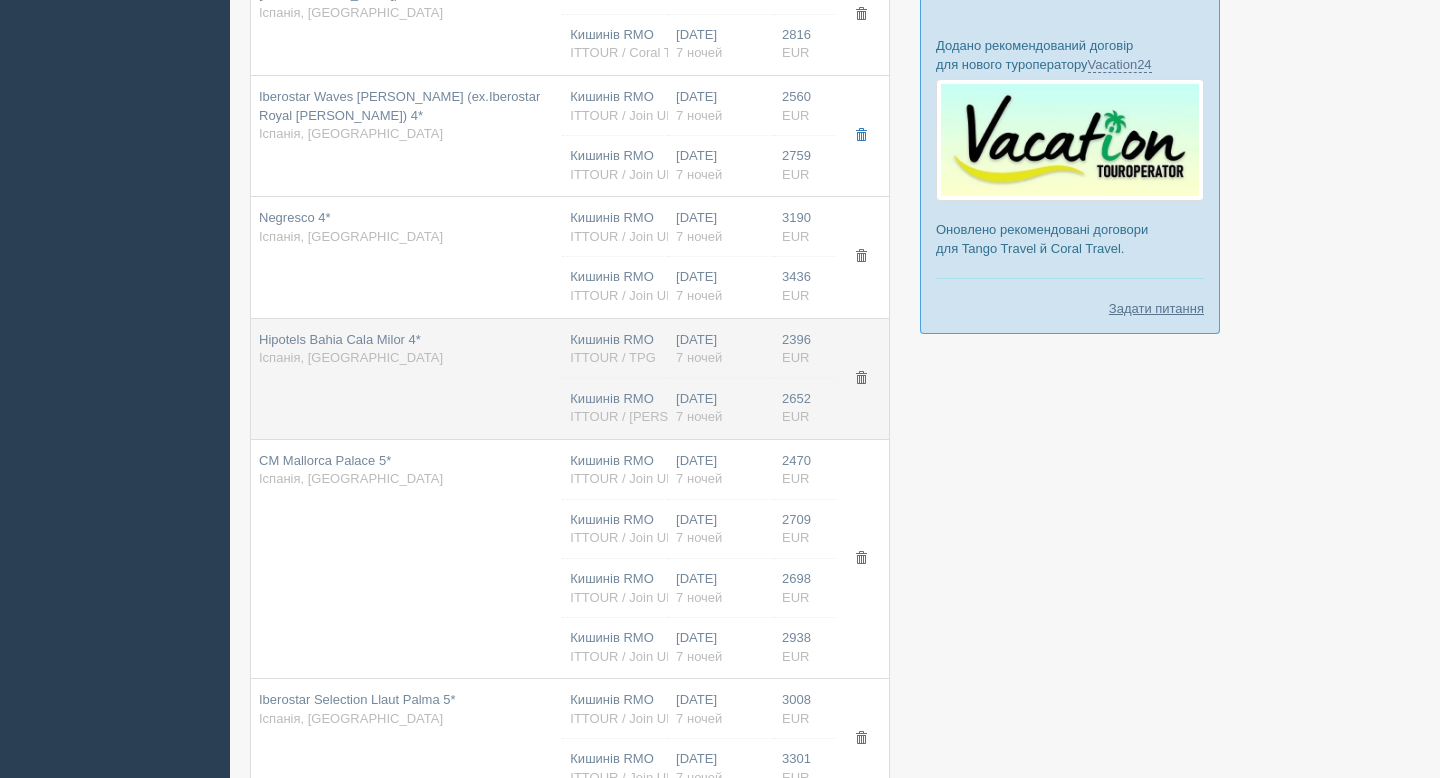 click on "Hipotels Bahia Cala Milor 4*
Іспанія, Майорка" at bounding box center [406, 349] 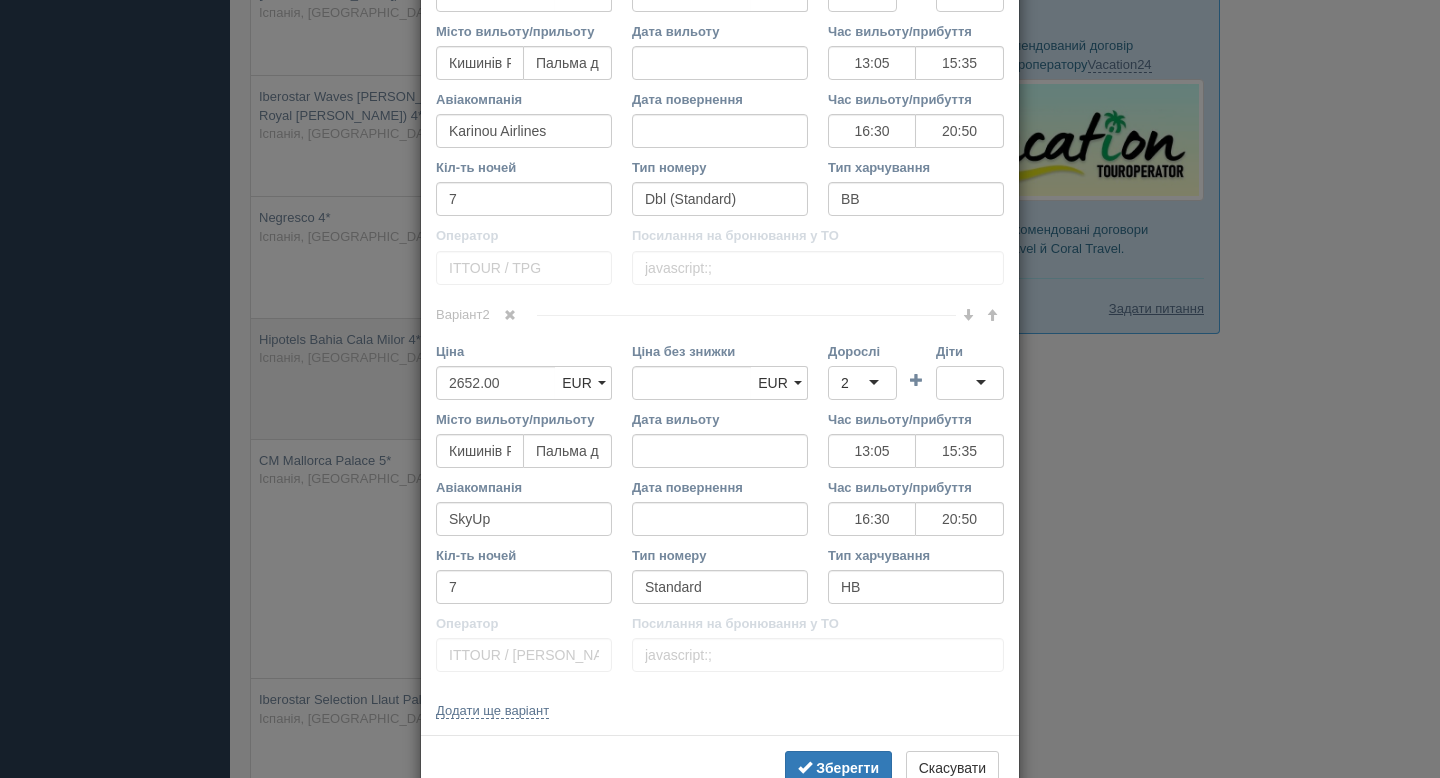 scroll, scrollTop: 0, scrollLeft: 0, axis: both 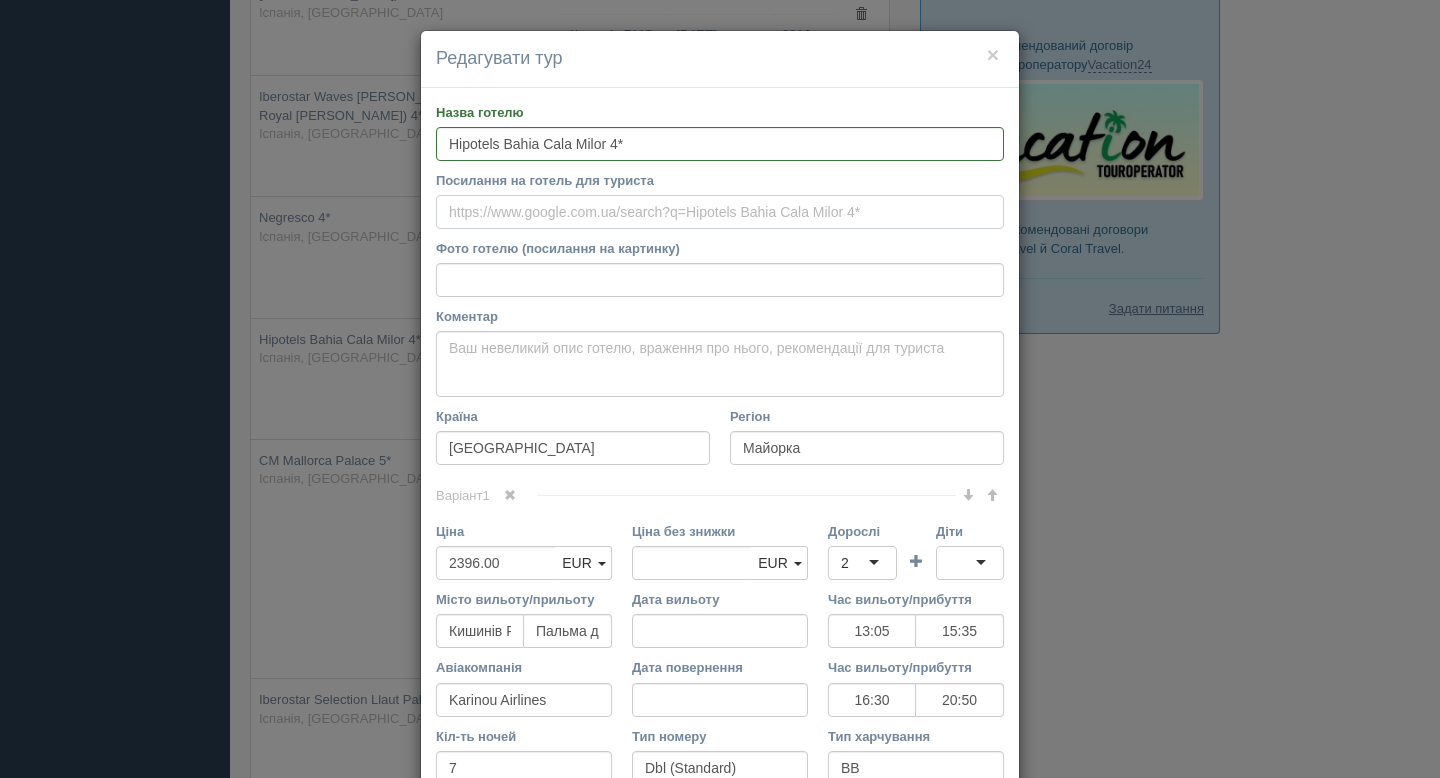 click on "Посилання на готель для туриста" at bounding box center [720, 212] 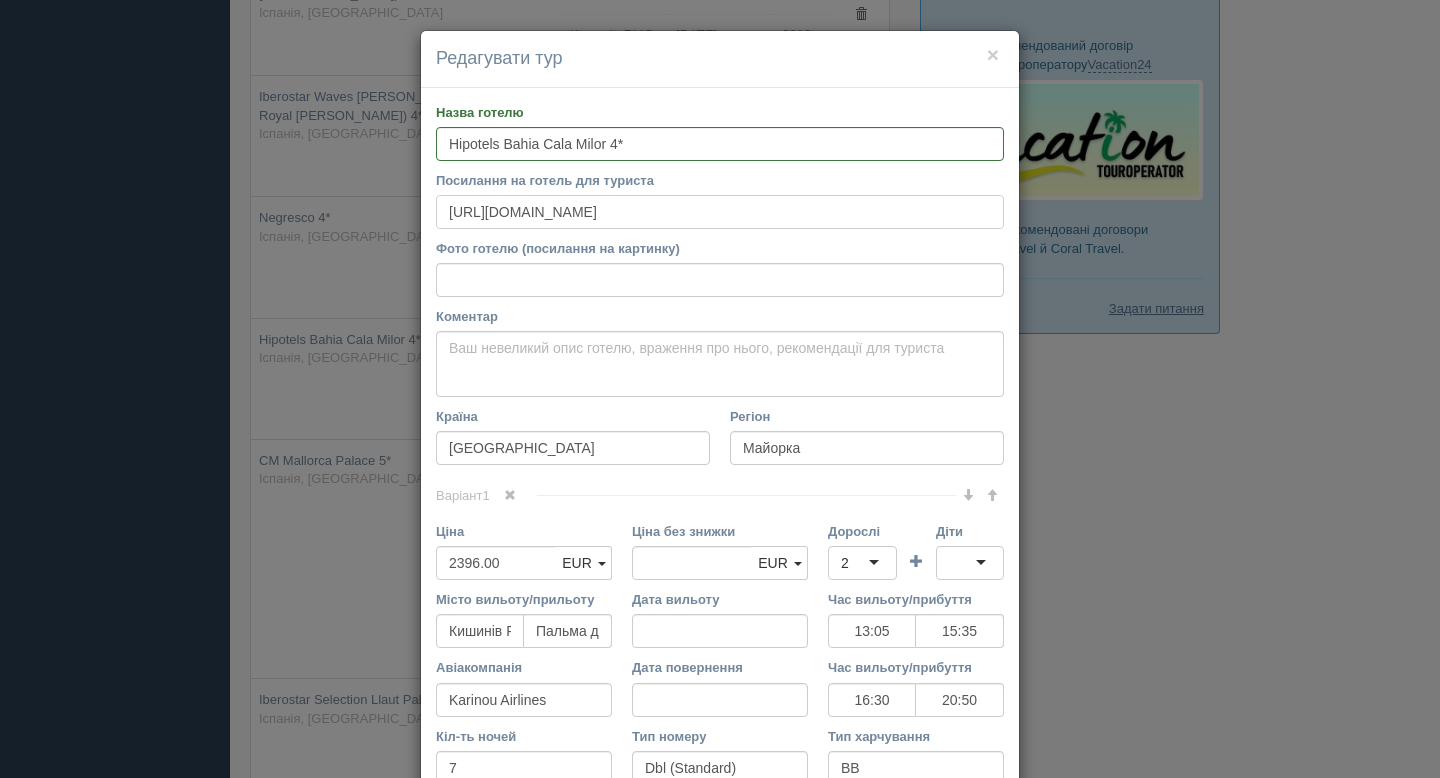 scroll, scrollTop: 0, scrollLeft: 22, axis: horizontal 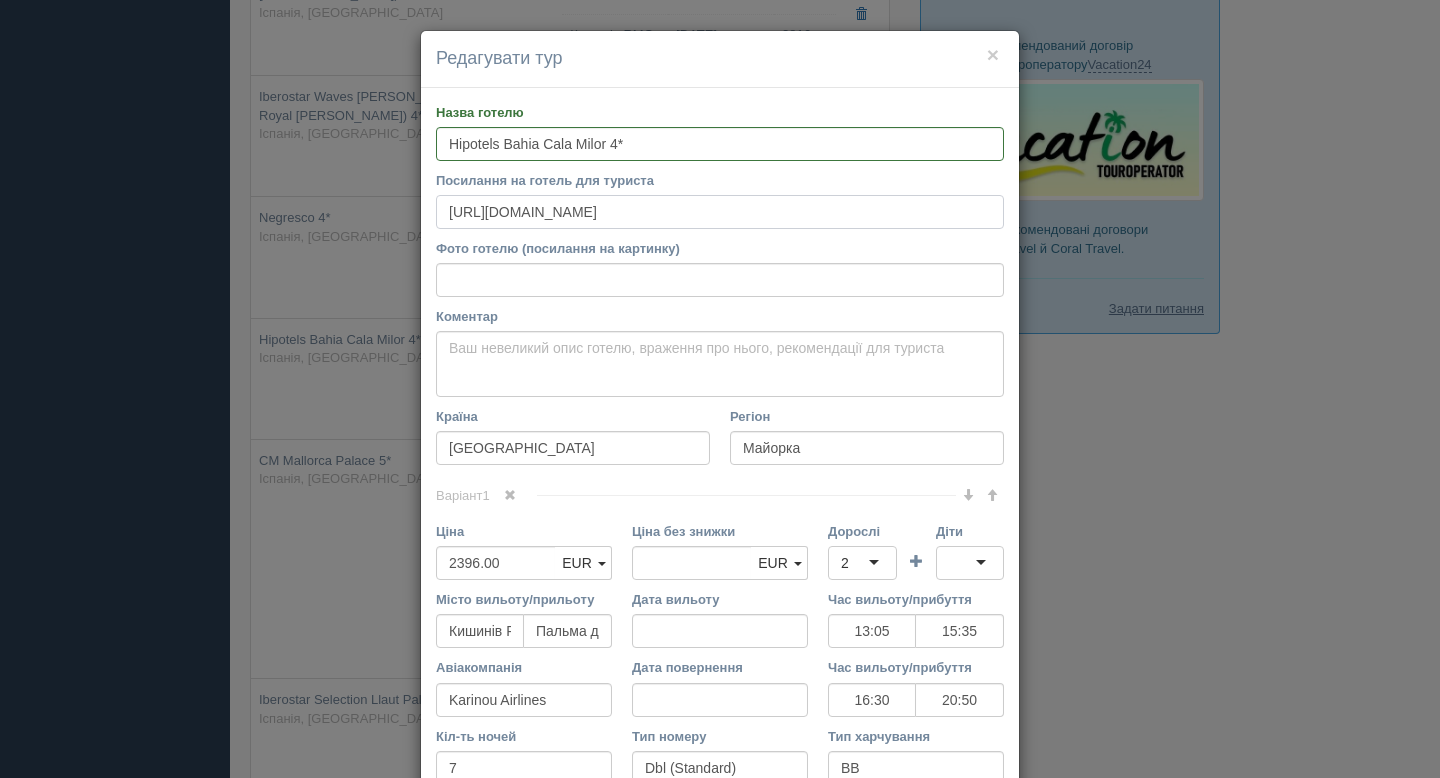 type on "https://www.booking.com/hotel/es/hipotels-hipocampo-playa-apartamentos.en-gb.html" 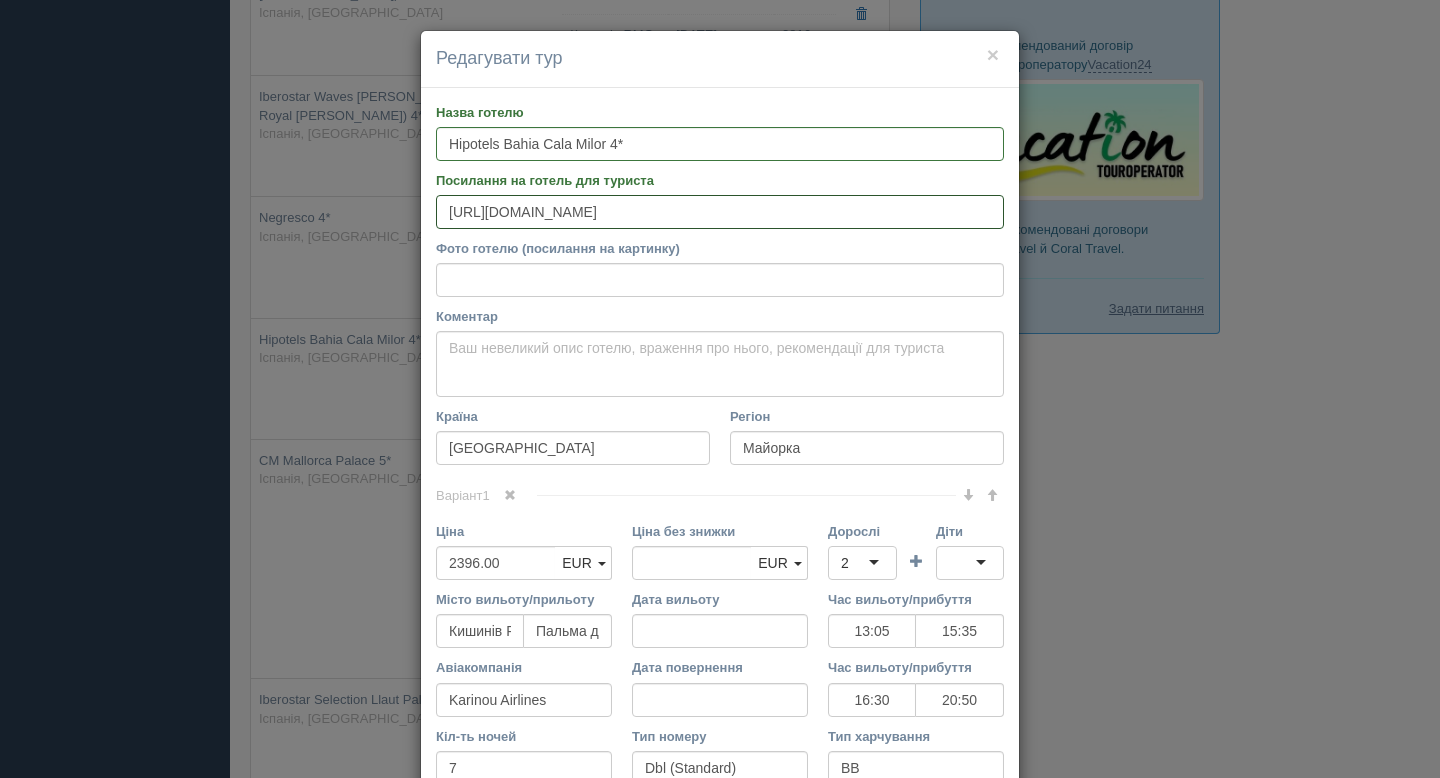 scroll, scrollTop: 0, scrollLeft: 0, axis: both 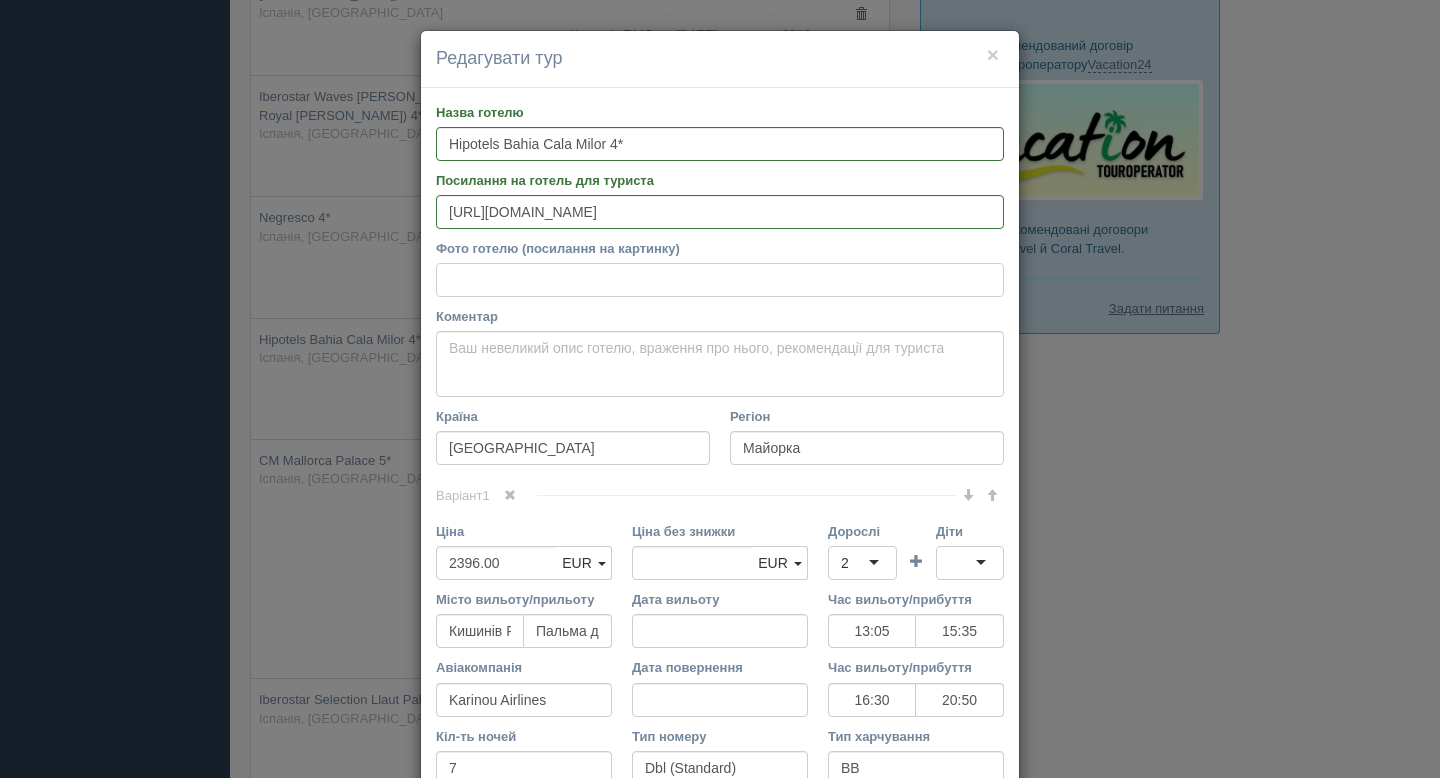 click on "Фото готелю (посилання на картинку)" at bounding box center (720, 280) 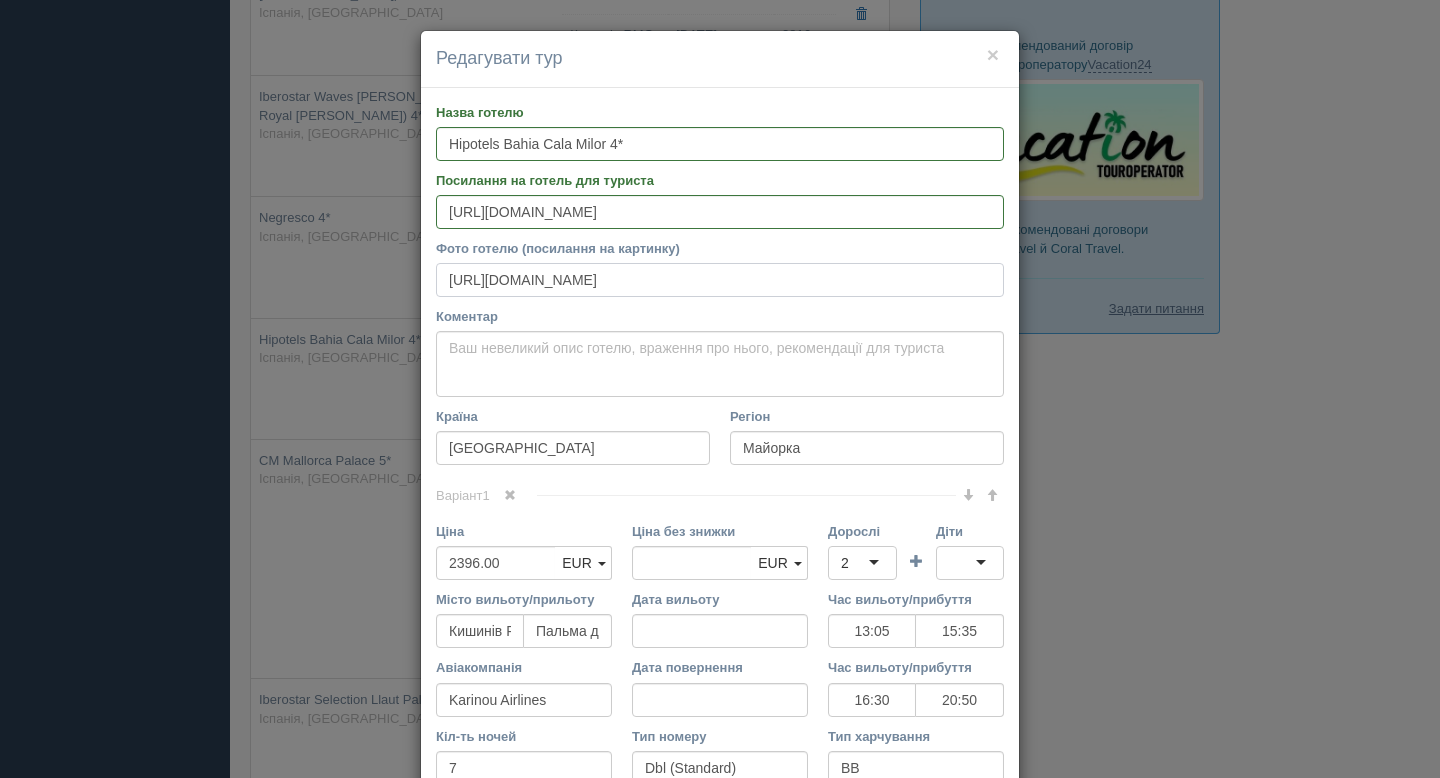 scroll, scrollTop: 0, scrollLeft: 492, axis: horizontal 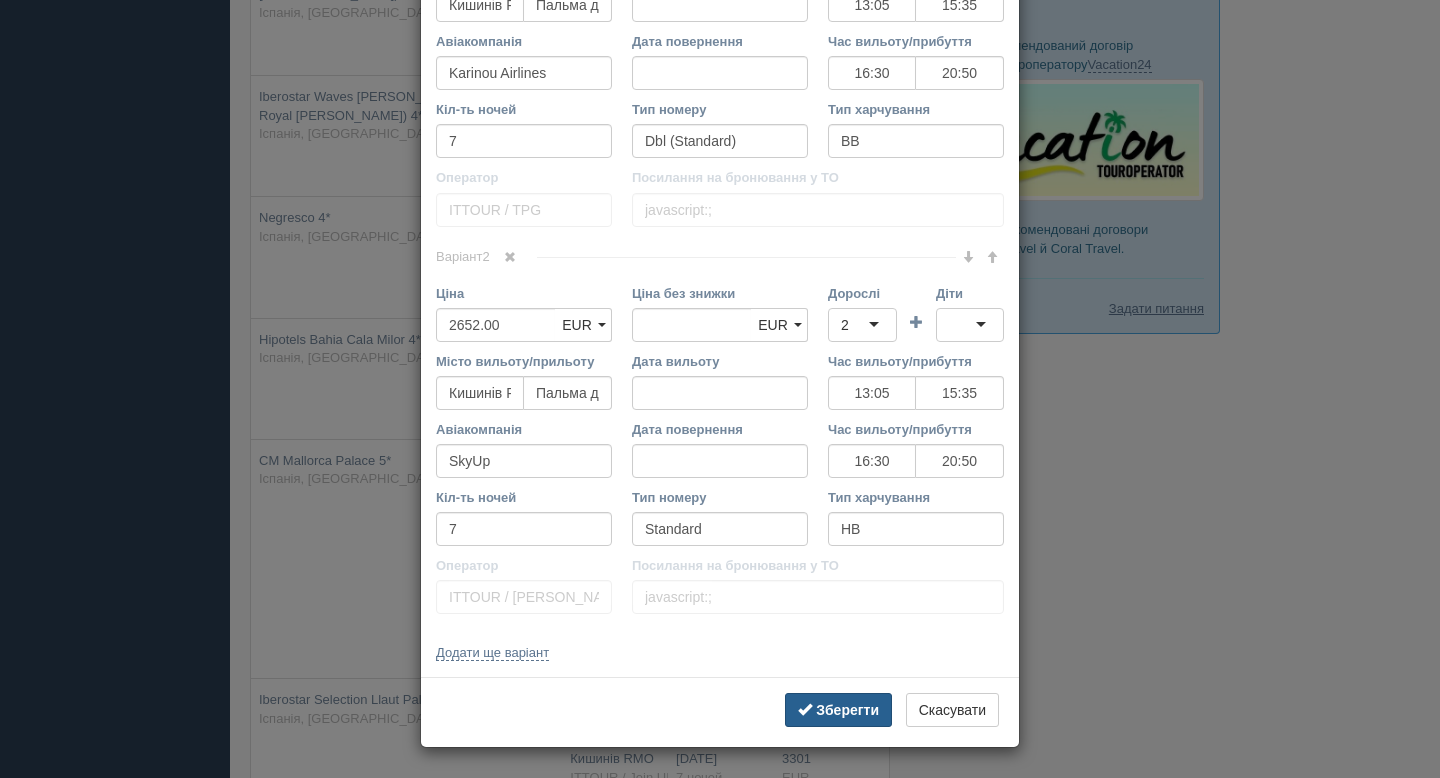 type on "https://cf.bstatic.com/xdata/images/hotel/max1024x768/150234331.jpg?k=0d2631a9448c1b745c9a823bb8001e0fe00948eb414b5d6b03dc282c3c93b016&o=" 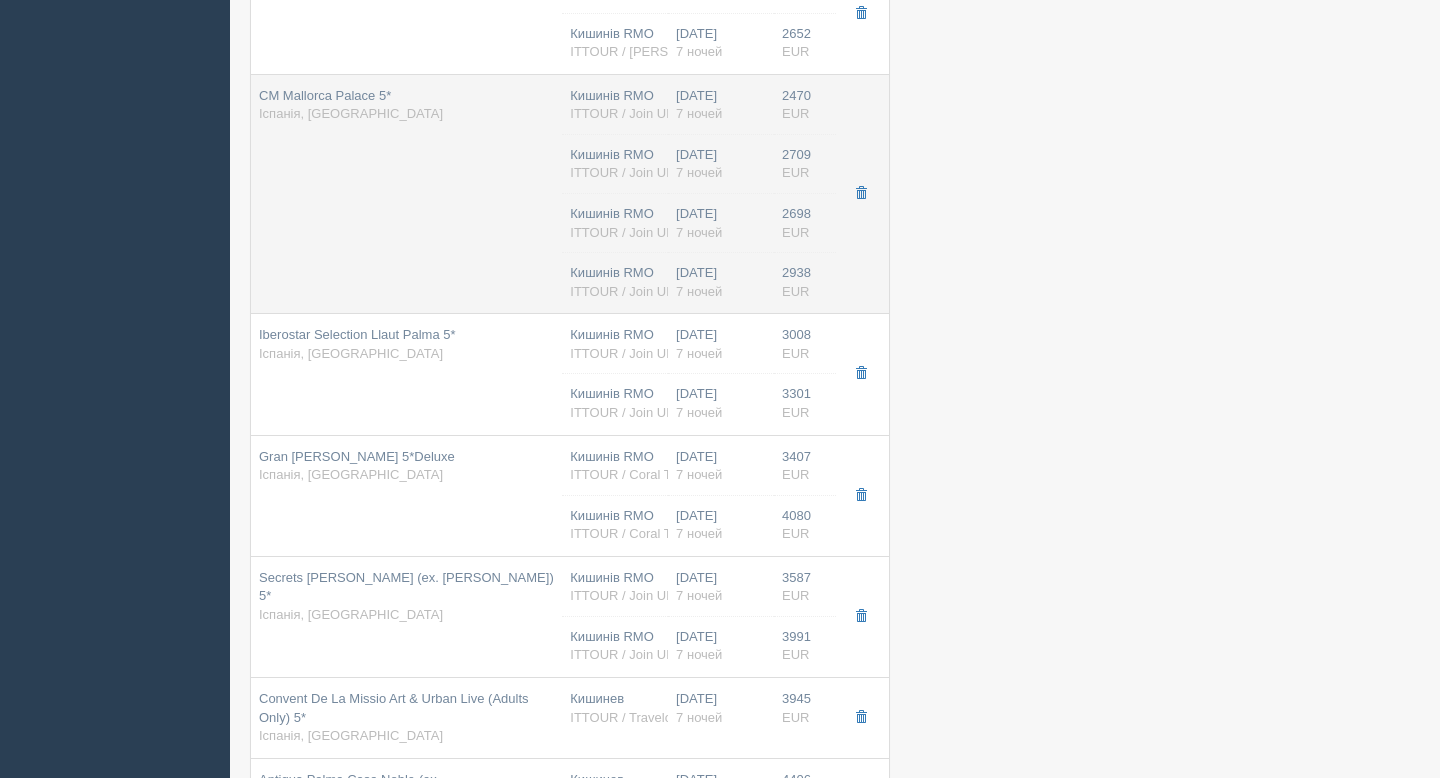 scroll, scrollTop: 892, scrollLeft: 0, axis: vertical 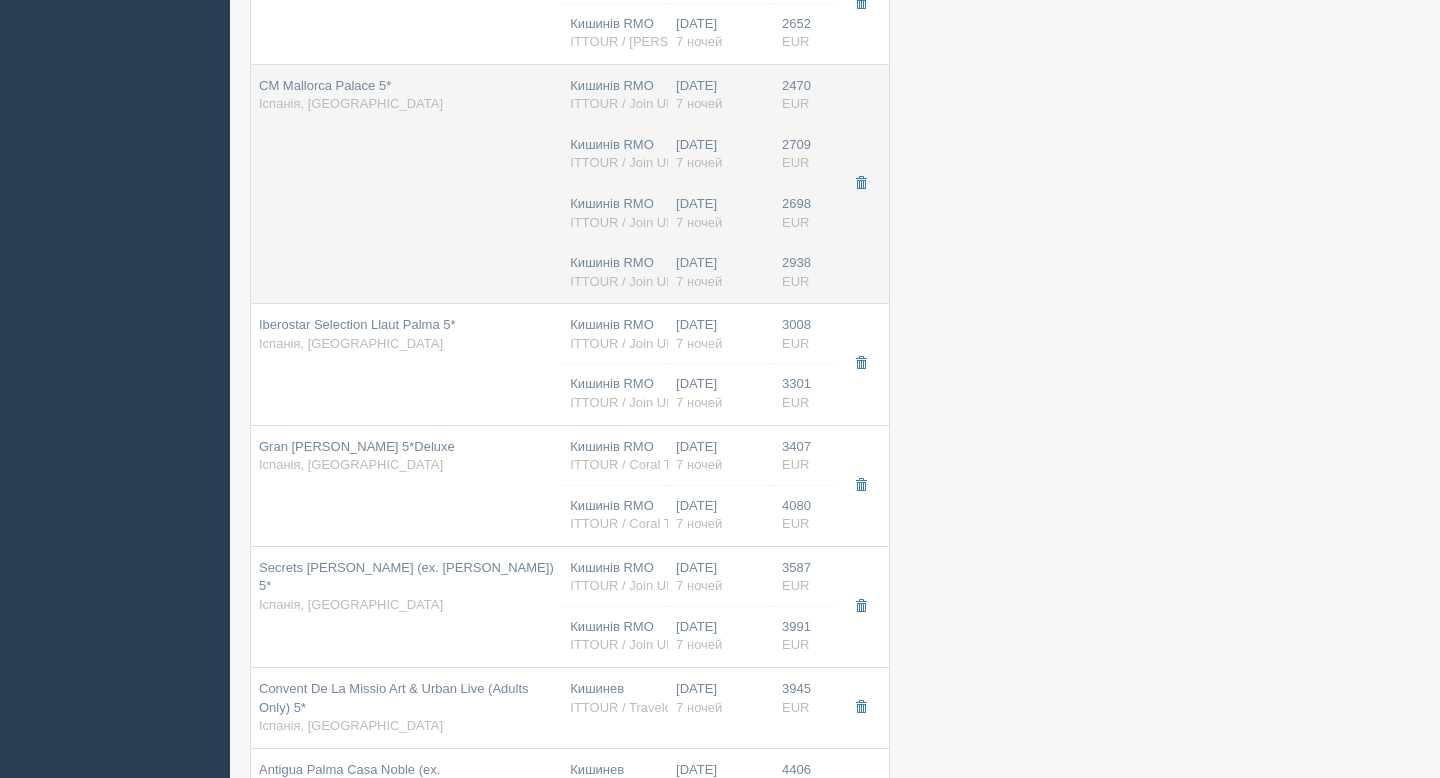 click on "CM Mallorca Palace 5*
Іспанія, Майорка" at bounding box center (406, 184) 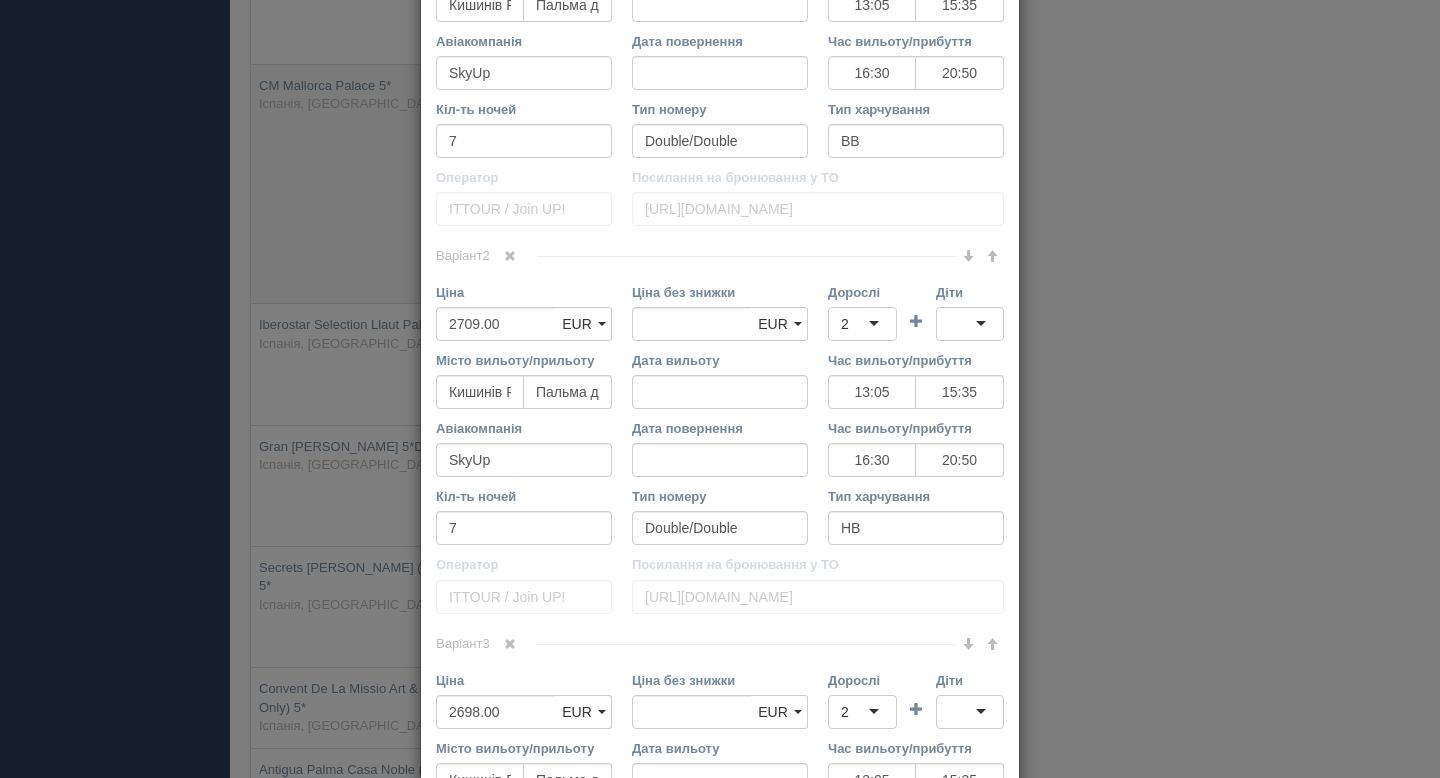 scroll, scrollTop: 0, scrollLeft: 0, axis: both 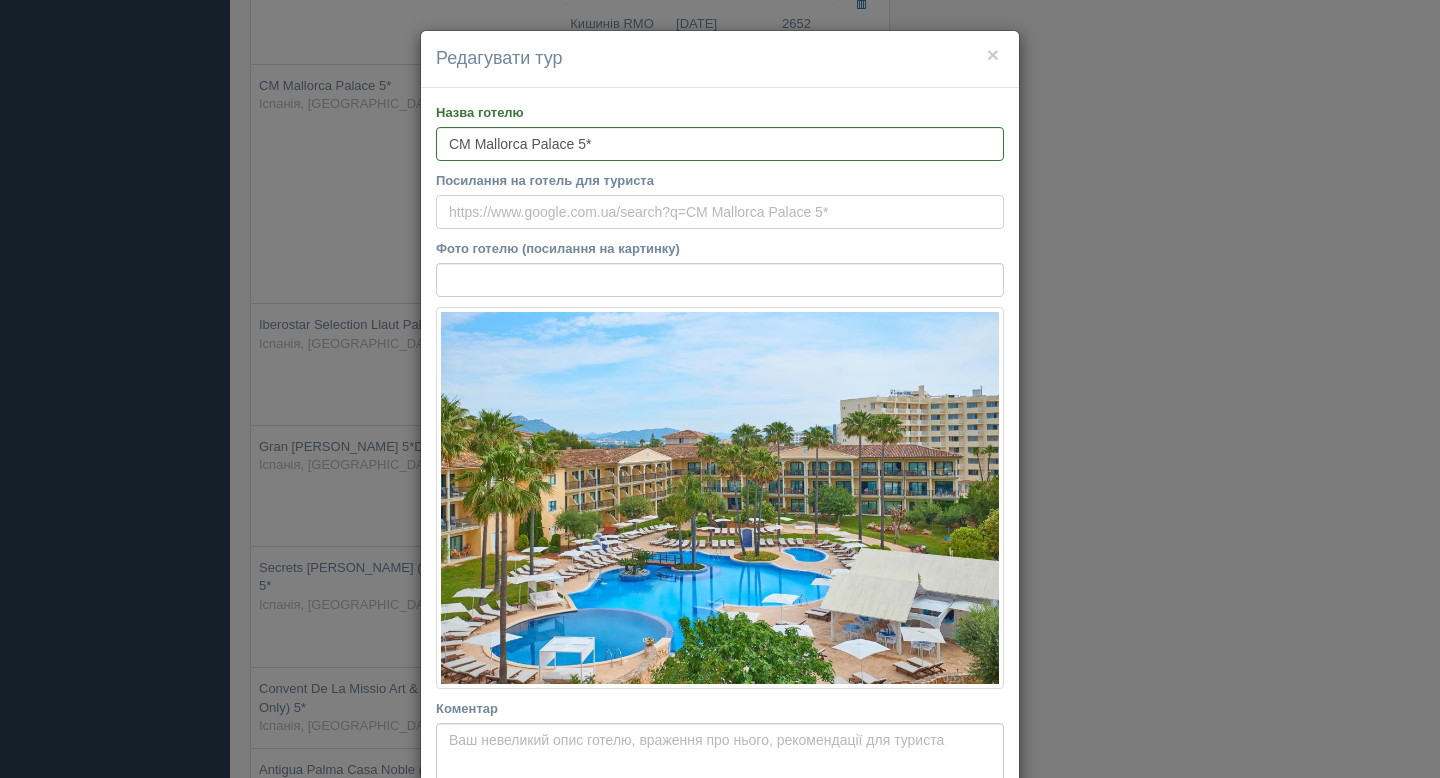 click on "Посилання на готель для туриста" at bounding box center (720, 212) 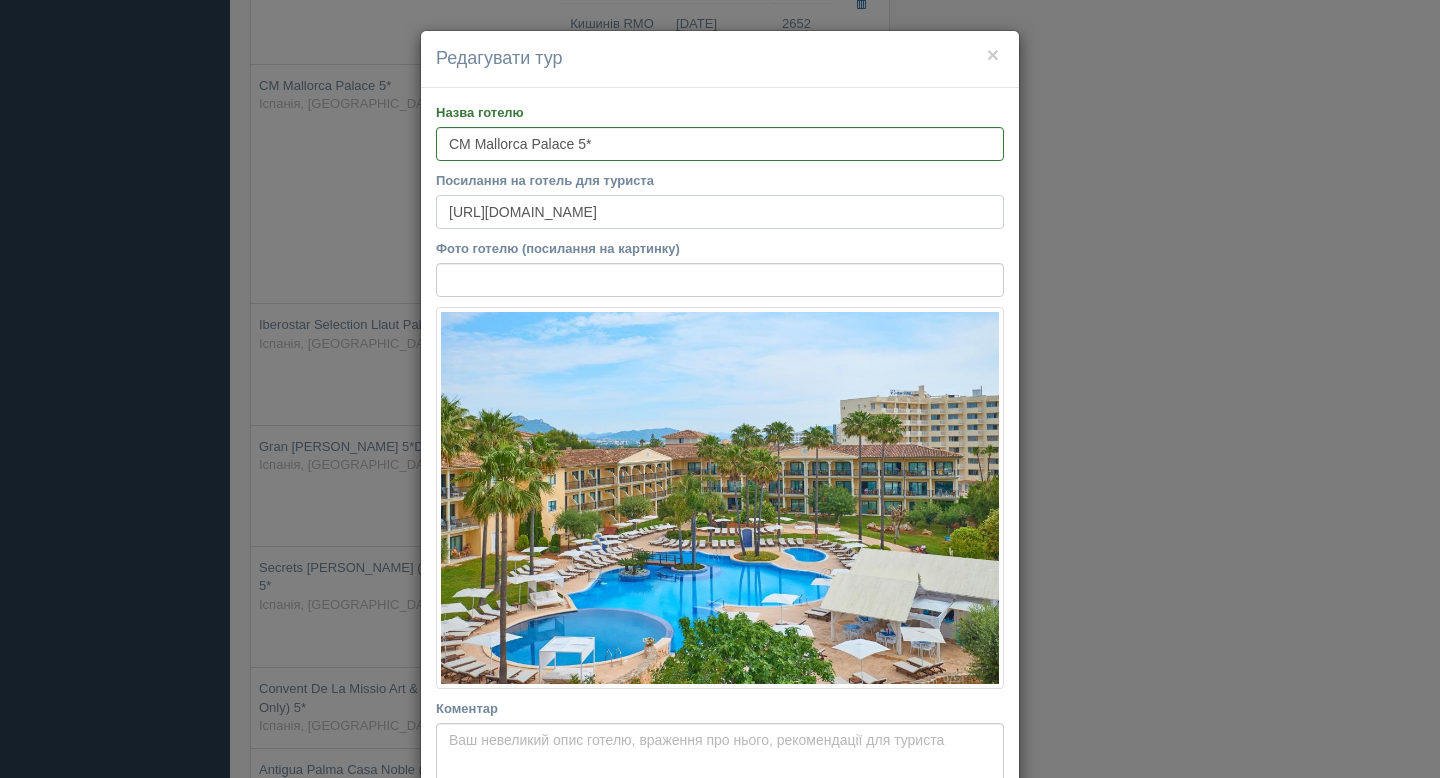 type on "https://www.booking.com/hotel/es/mallorca-palace.en-gb.html" 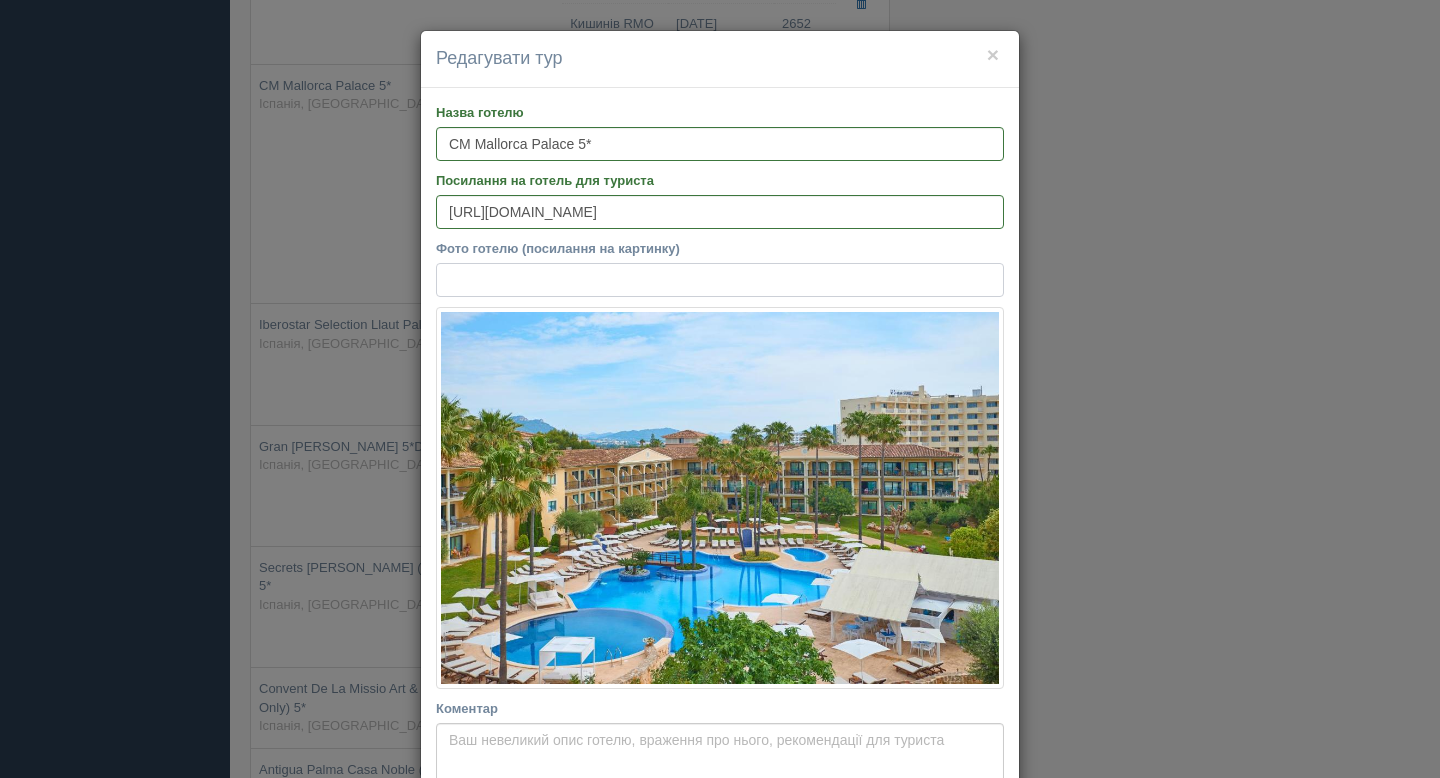 click on "Фото готелю (посилання на картинку)" at bounding box center (720, 280) 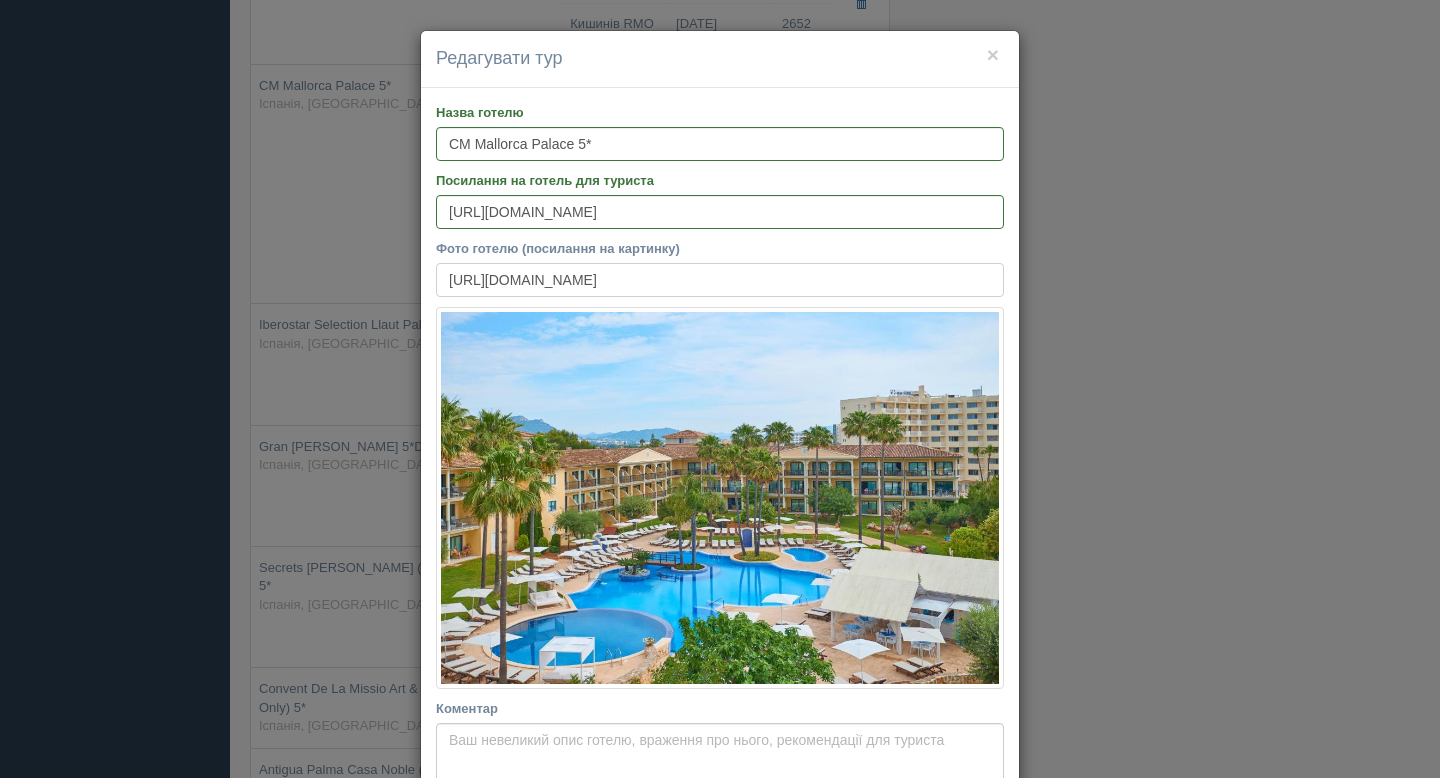scroll, scrollTop: 0, scrollLeft: 488, axis: horizontal 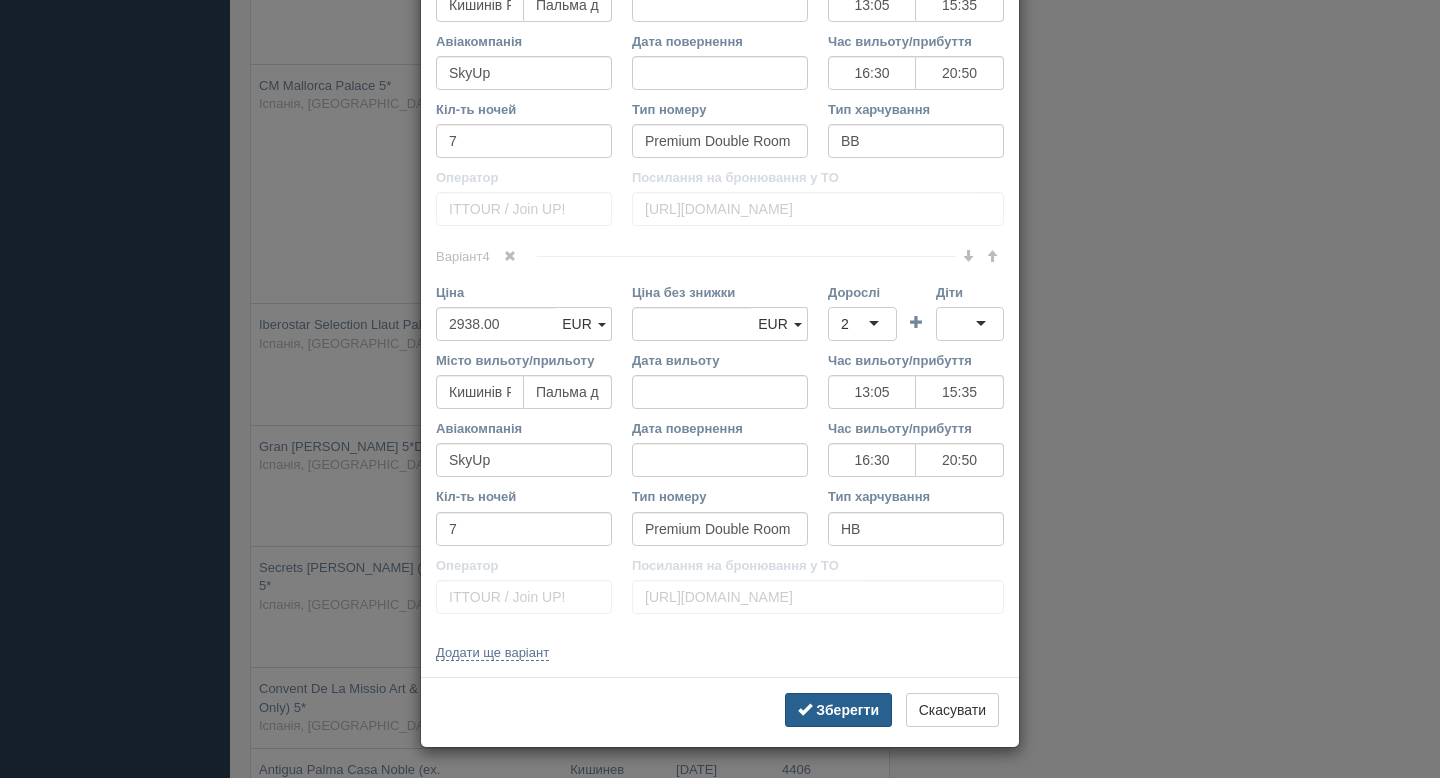 type on "https://cf.bstatic.com/xdata/images/hotel/max1024x768/184851133.jpg?k=bd6734b88da24815bd739725adc8f05eda0f030c7d8202454338c63aa84df60a&o=" 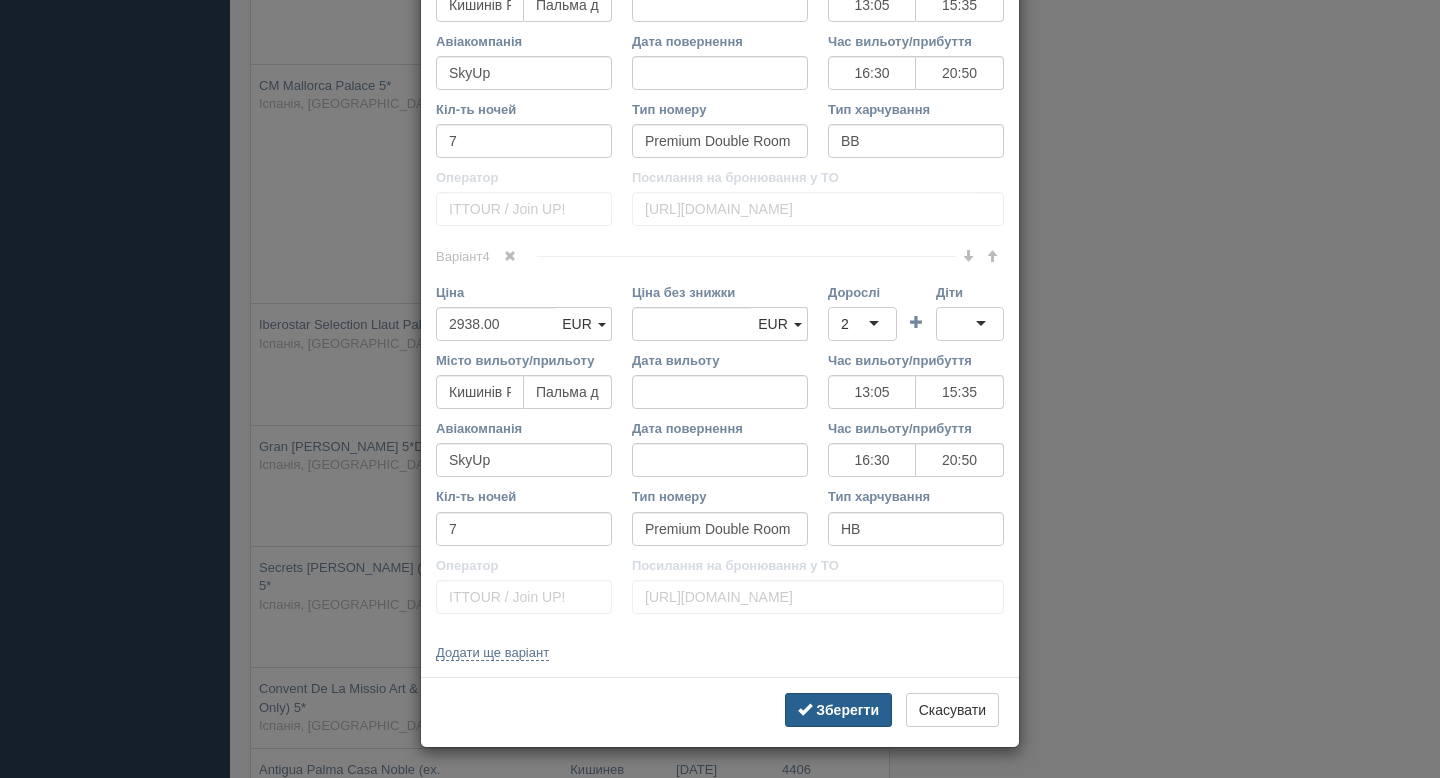 scroll, scrollTop: 0, scrollLeft: 0, axis: both 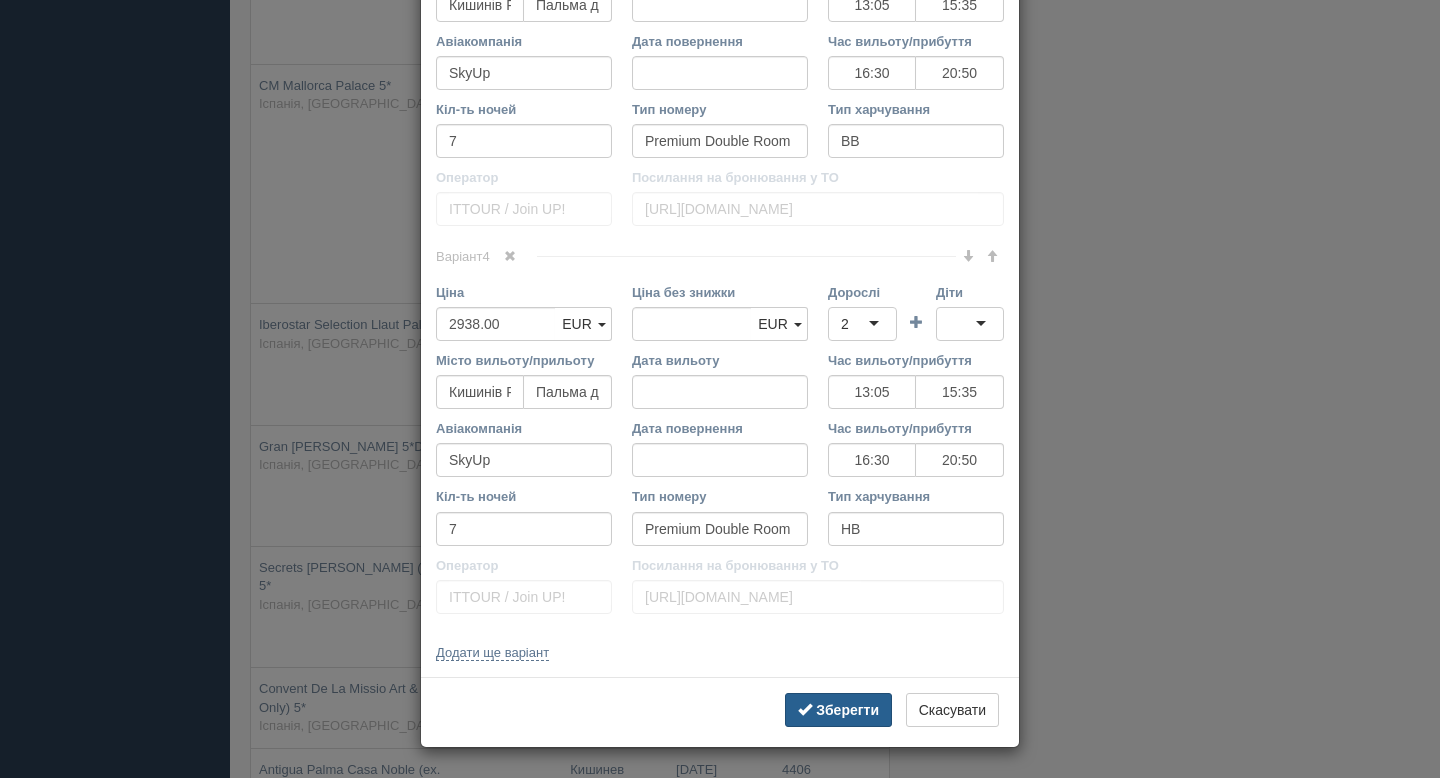 click on "Зберегти" at bounding box center [847, 710] 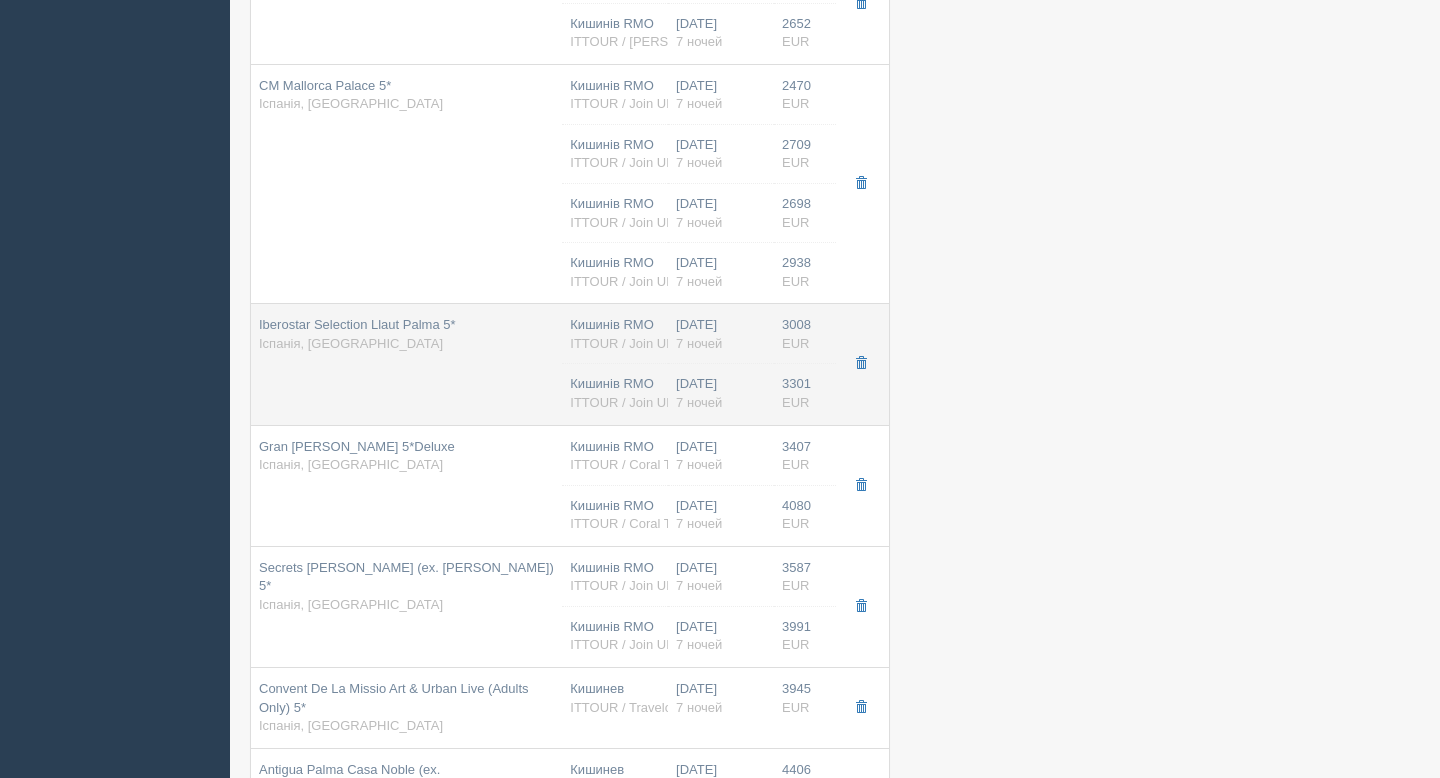 click on "Iberostar Selection Llaut Palma 5*
Іспанія, Майорка" at bounding box center (406, 364) 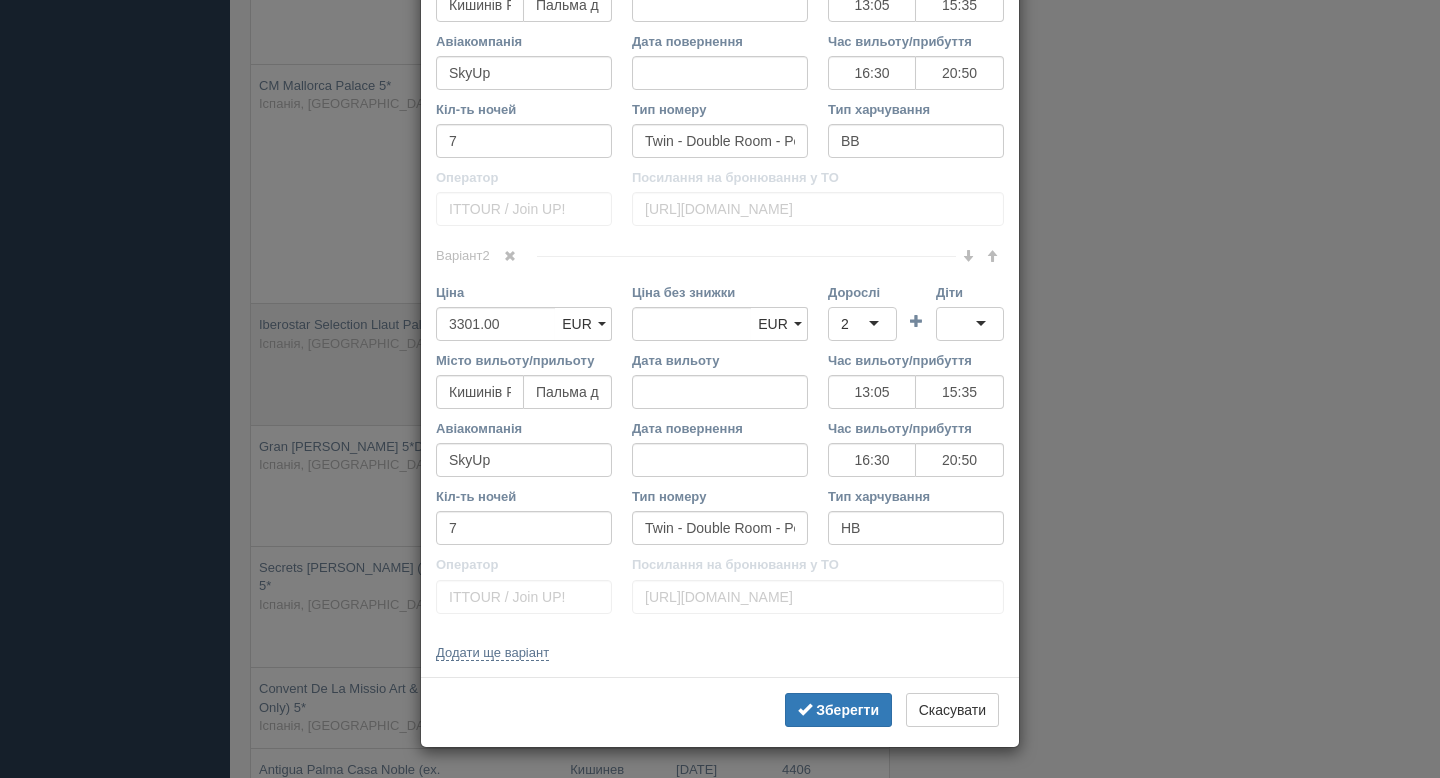 scroll, scrollTop: 0, scrollLeft: 0, axis: both 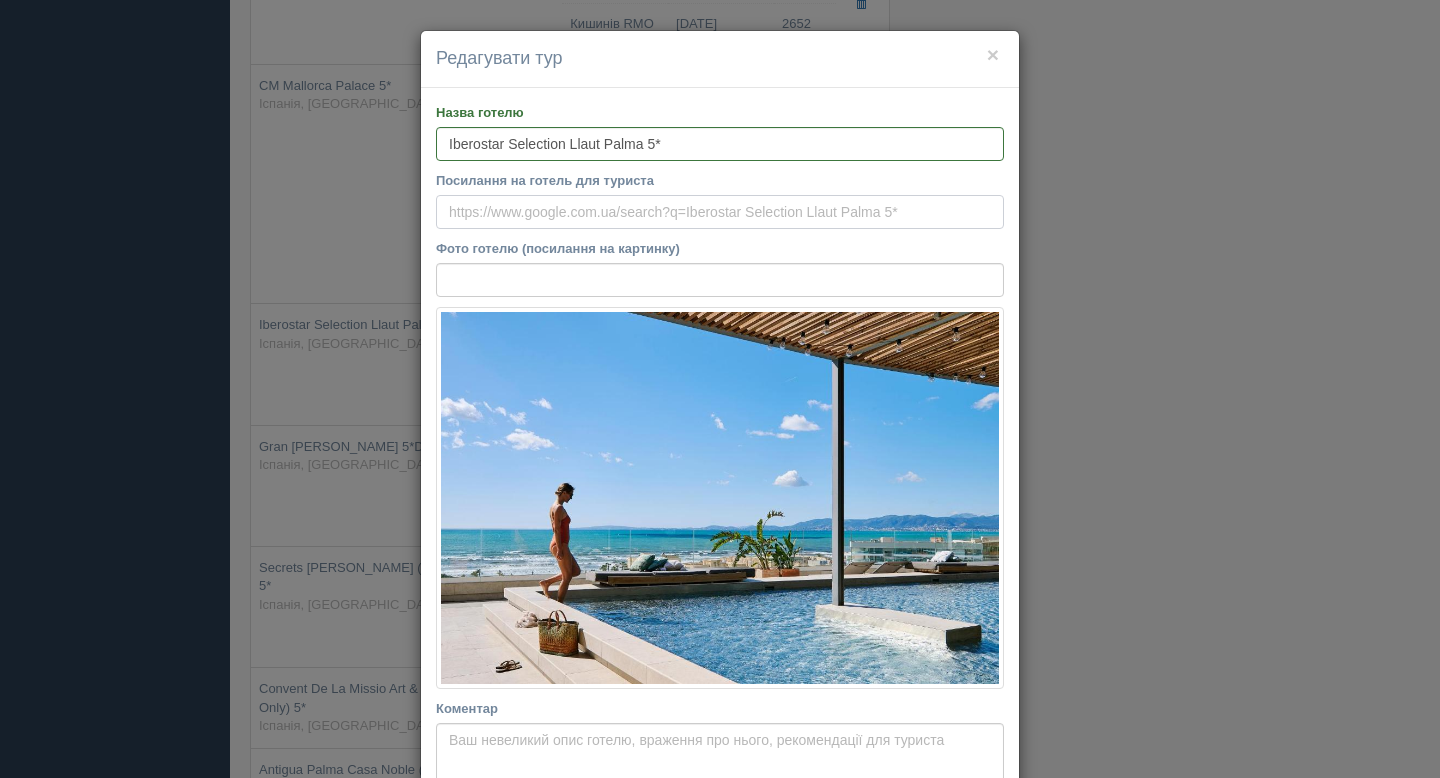 click on "Посилання на готель для туриста" at bounding box center (720, 212) 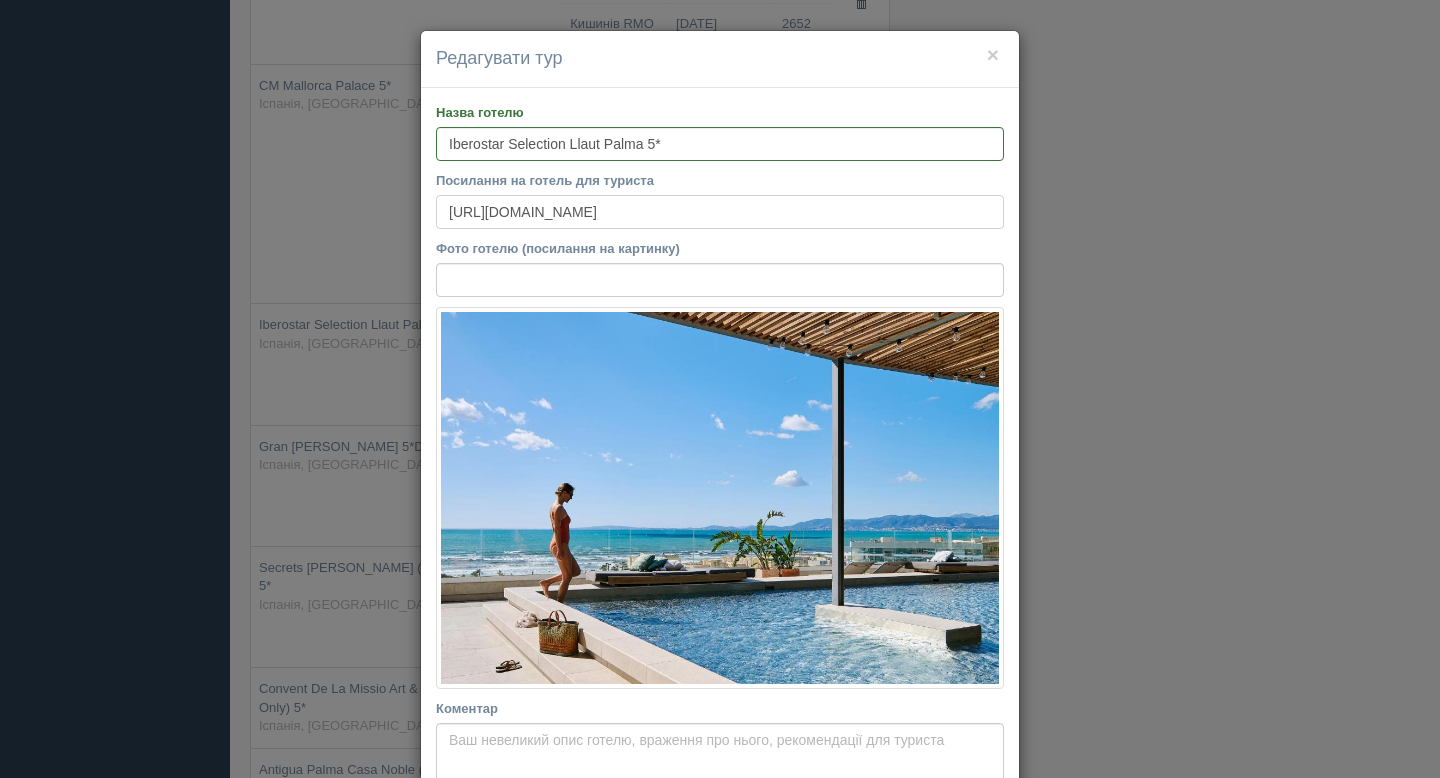 type on "https://www.booking.com/hotel/es/iberostar-llaut-palma.en-gb.html" 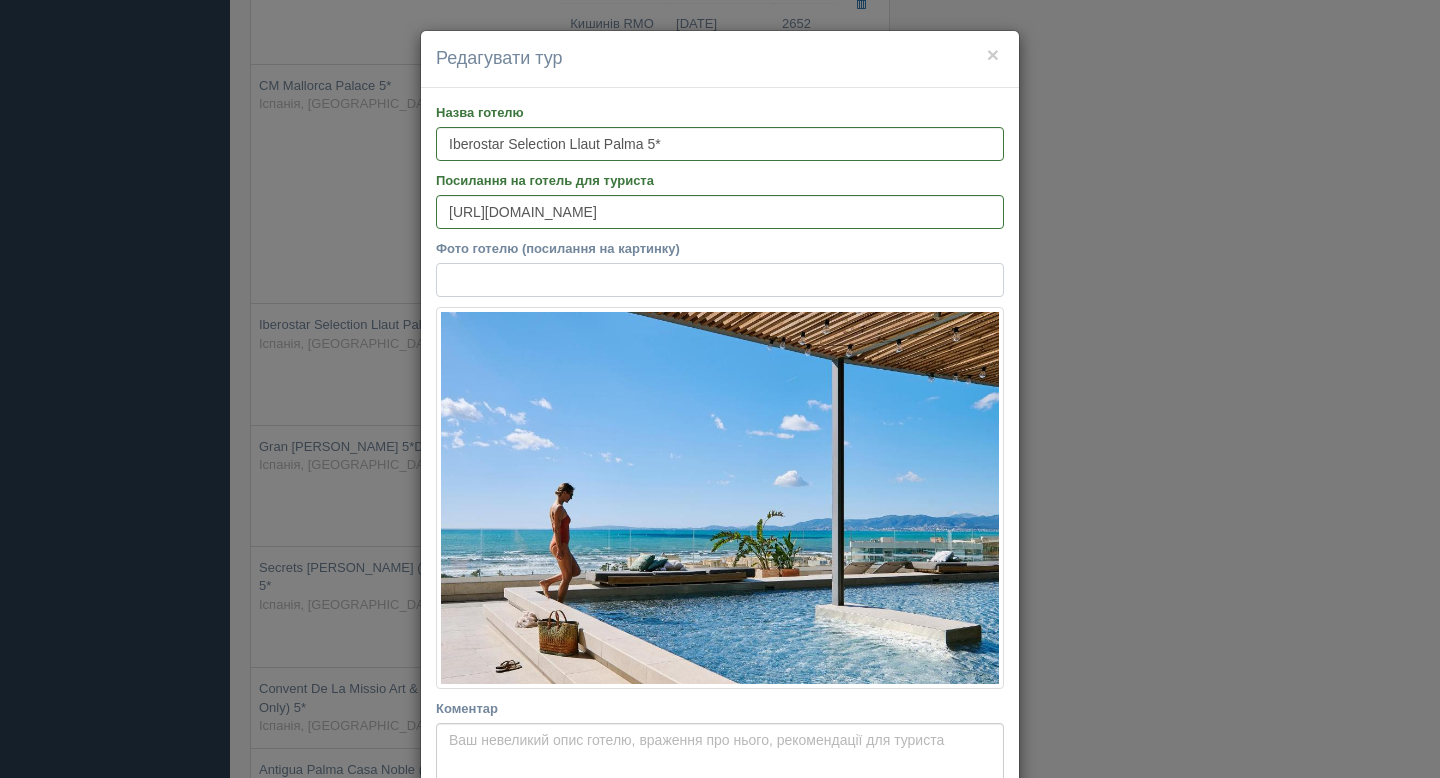 click on "Фото готелю (посилання на картинку)" at bounding box center (720, 280) 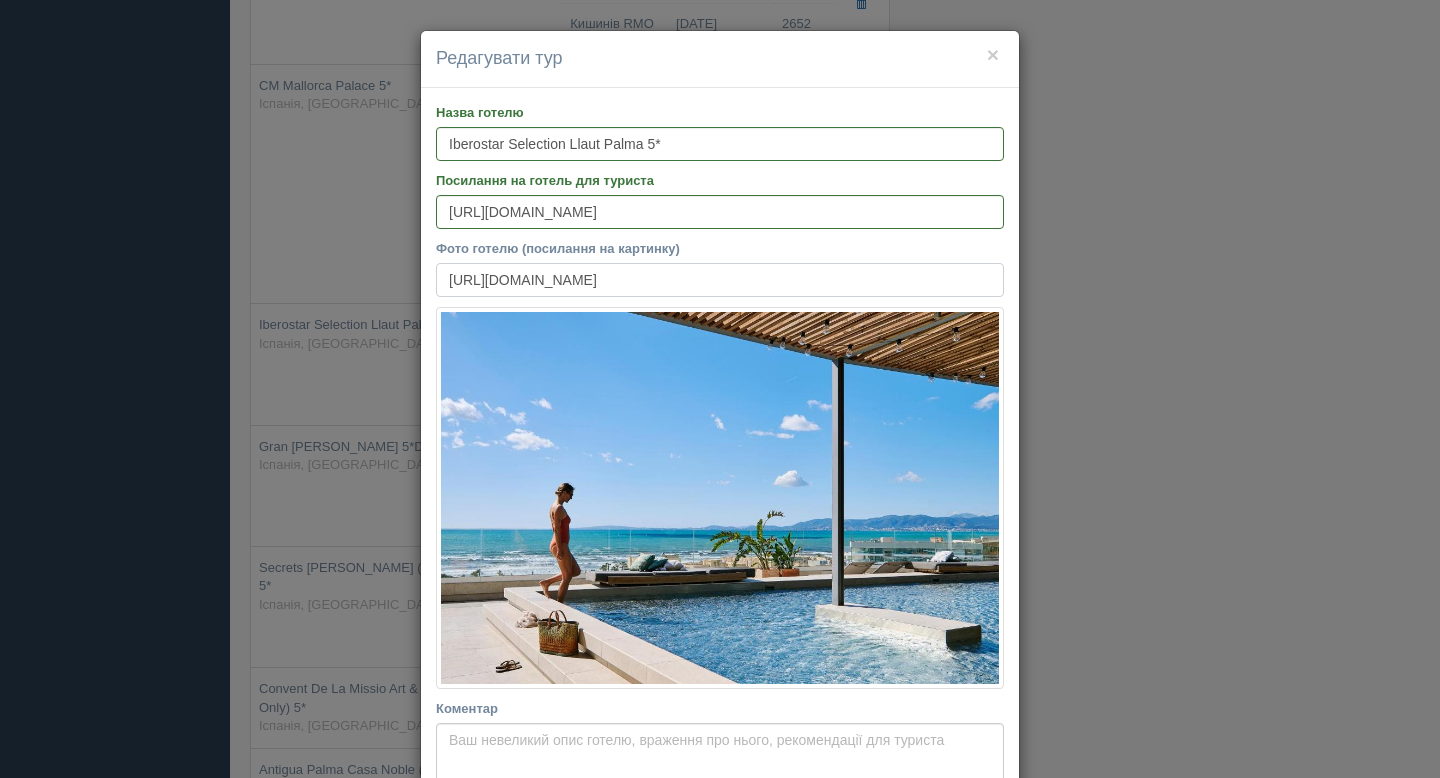 scroll, scrollTop: 0, scrollLeft: 486, axis: horizontal 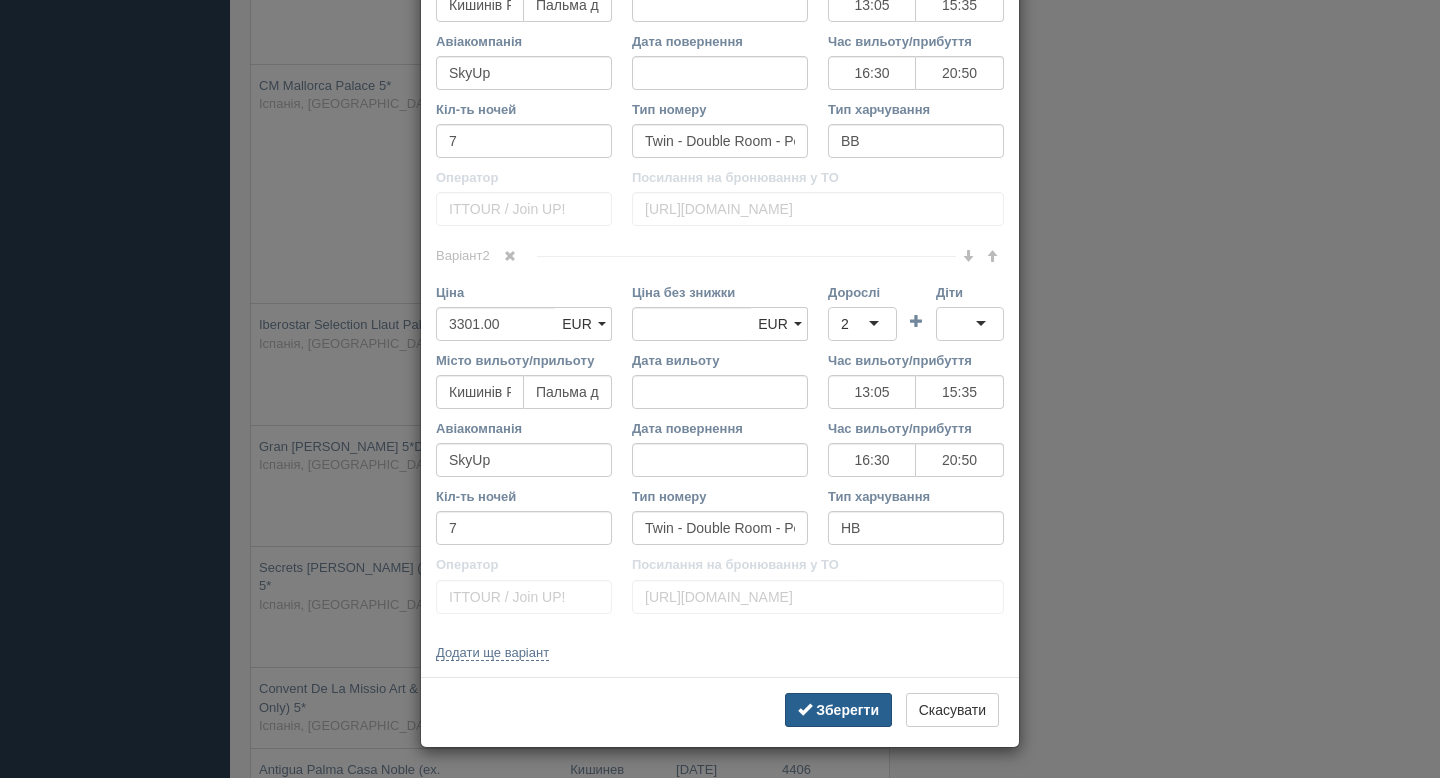 type on "https://cf.bstatic.com/xdata/images/hotel/max1024x768/544343197.jpg?k=108610bcc93e463ed52e44ed07d0ca119d86e1b7bacdb675fe30ec498e25eb69&o=" 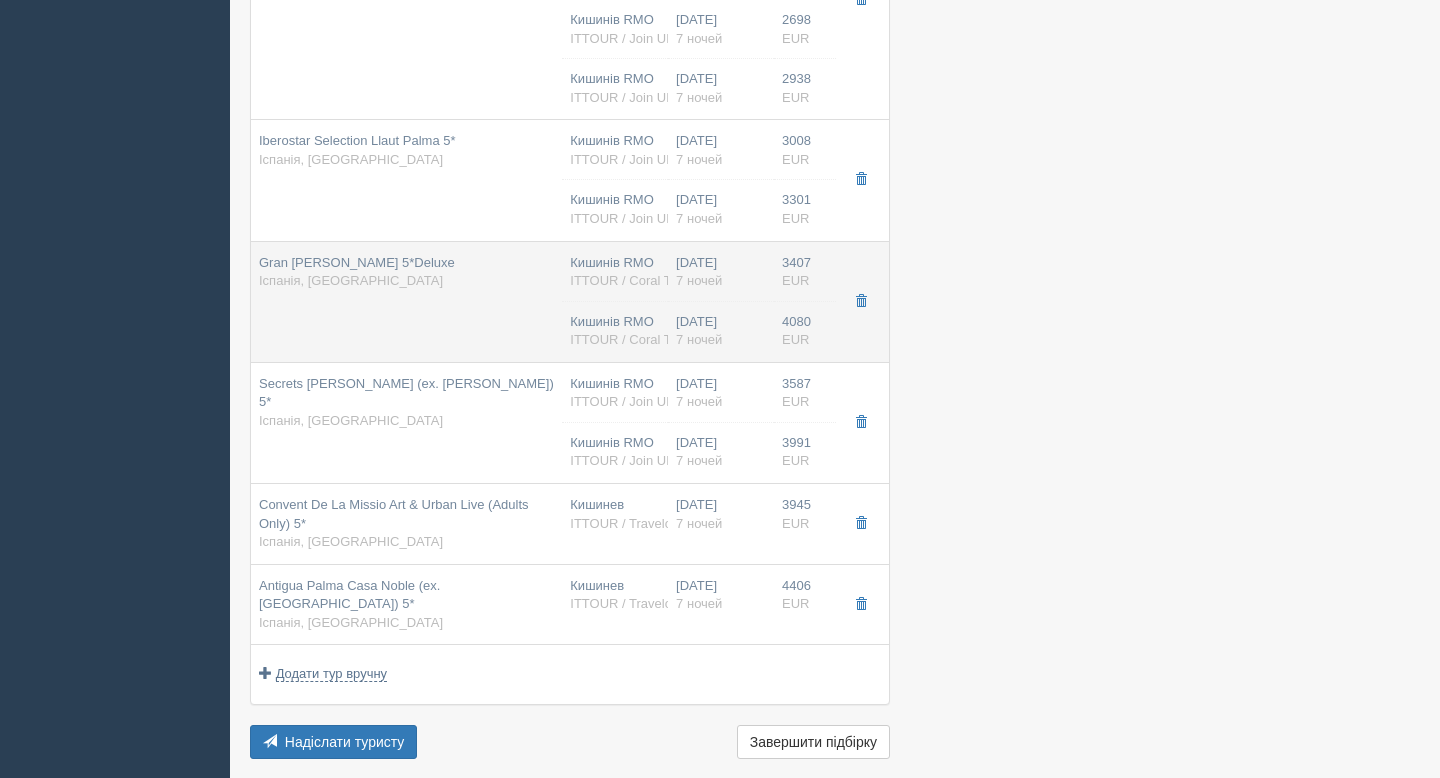 scroll, scrollTop: 1066, scrollLeft: 0, axis: vertical 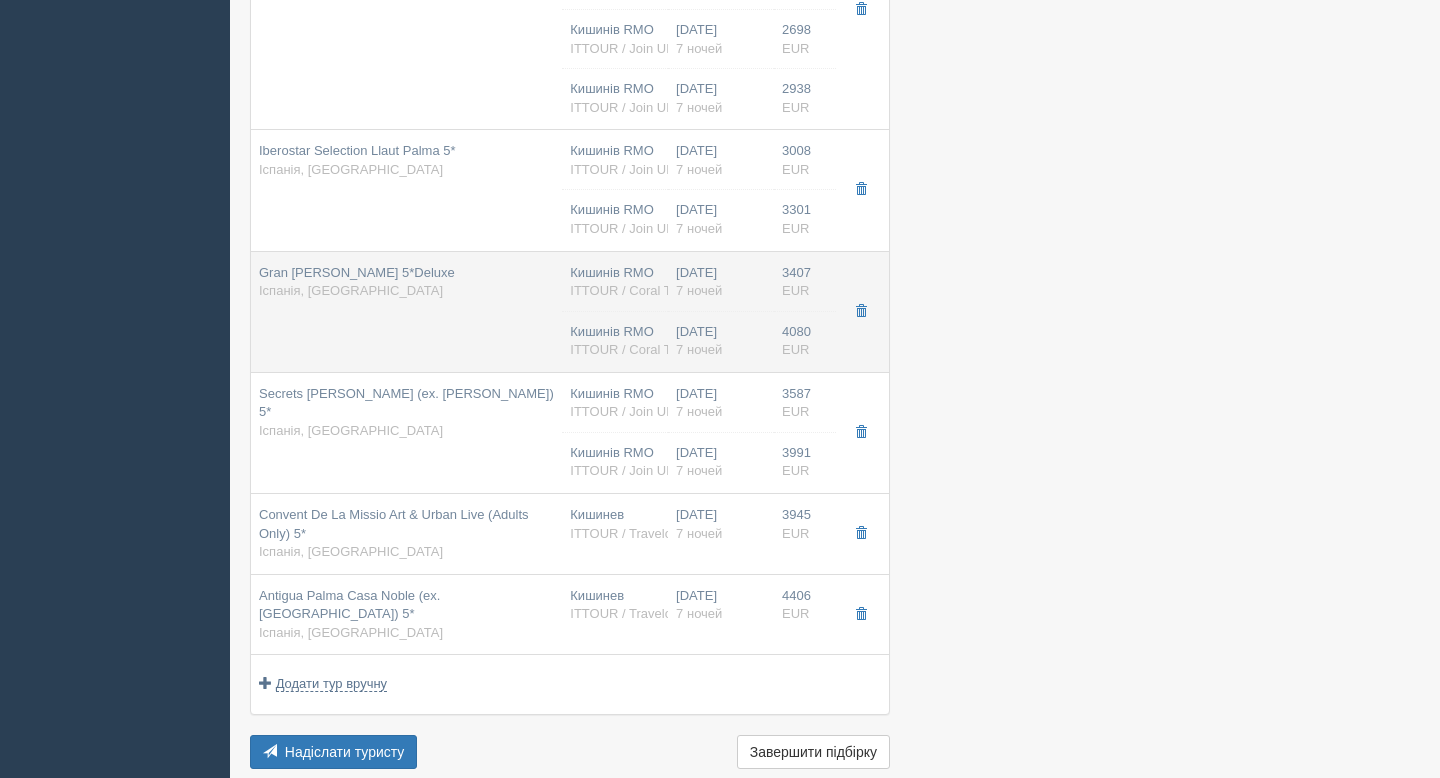 click on "Gran Melia Victoria 5*Deluxe
Іспанія, Майорка" at bounding box center [406, 282] 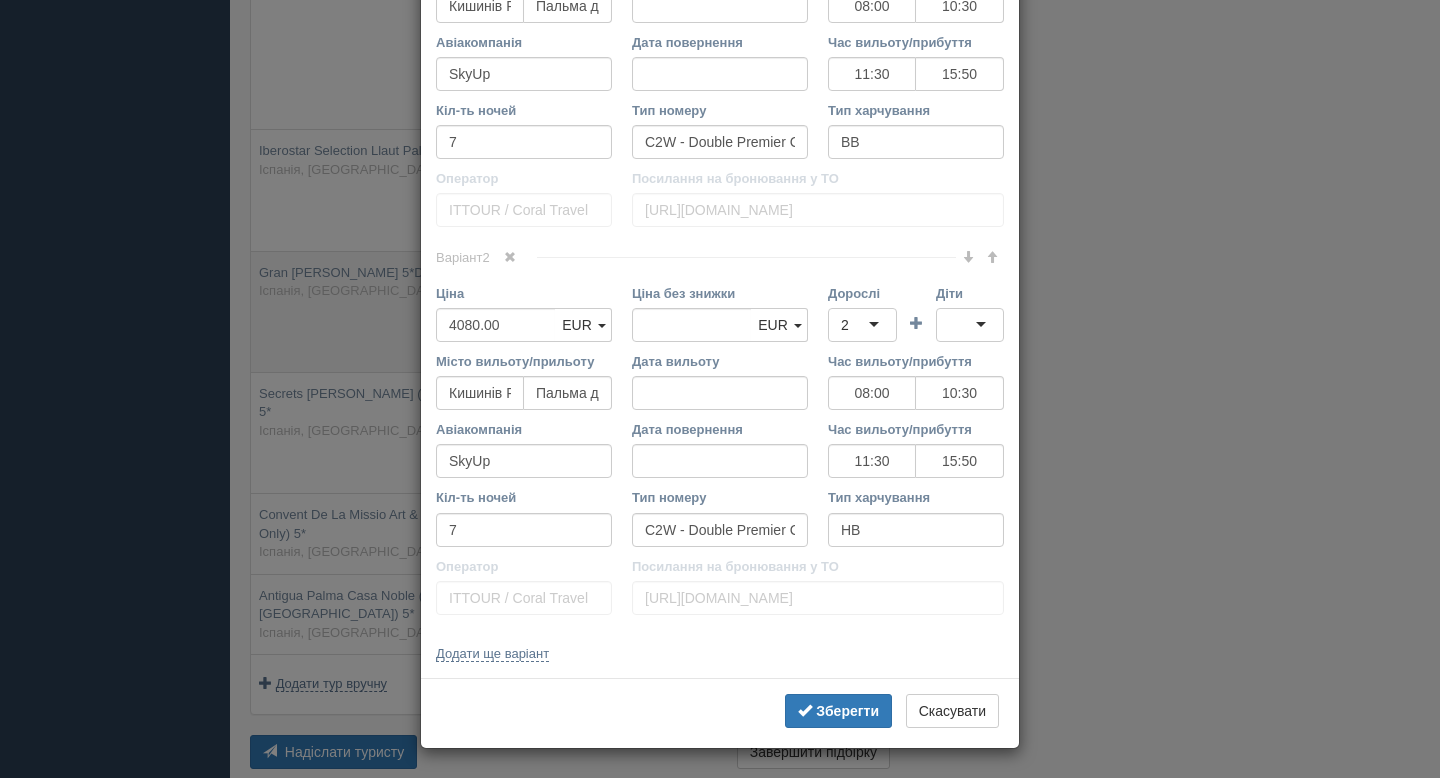 scroll, scrollTop: 0, scrollLeft: 0, axis: both 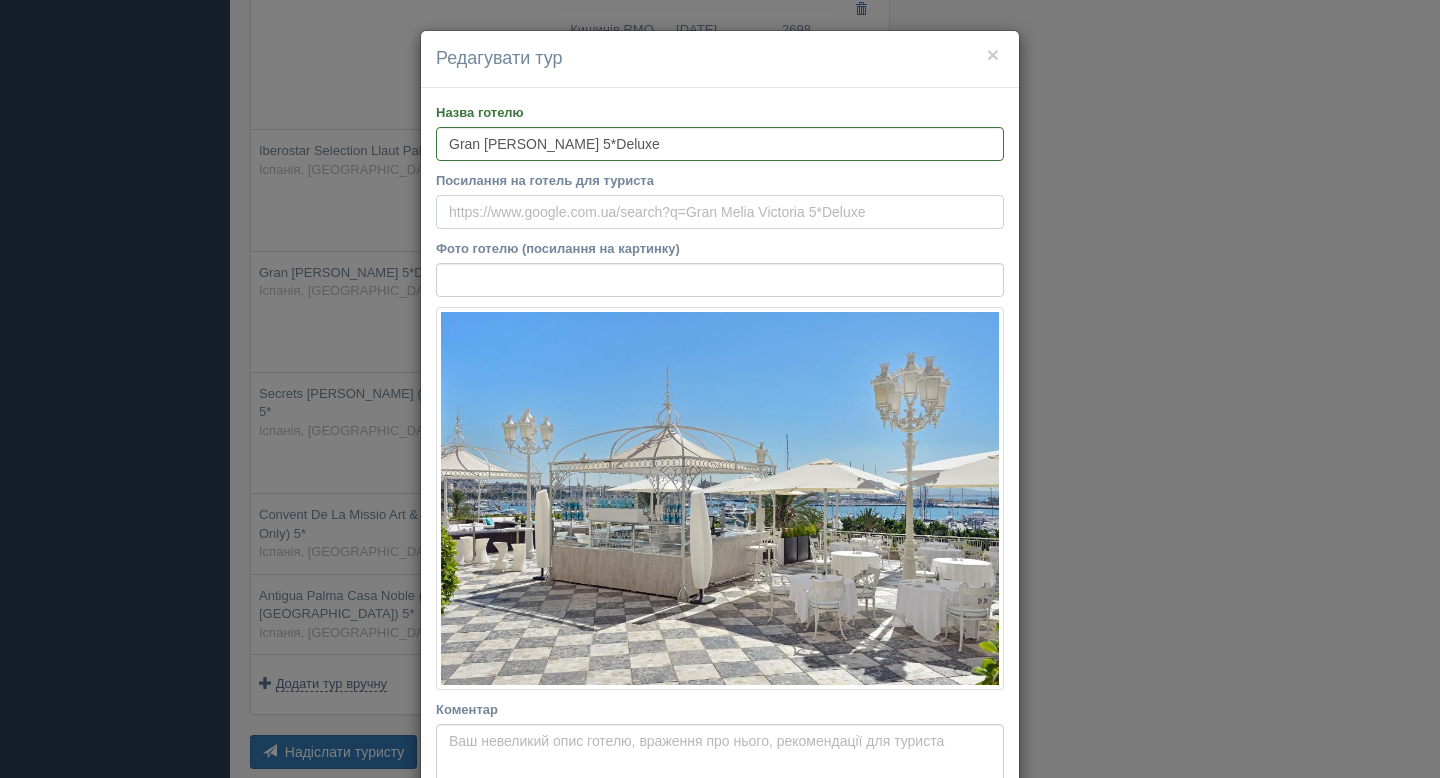 click on "Посилання на готель для туриста" at bounding box center (720, 212) 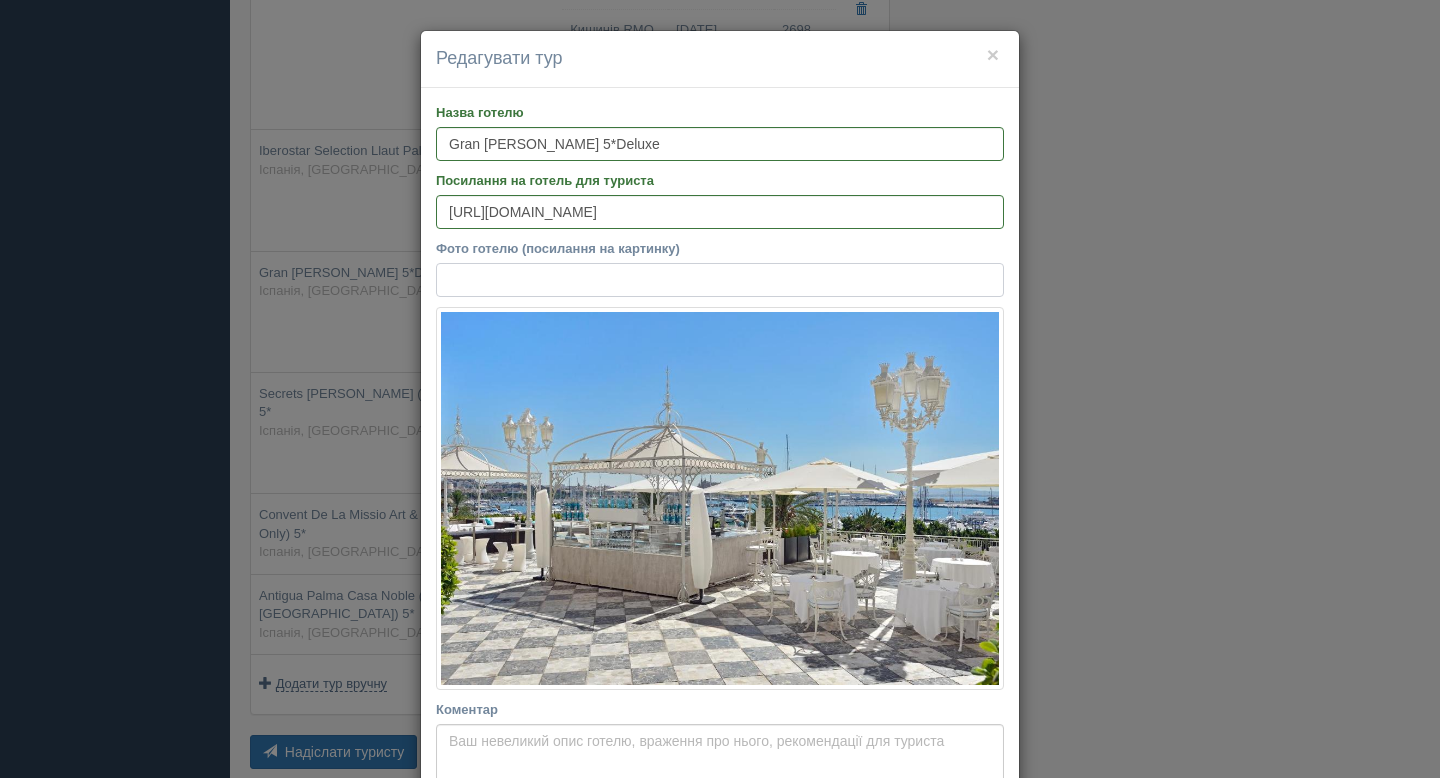 click on "Фото готелю (посилання на картинку)" at bounding box center [720, 280] 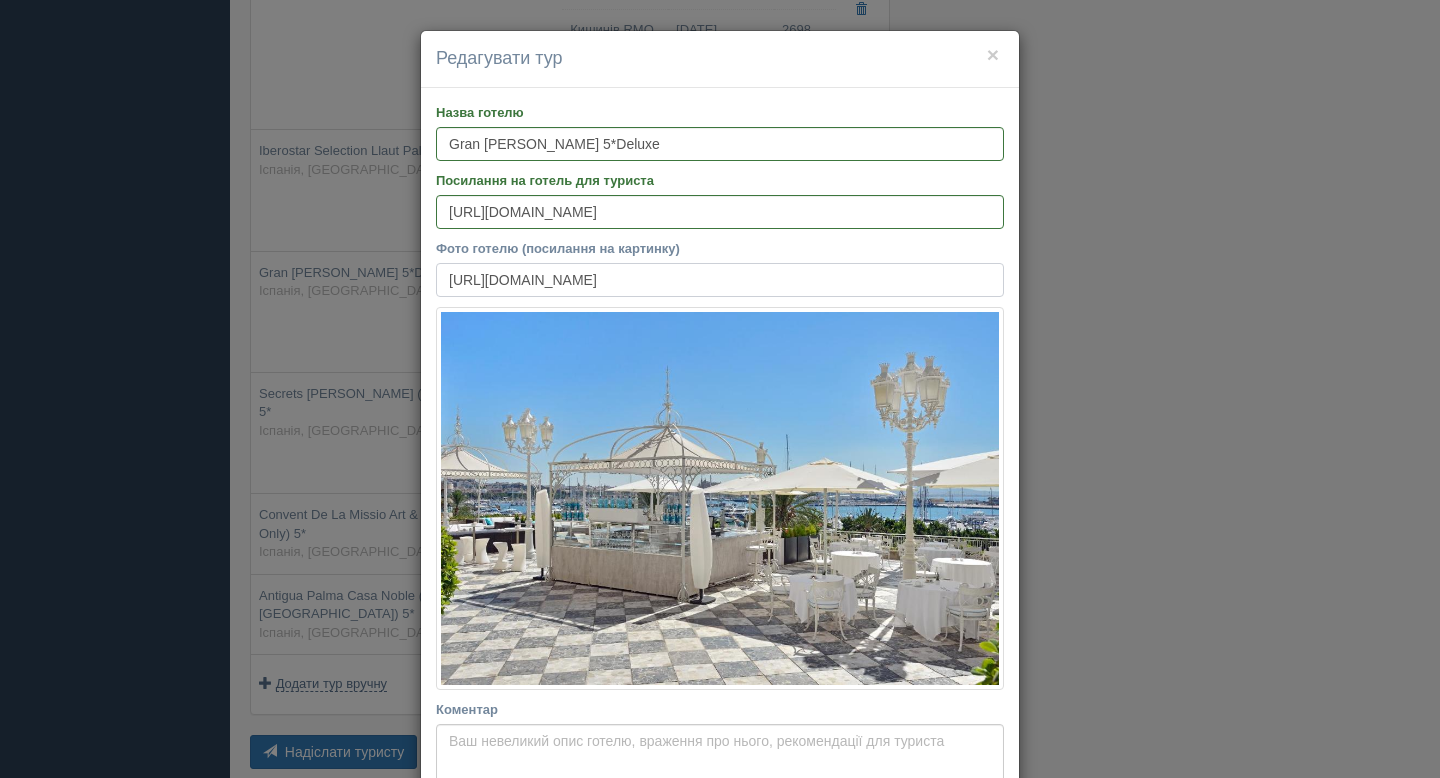 scroll, scrollTop: 0, scrollLeft: 494, axis: horizontal 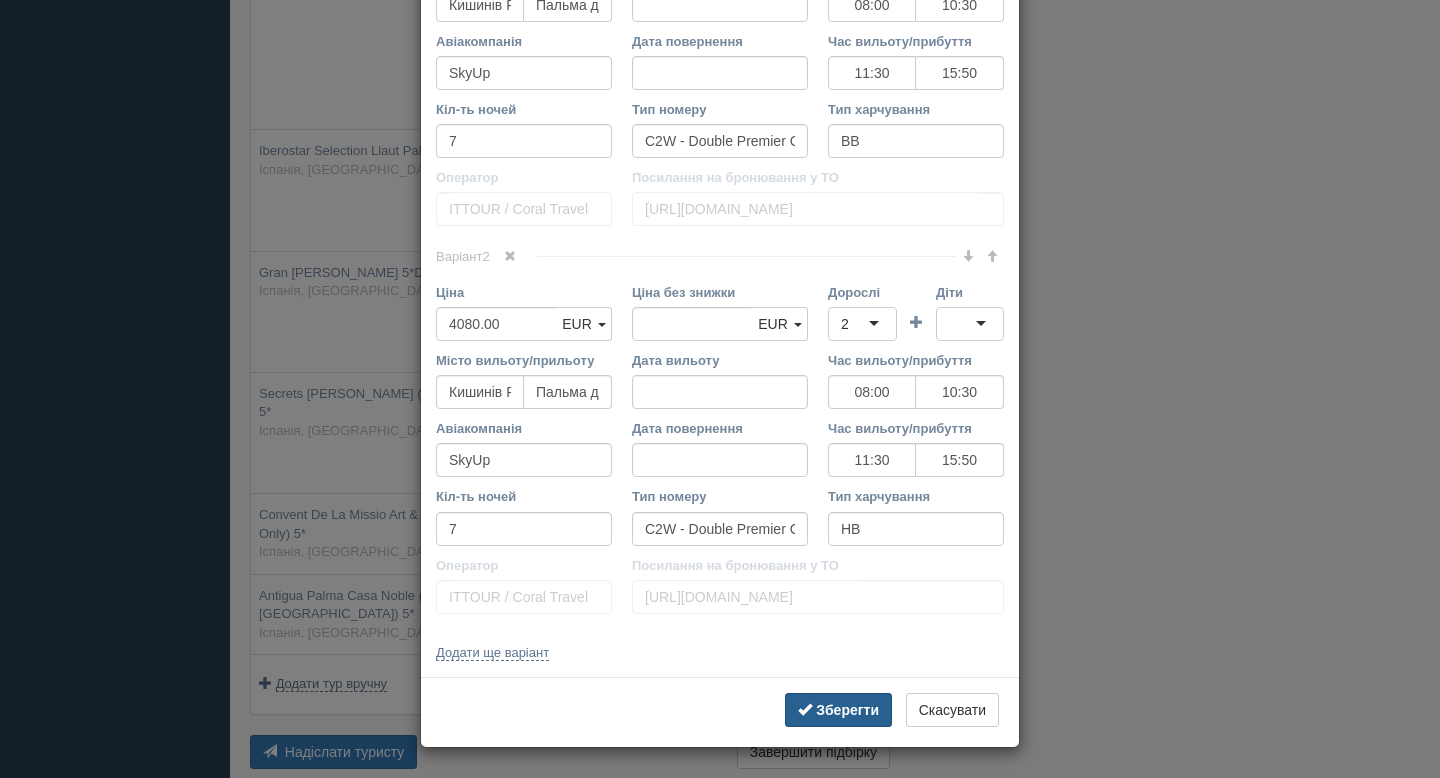 click on "Зберегти" at bounding box center [847, 710] 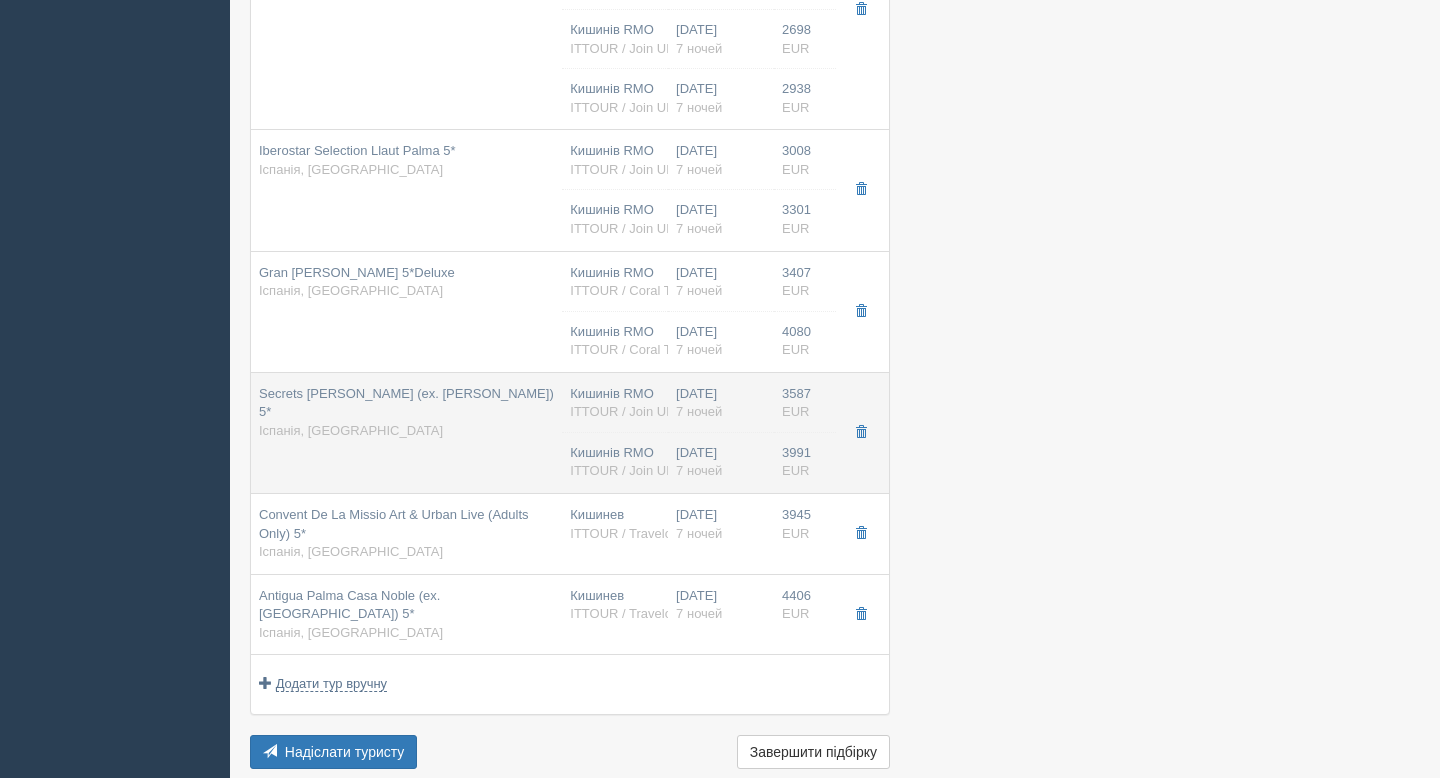 click on "Secrets Mallorca Villamil (ex. Hesperia Villamil) 5*
Іспанія, Майорка" at bounding box center (406, 432) 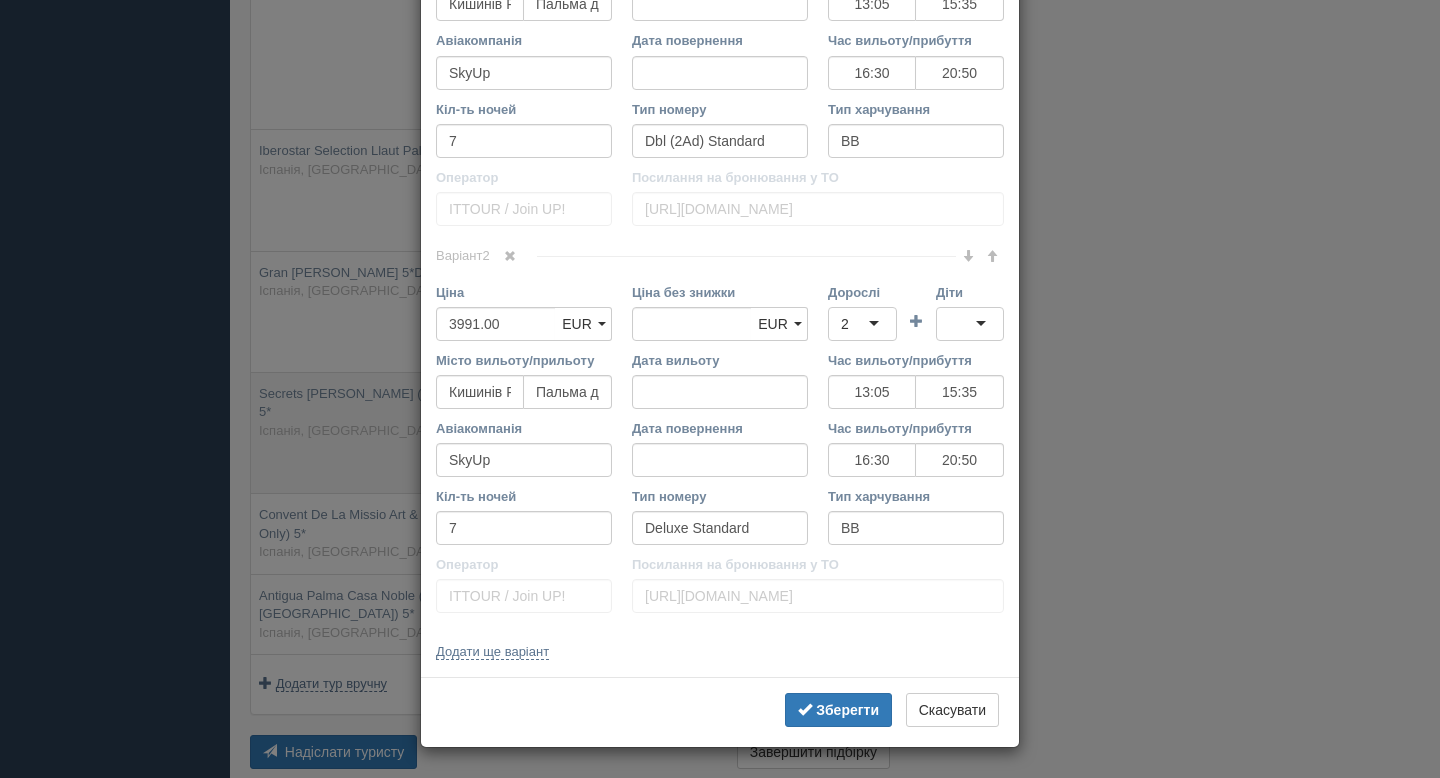 scroll, scrollTop: 0, scrollLeft: 0, axis: both 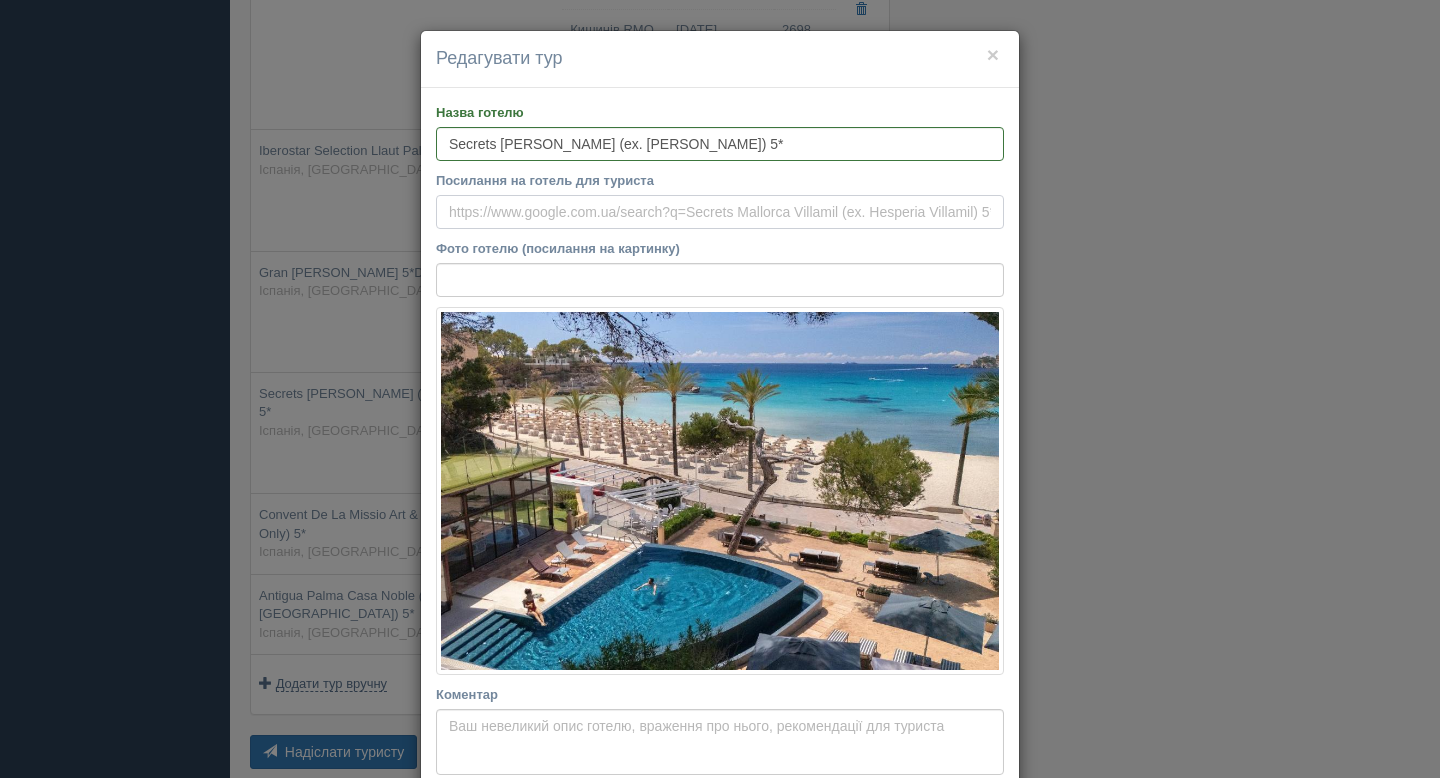 click on "Посилання на готель для туриста" at bounding box center [720, 212] 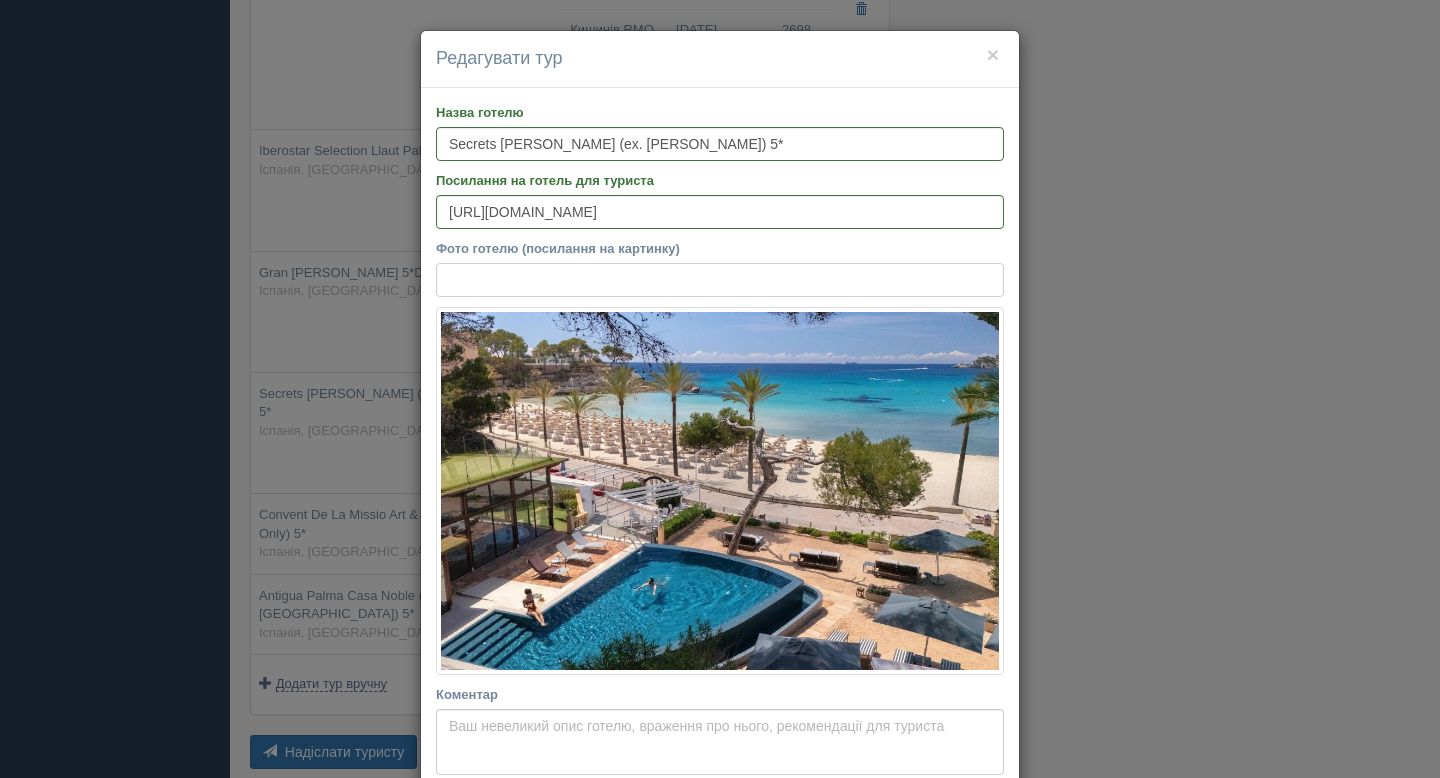 click on "Фото готелю (посилання на картинку)" at bounding box center [720, 280] 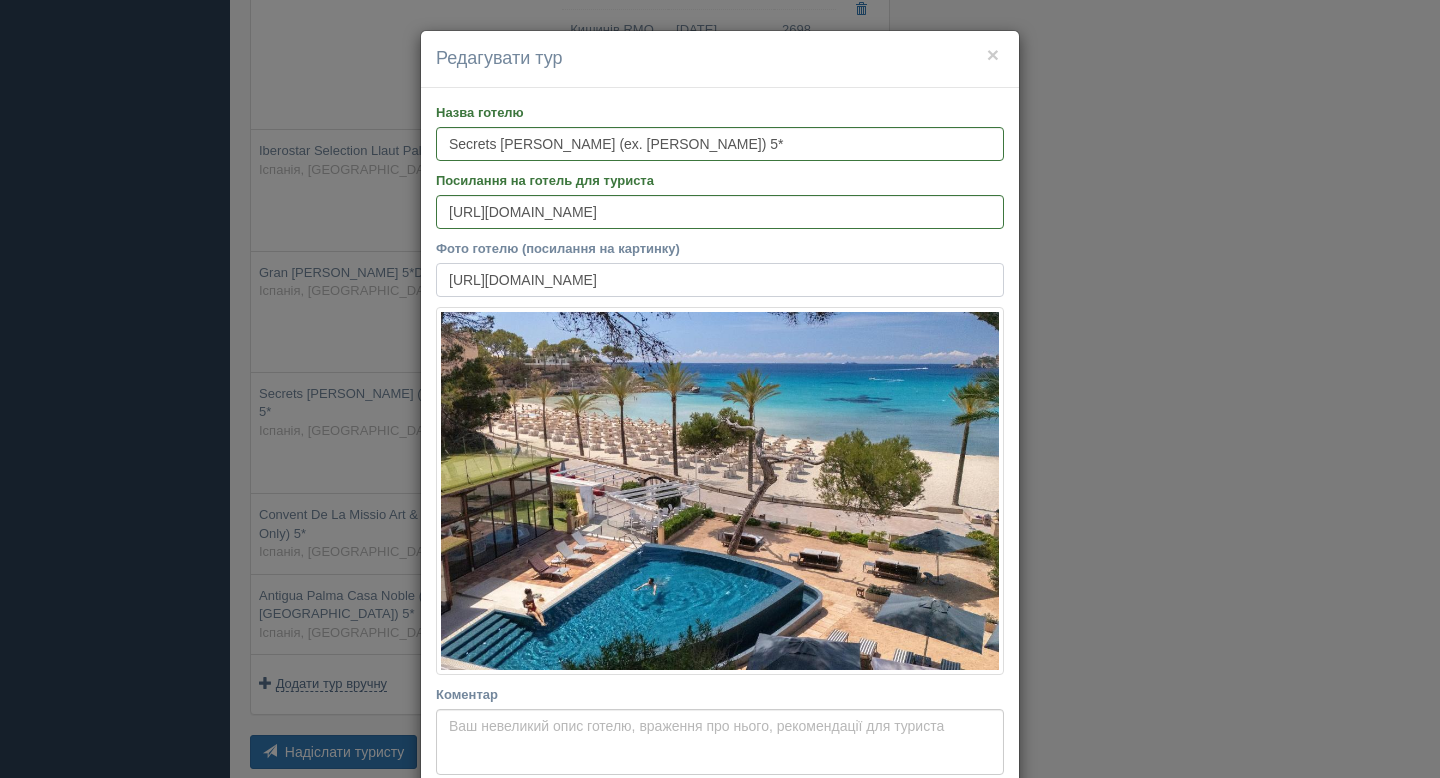 scroll, scrollTop: 0, scrollLeft: 481, axis: horizontal 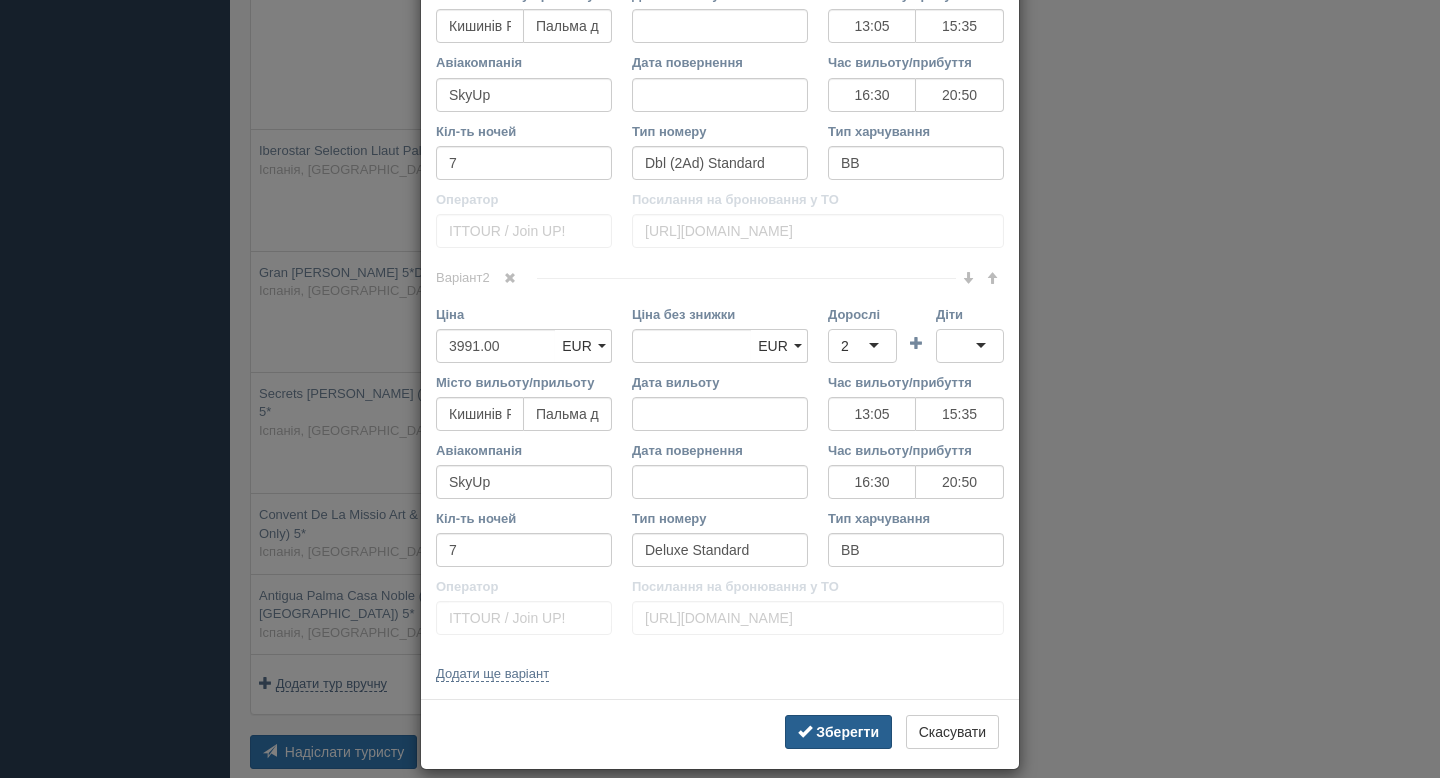 click on "Зберегти" at bounding box center (847, 732) 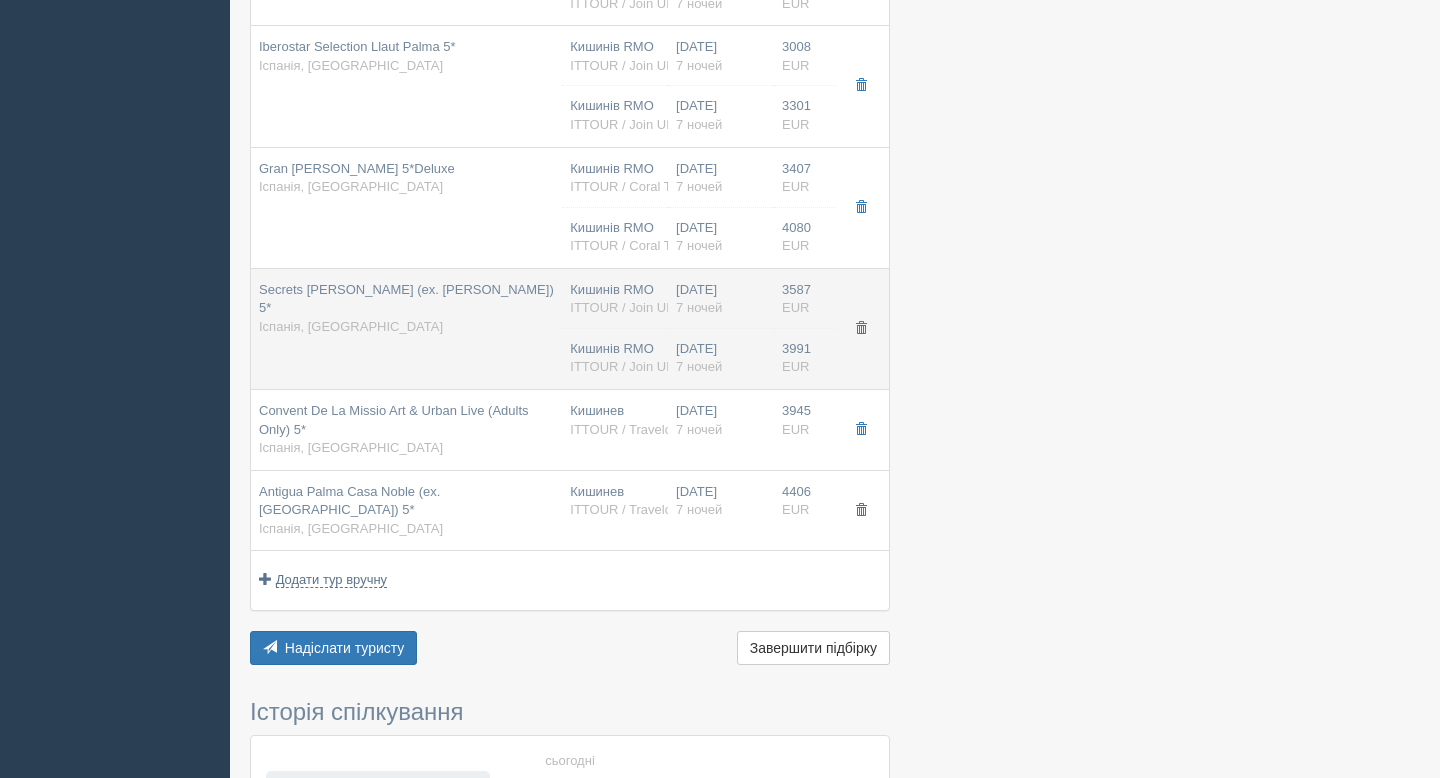 scroll, scrollTop: 1200, scrollLeft: 0, axis: vertical 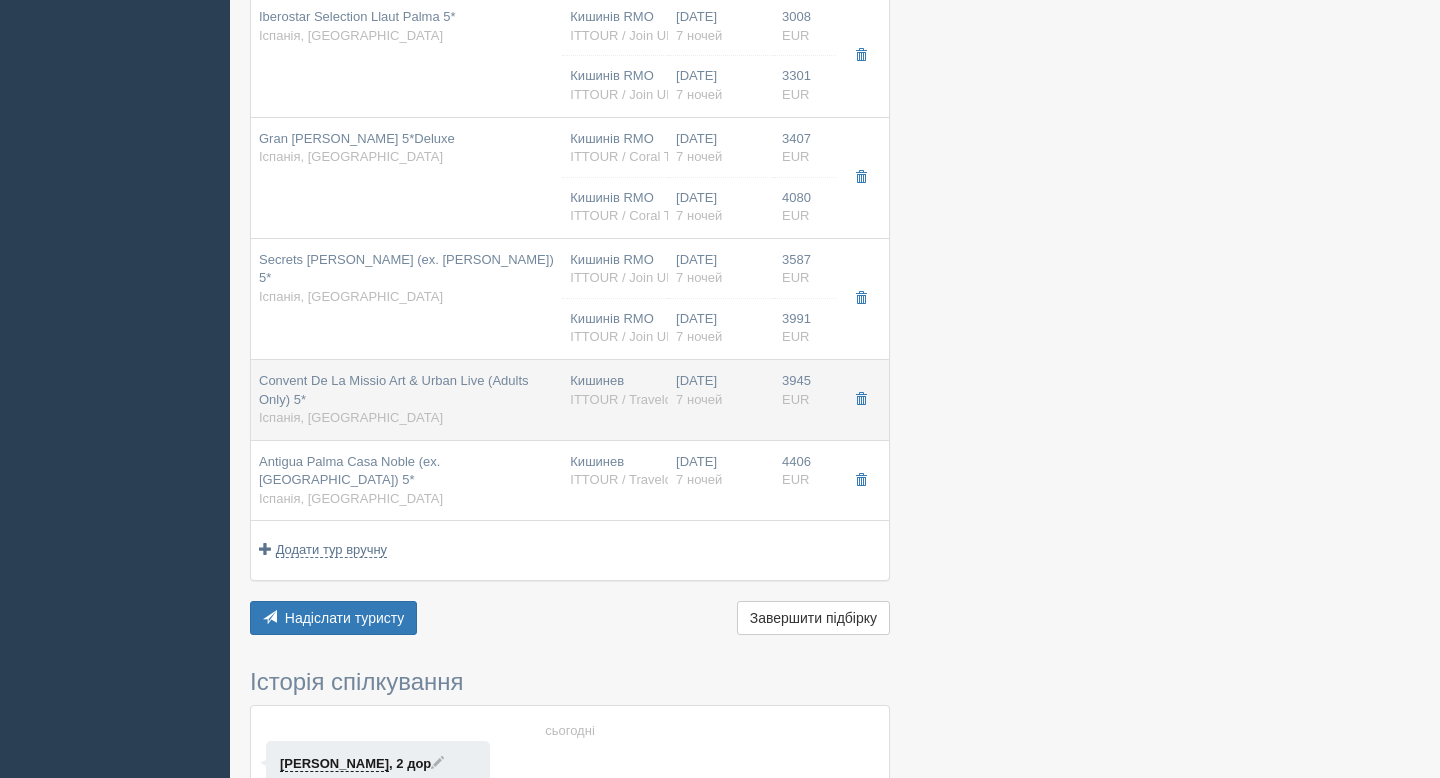 click on "Convent De La Missio Art & Urban Live (Adults Only) 5*
Іспанія, Майорка" at bounding box center [406, 400] 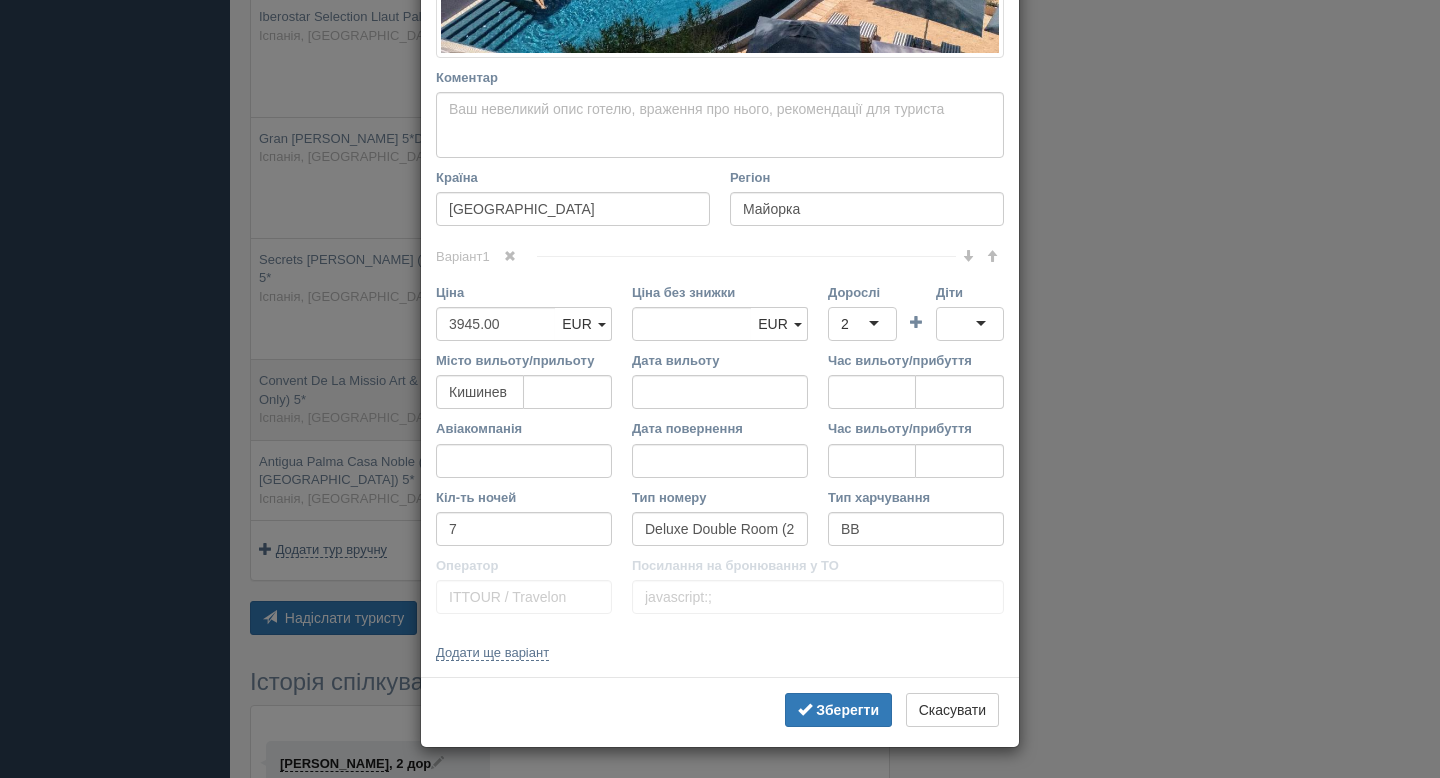 scroll, scrollTop: 0, scrollLeft: 0, axis: both 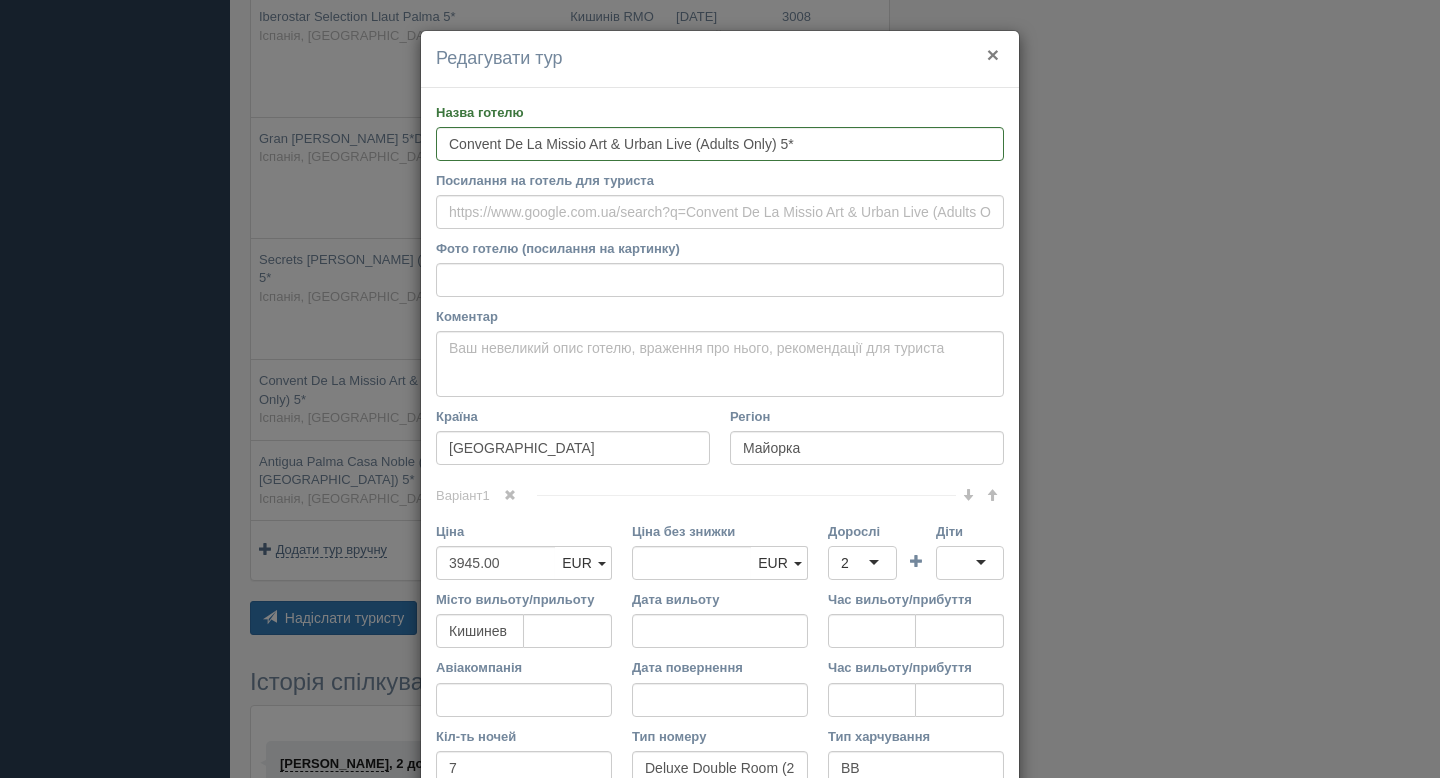 click on "×" at bounding box center [993, 54] 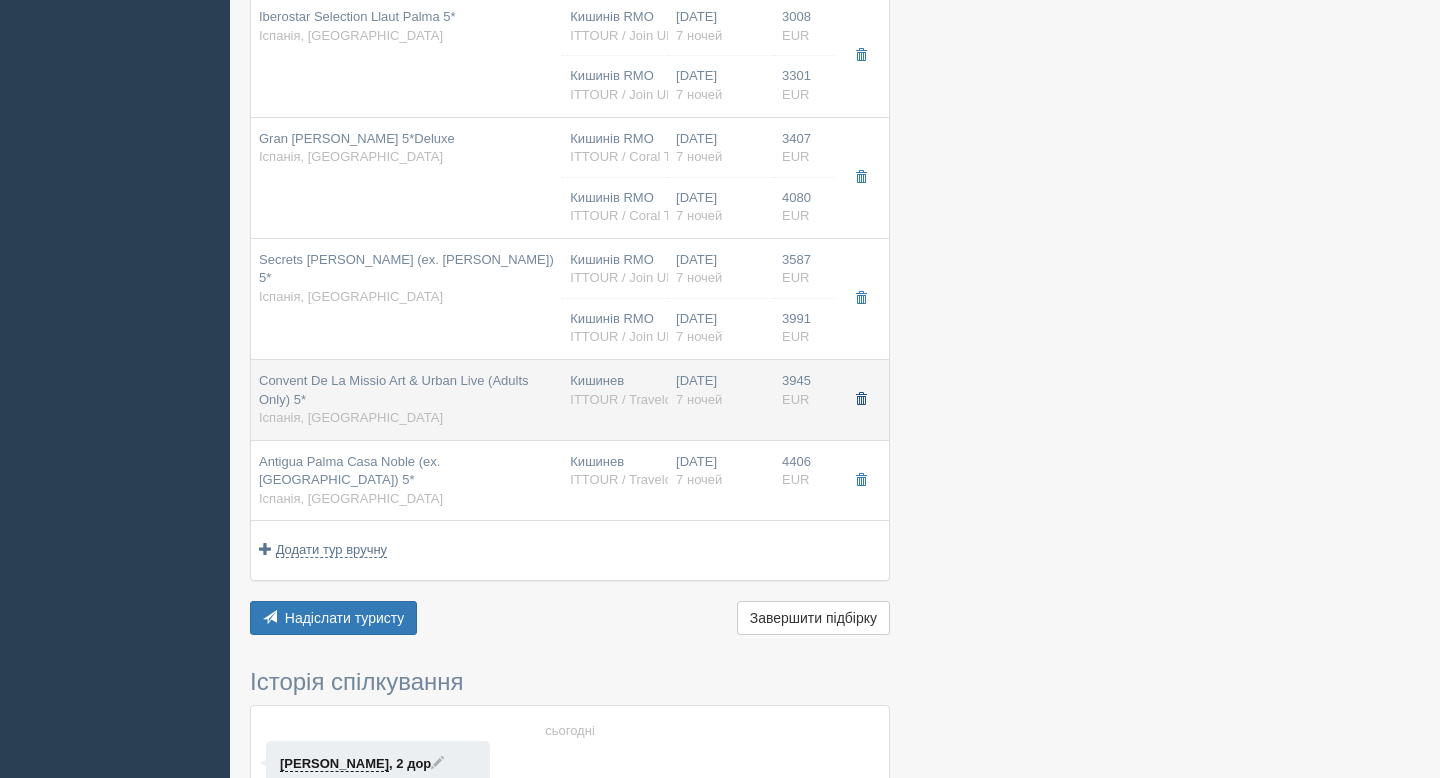 click at bounding box center [861, 399] 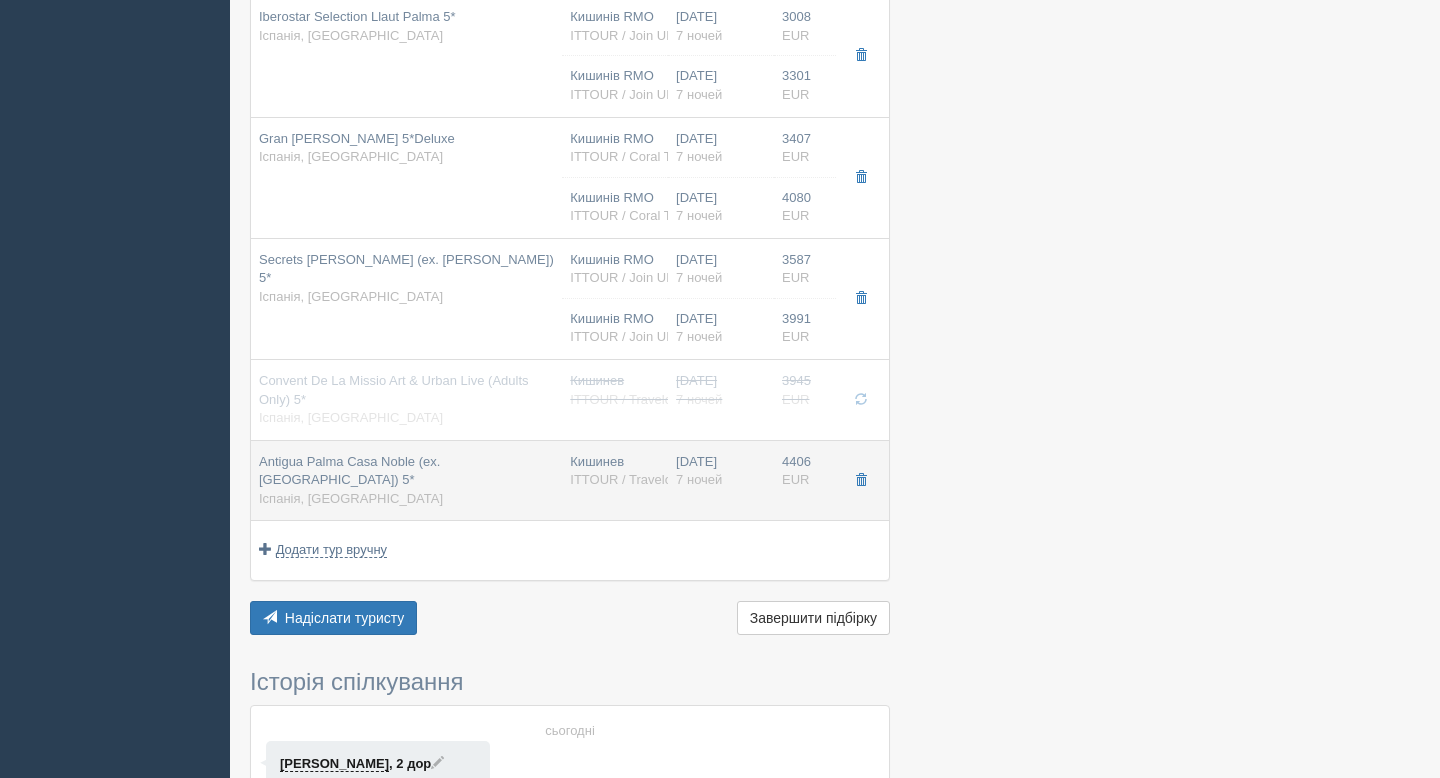 click on "Antigua Palma Casa Noble (ex. Antigua Palma) 5*
Іспанія, Майорка" at bounding box center [406, 481] 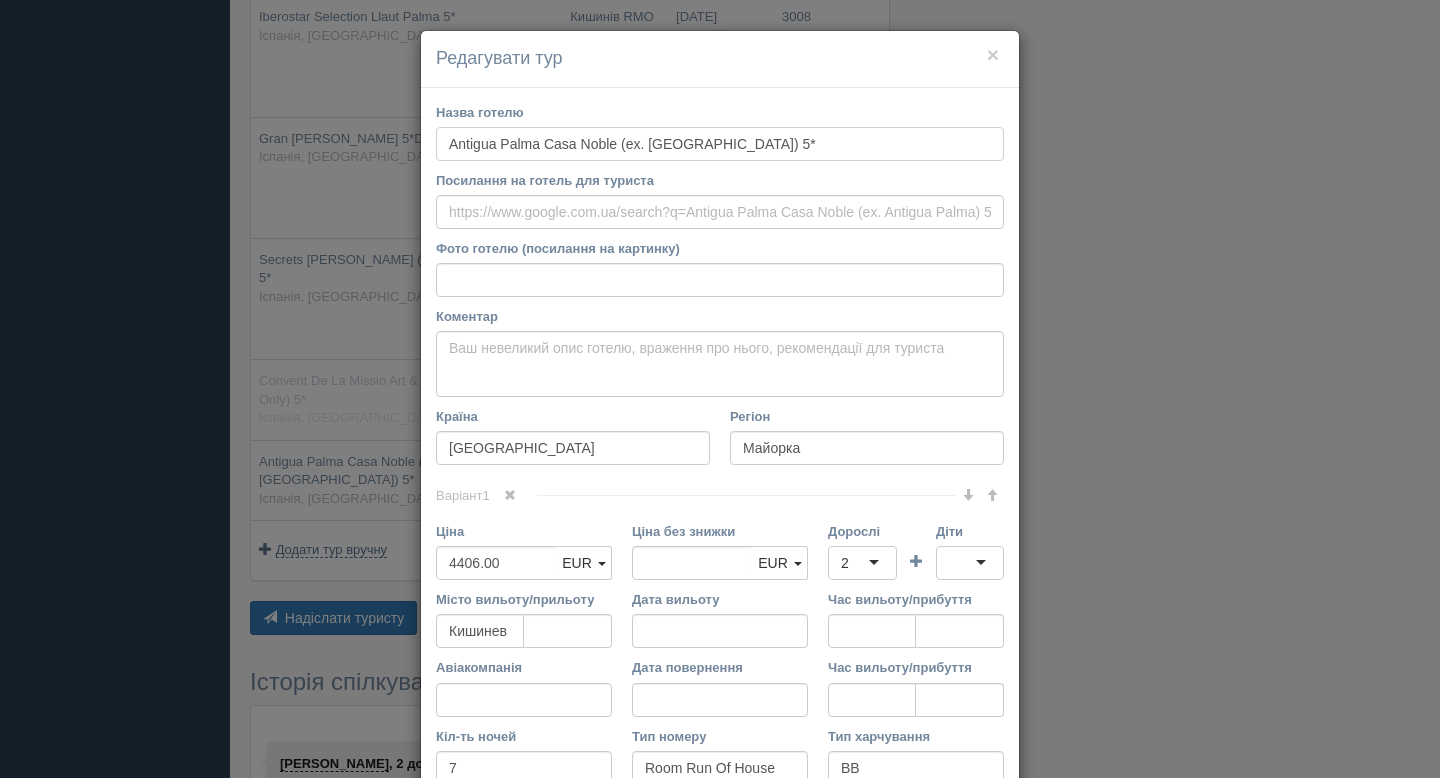 drag, startPoint x: 777, startPoint y: 147, endPoint x: 374, endPoint y: 158, distance: 403.1501 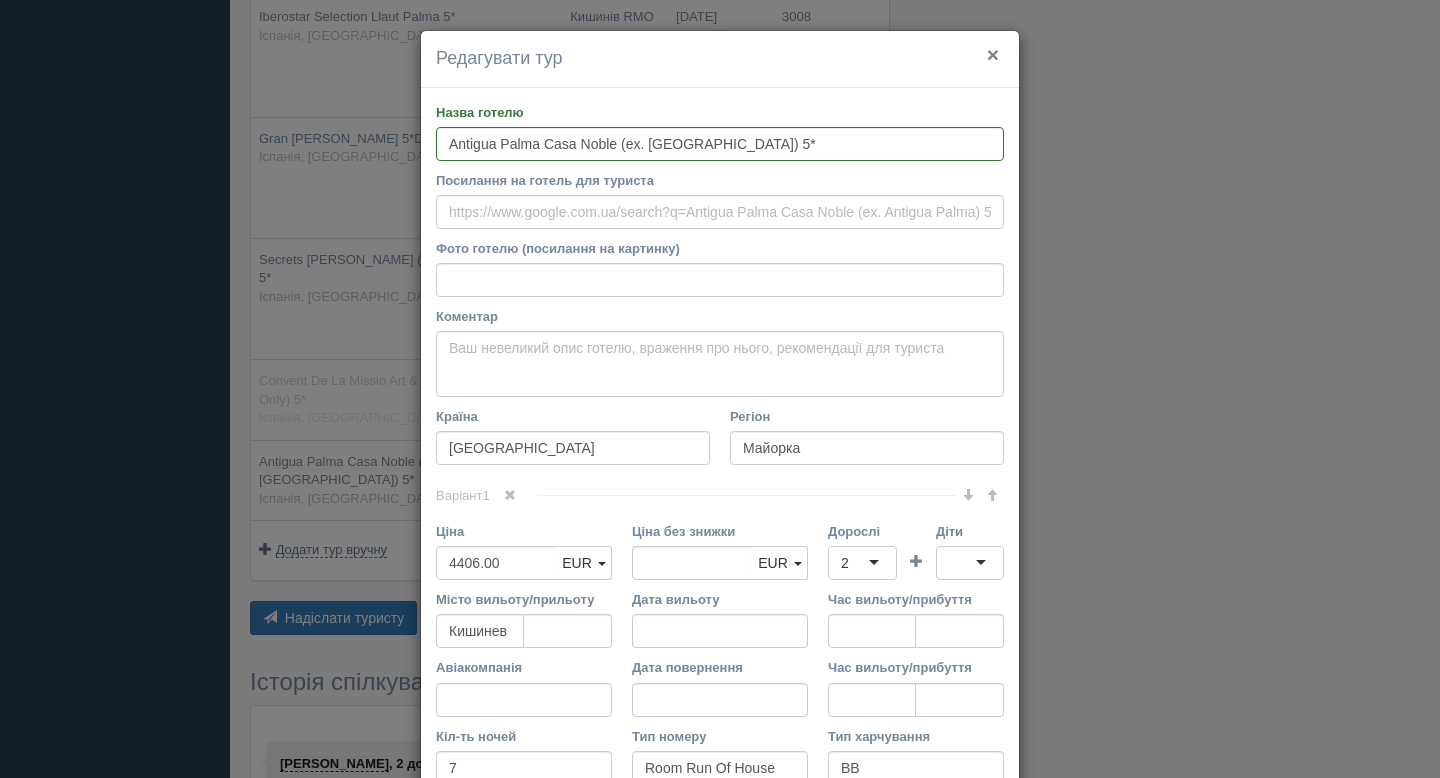 click on "×" at bounding box center [993, 54] 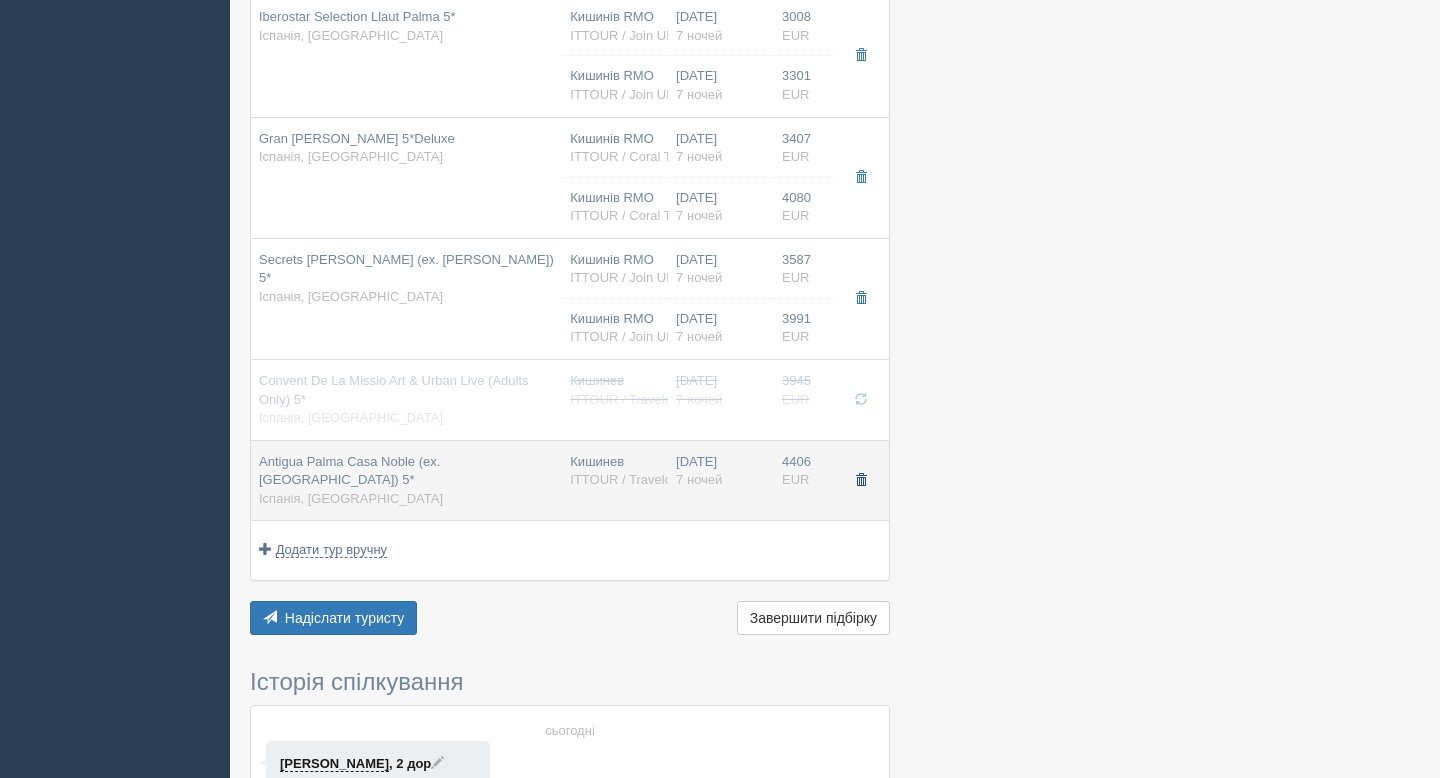 click at bounding box center (861, 480) 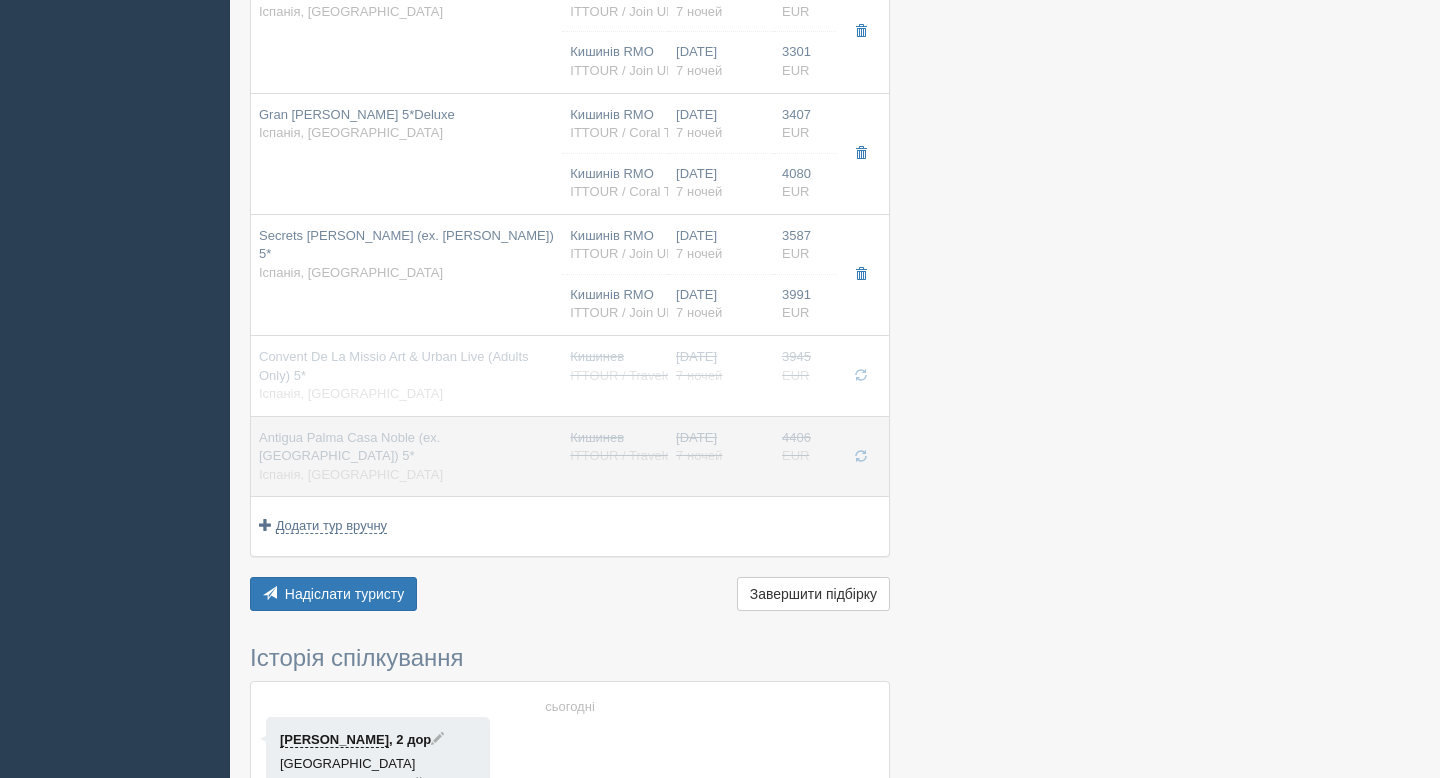 scroll, scrollTop: 1232, scrollLeft: 0, axis: vertical 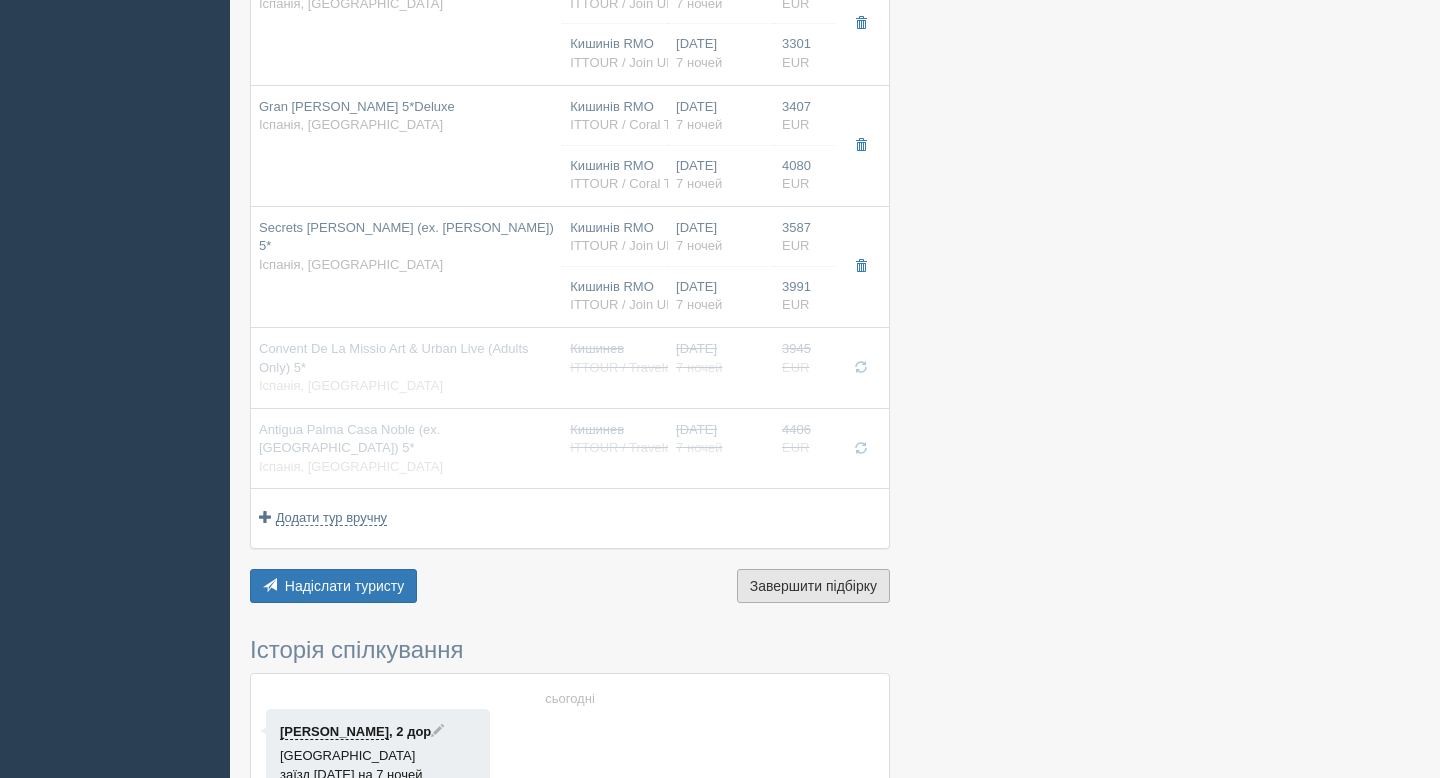click on "Завершити підбірку
Активувати підбірку" at bounding box center [813, 586] 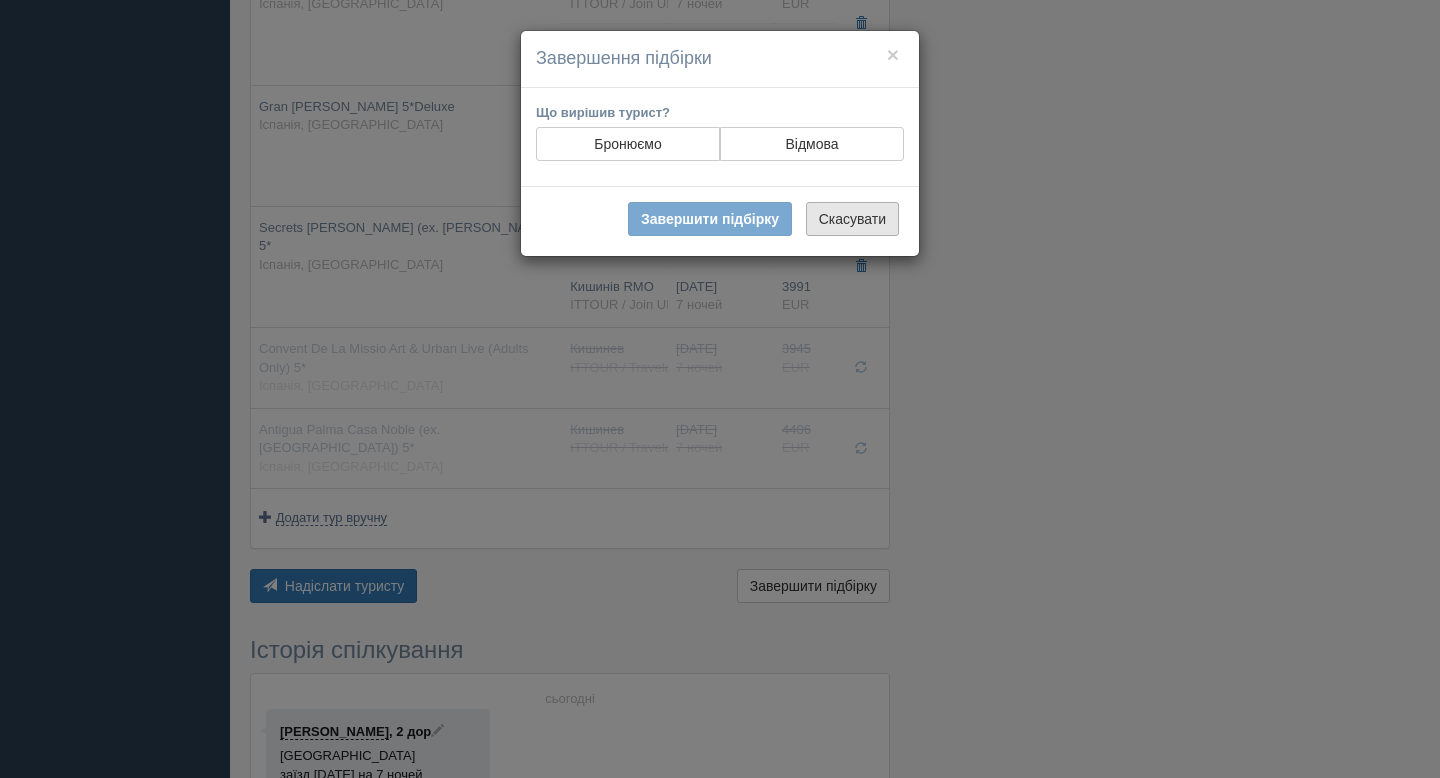 click on "Скасувати" at bounding box center (852, 219) 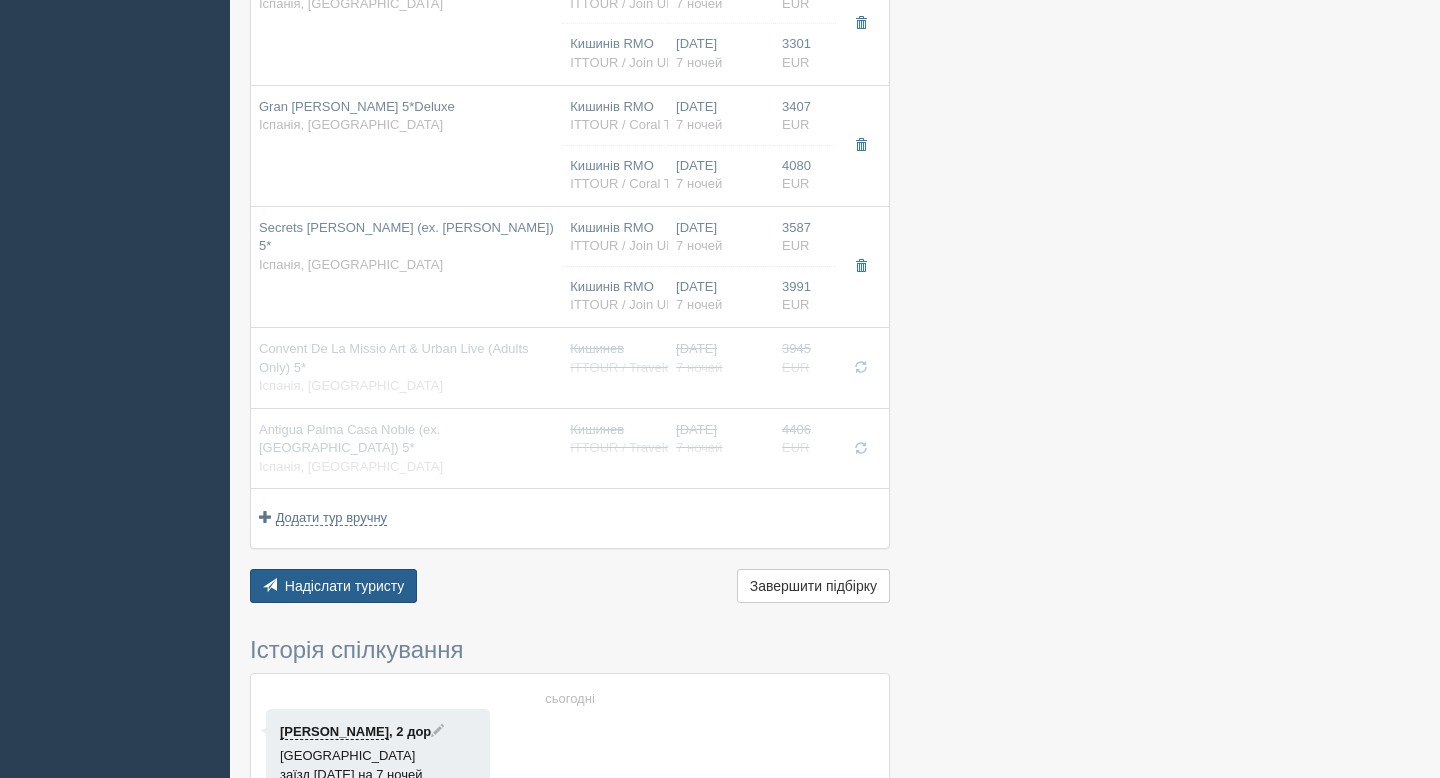click on "Надіслати туристу
Надіслати" at bounding box center (333, 586) 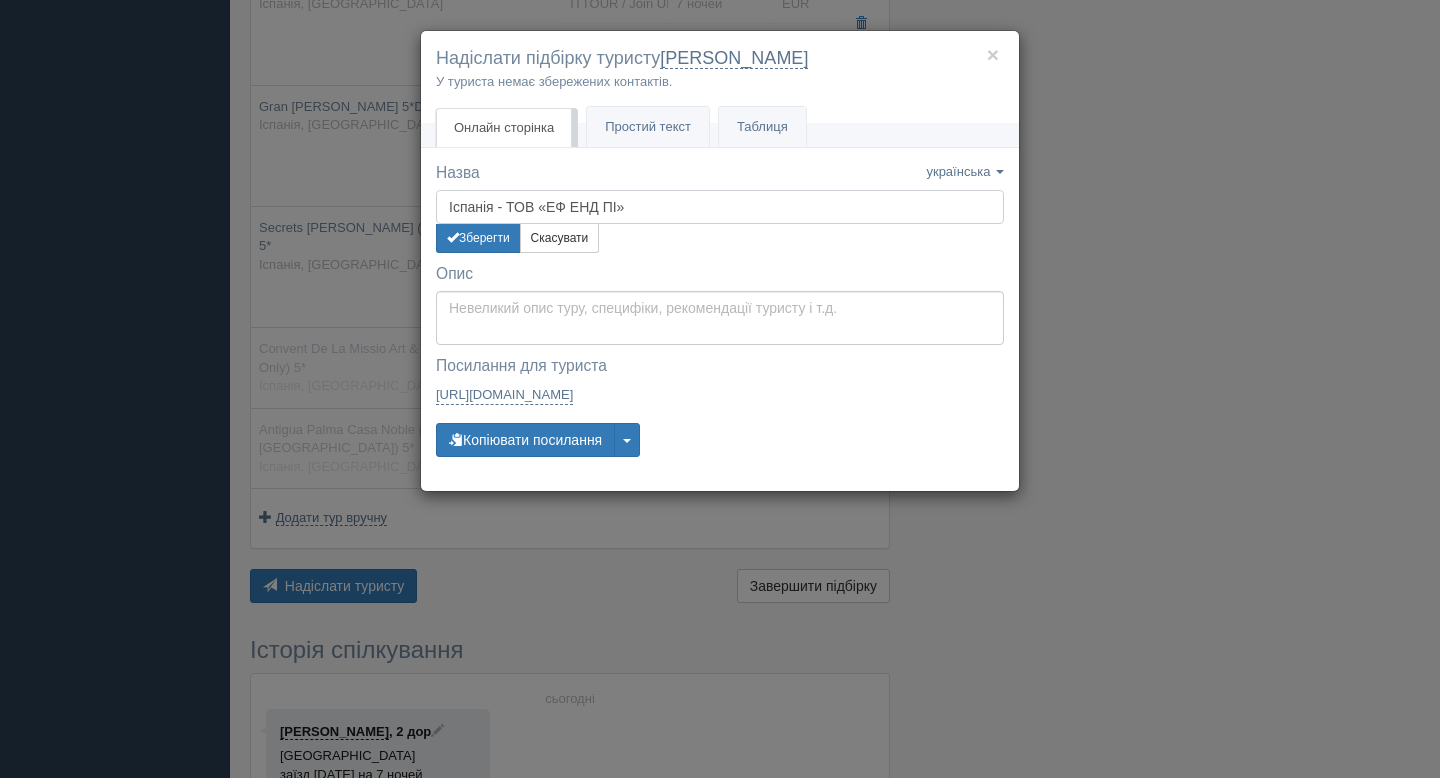 drag, startPoint x: 642, startPoint y: 202, endPoint x: 500, endPoint y: 212, distance: 142.35168 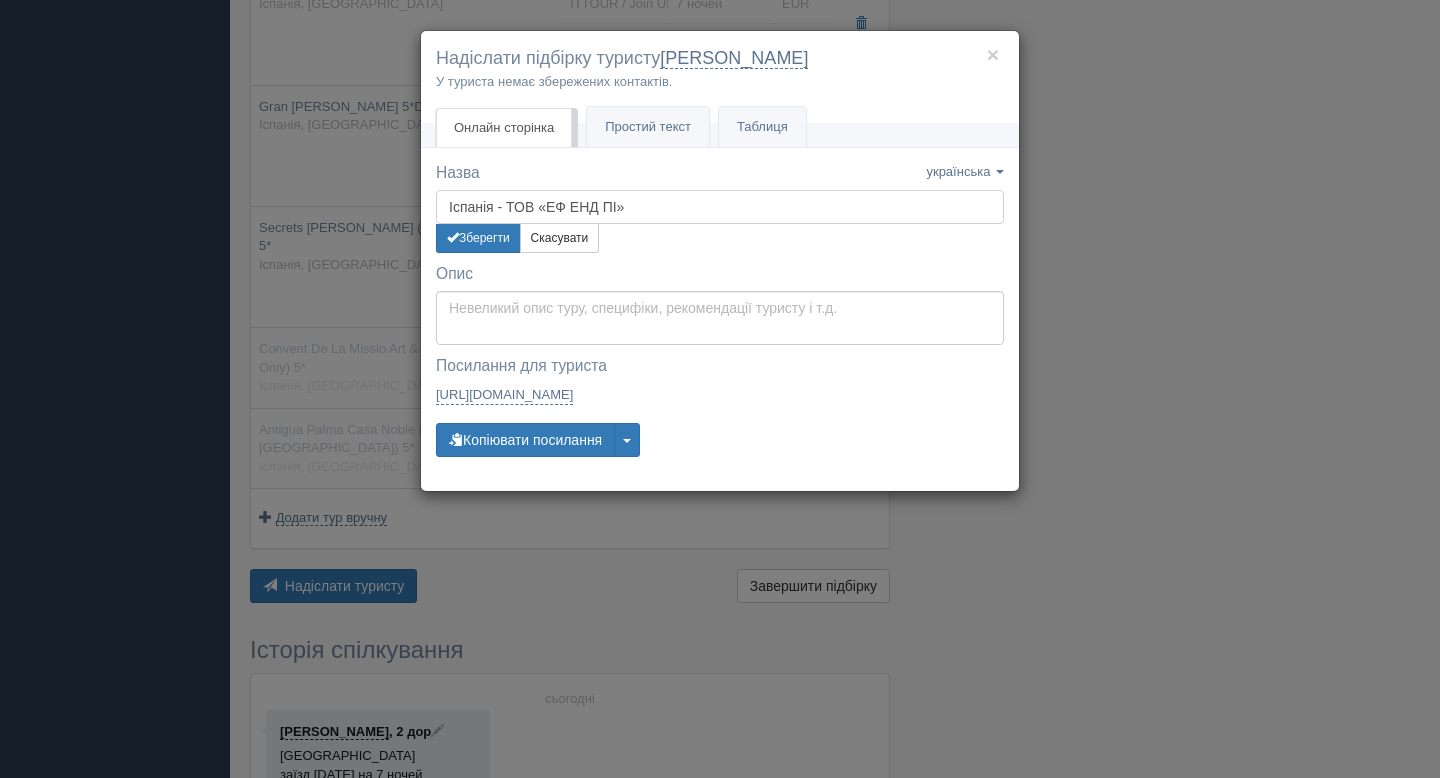 click on "Іспанія - ТОВ «ЕФ ЕНД ПІ»" at bounding box center [720, 207] 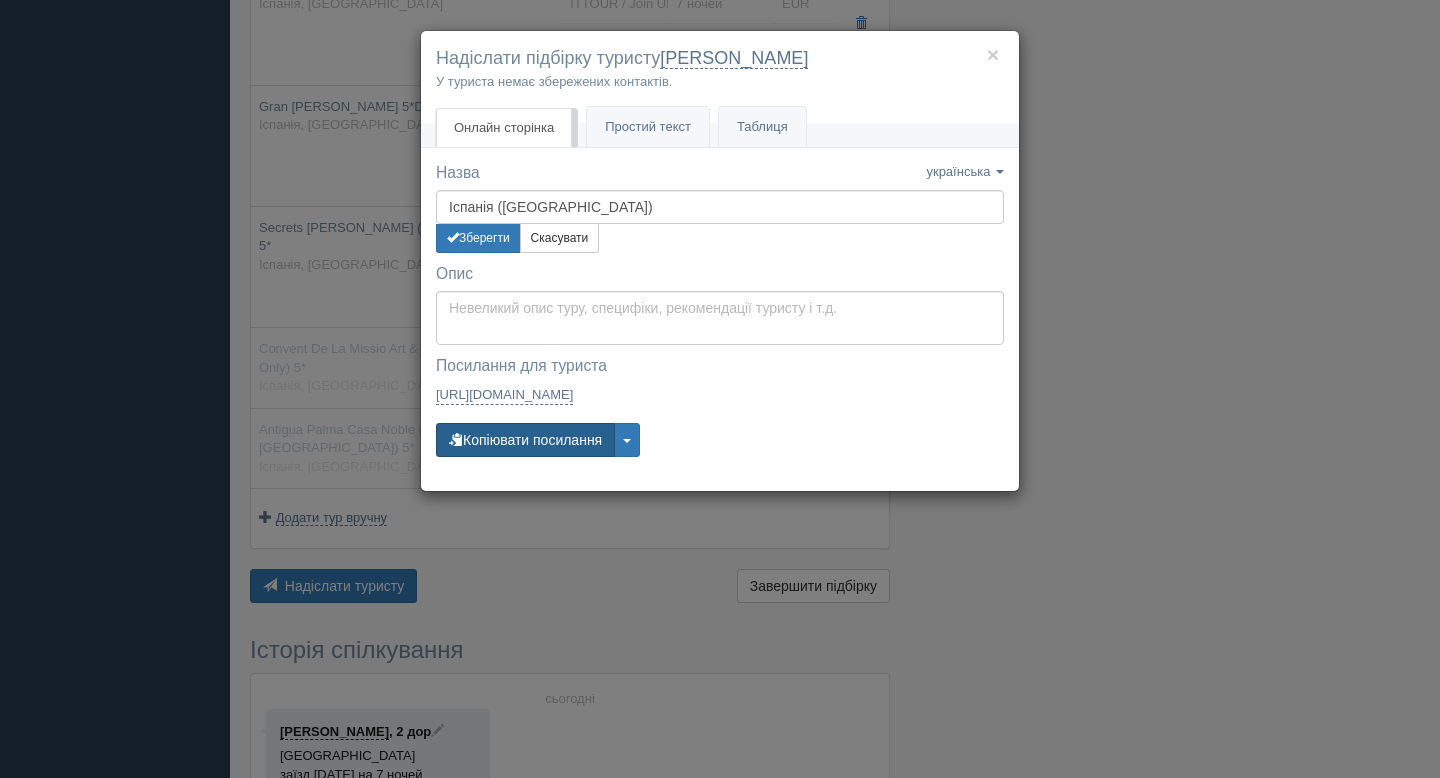 click on "Копіювати посилання" at bounding box center (525, 440) 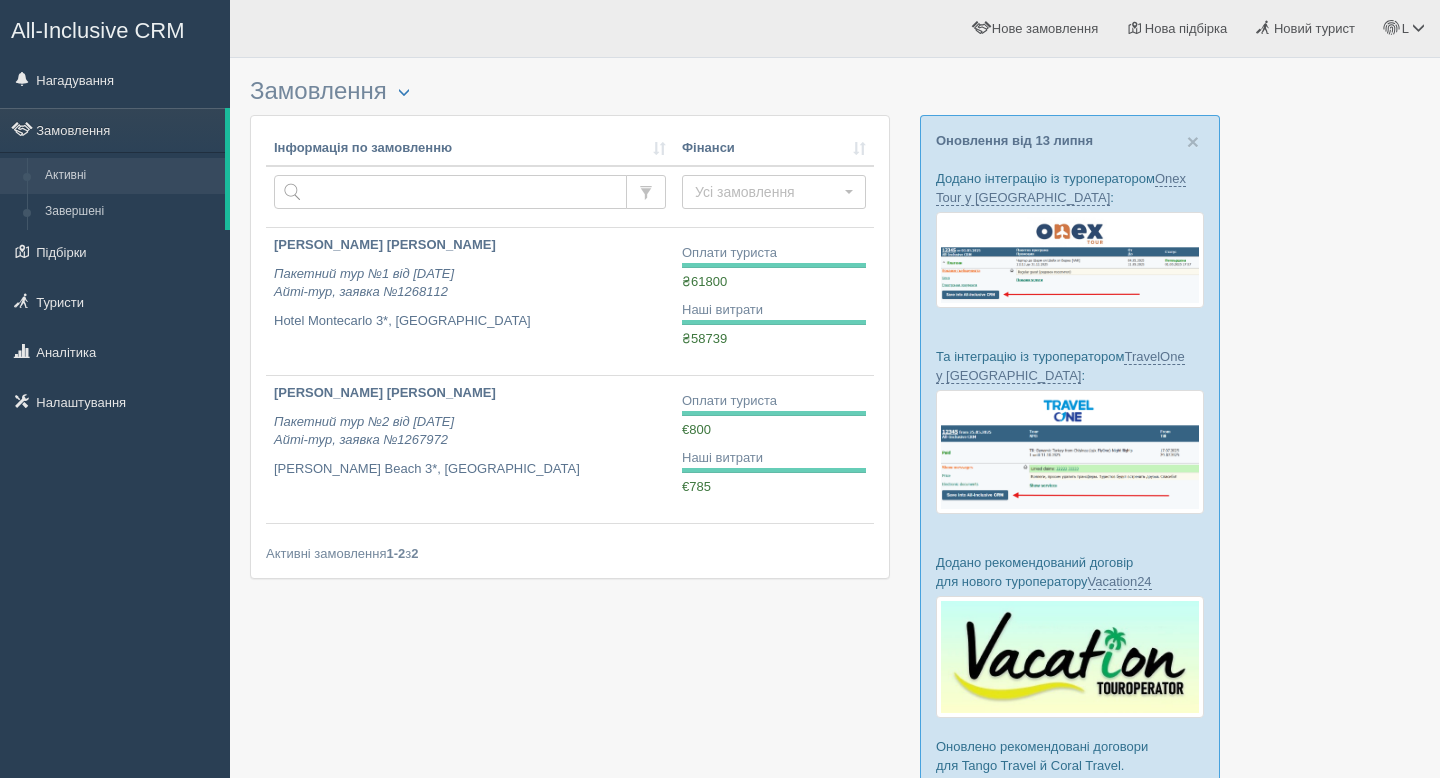 scroll, scrollTop: 0, scrollLeft: 0, axis: both 